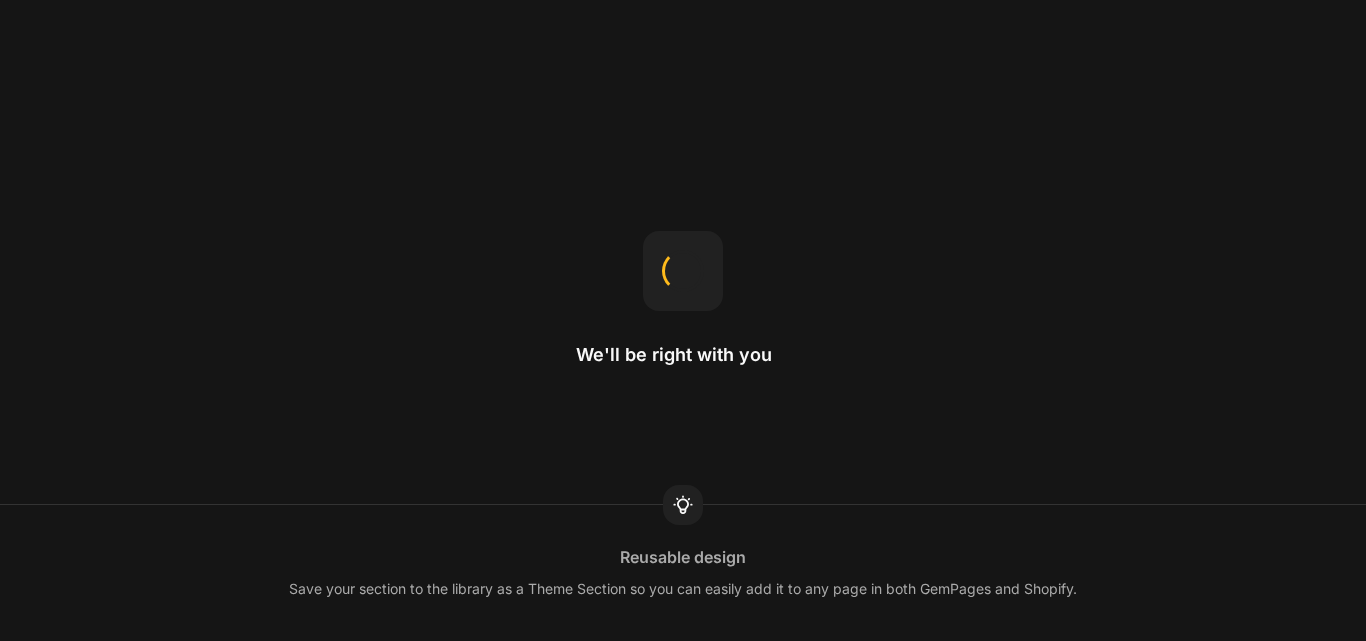 scroll, scrollTop: 0, scrollLeft: 0, axis: both 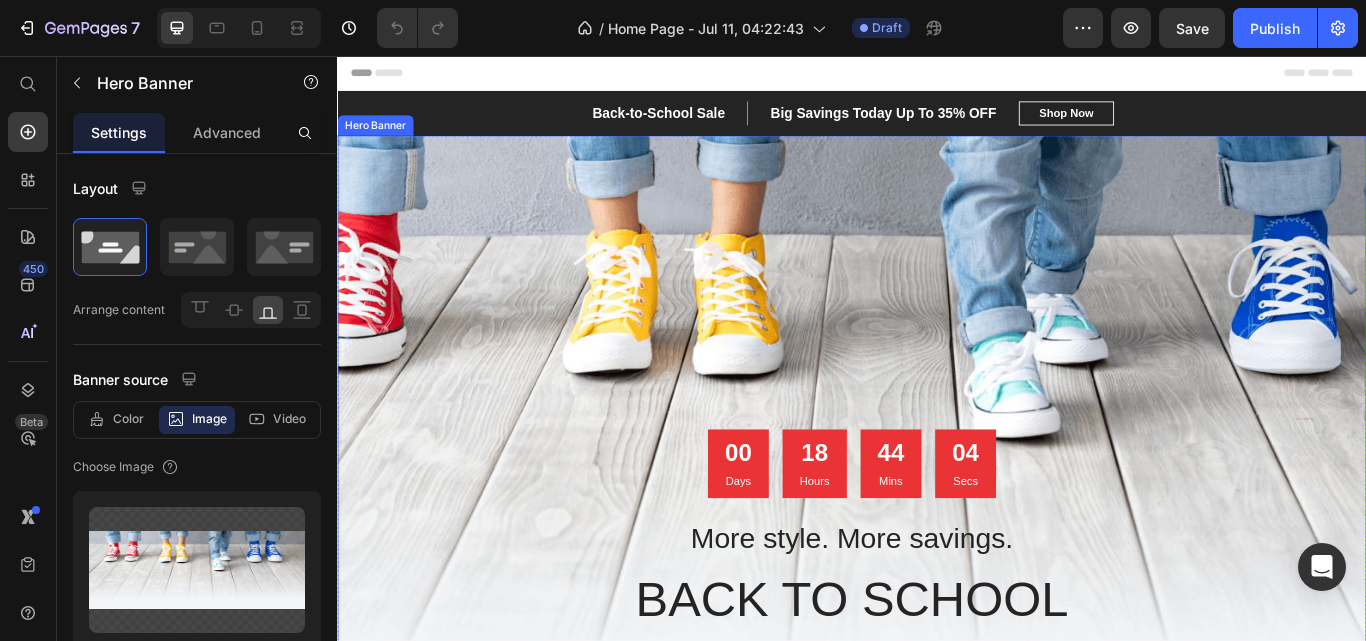 click at bounding box center [937, 499] 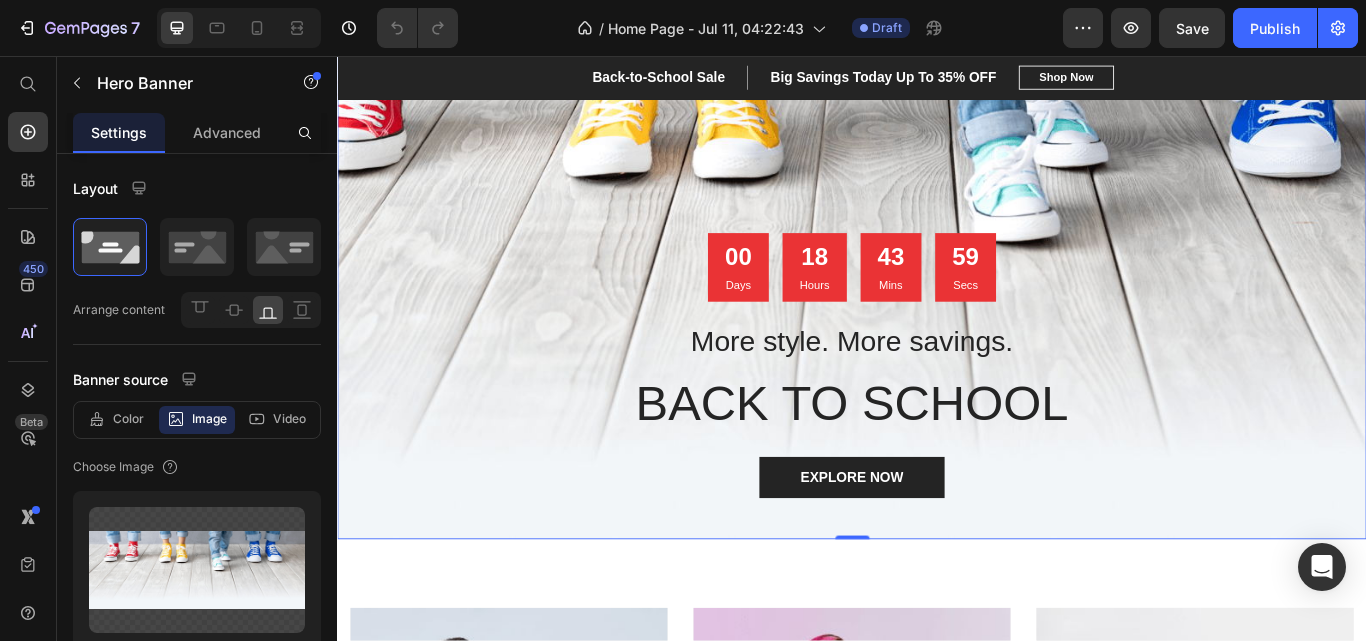 scroll, scrollTop: 247, scrollLeft: 0, axis: vertical 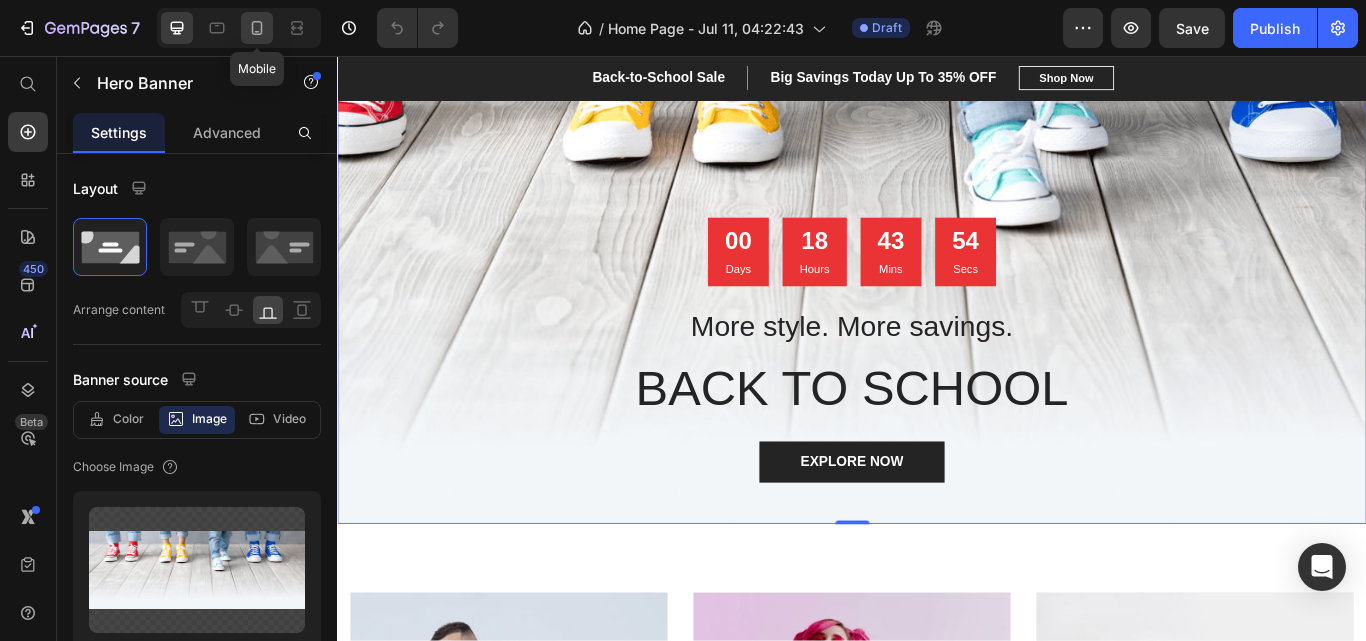 click 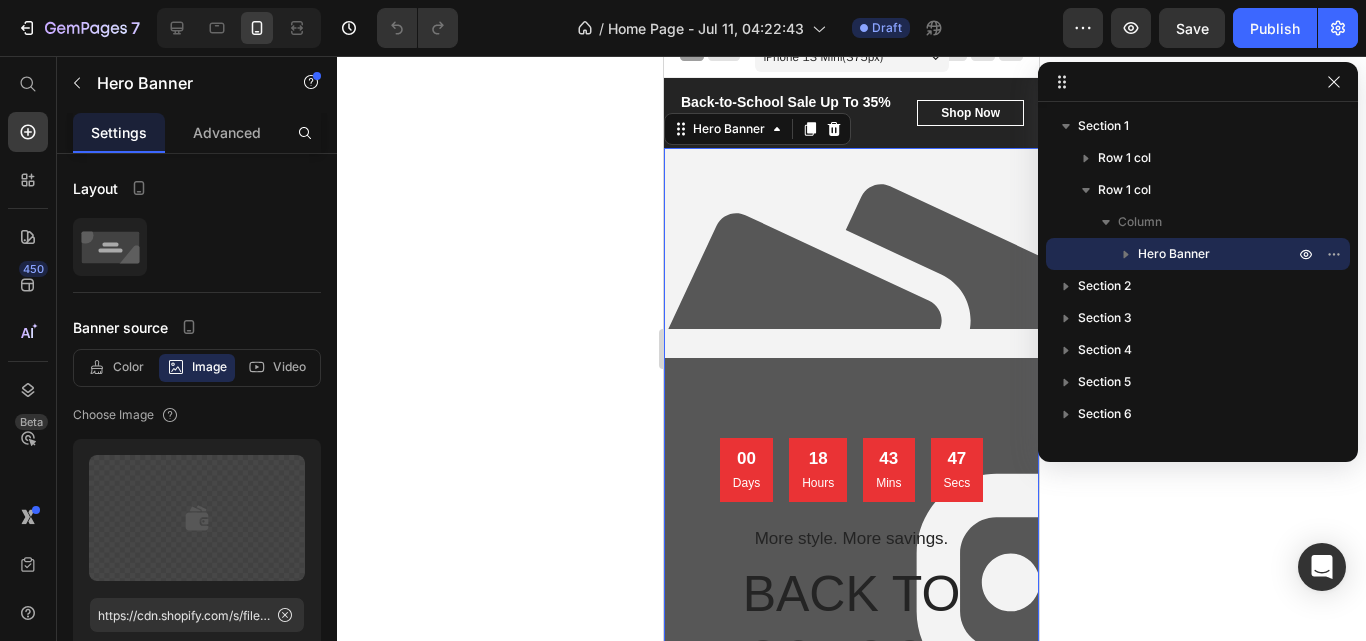 scroll, scrollTop: 20, scrollLeft: 0, axis: vertical 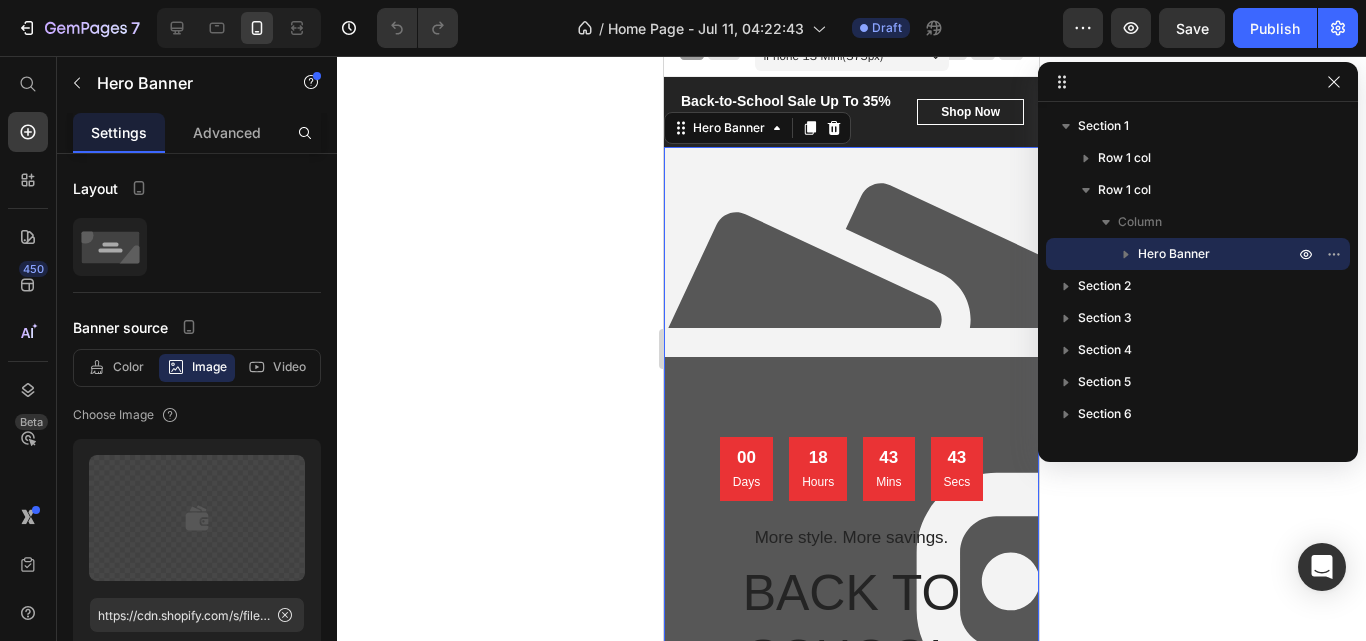 click at bounding box center [851, 494] 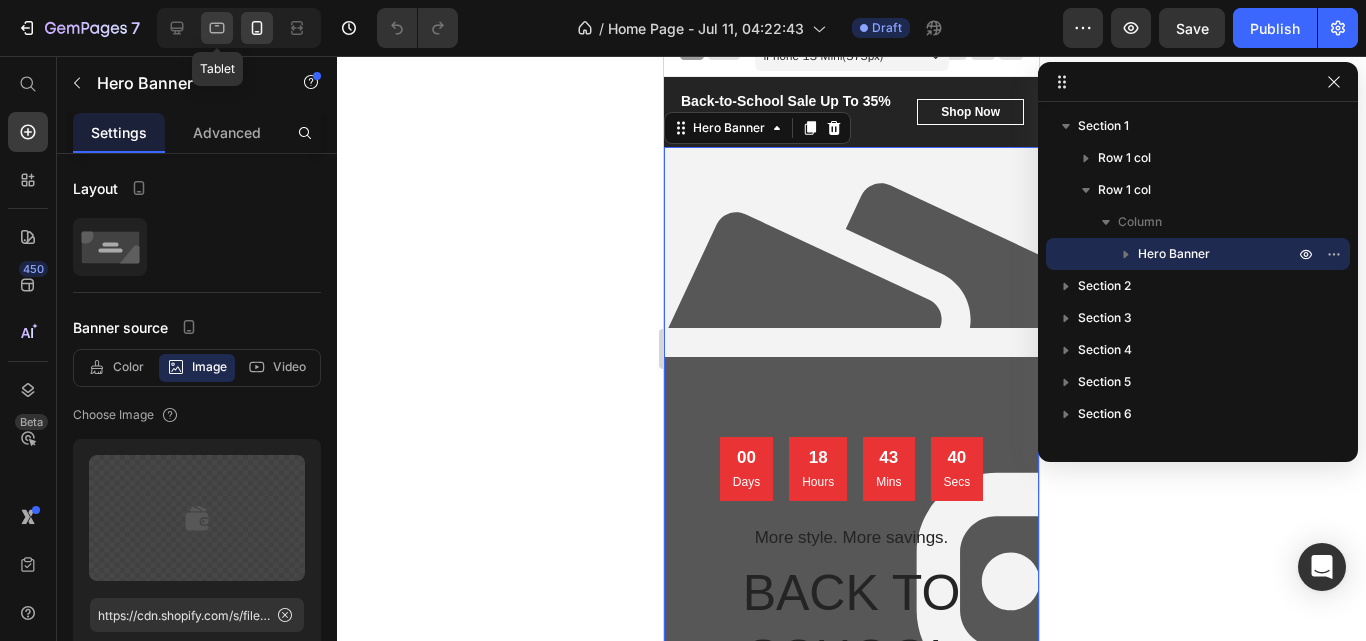 click 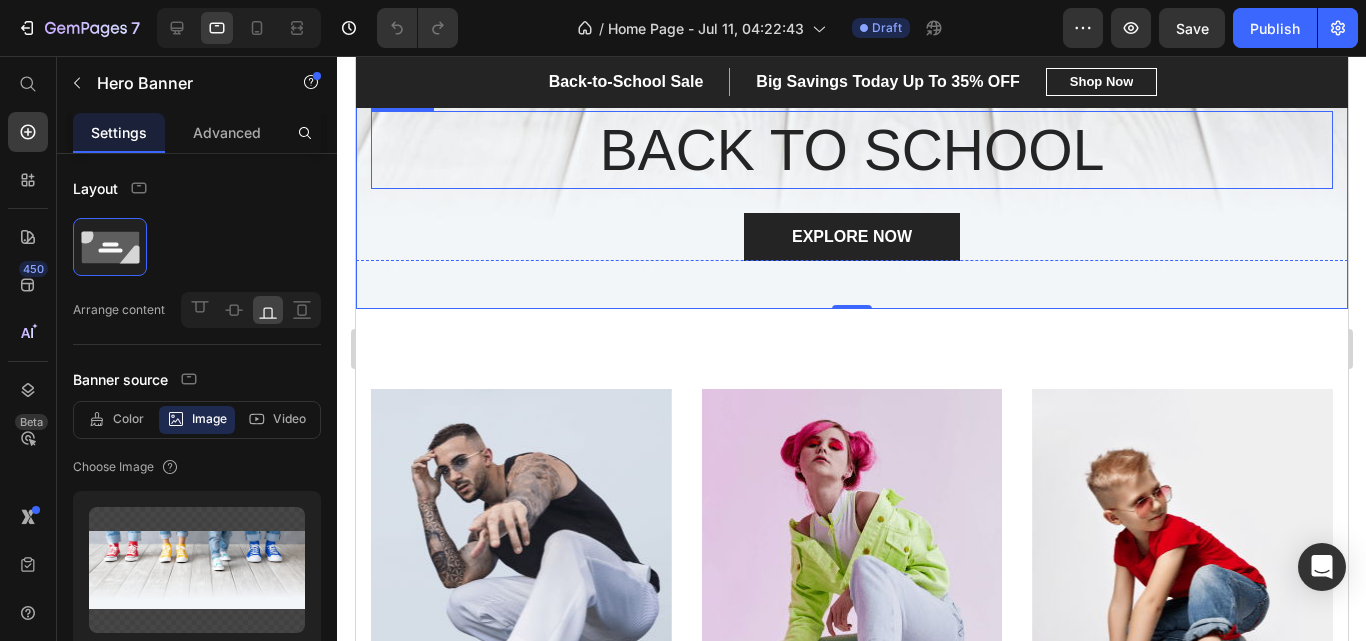 scroll, scrollTop: 596, scrollLeft: 0, axis: vertical 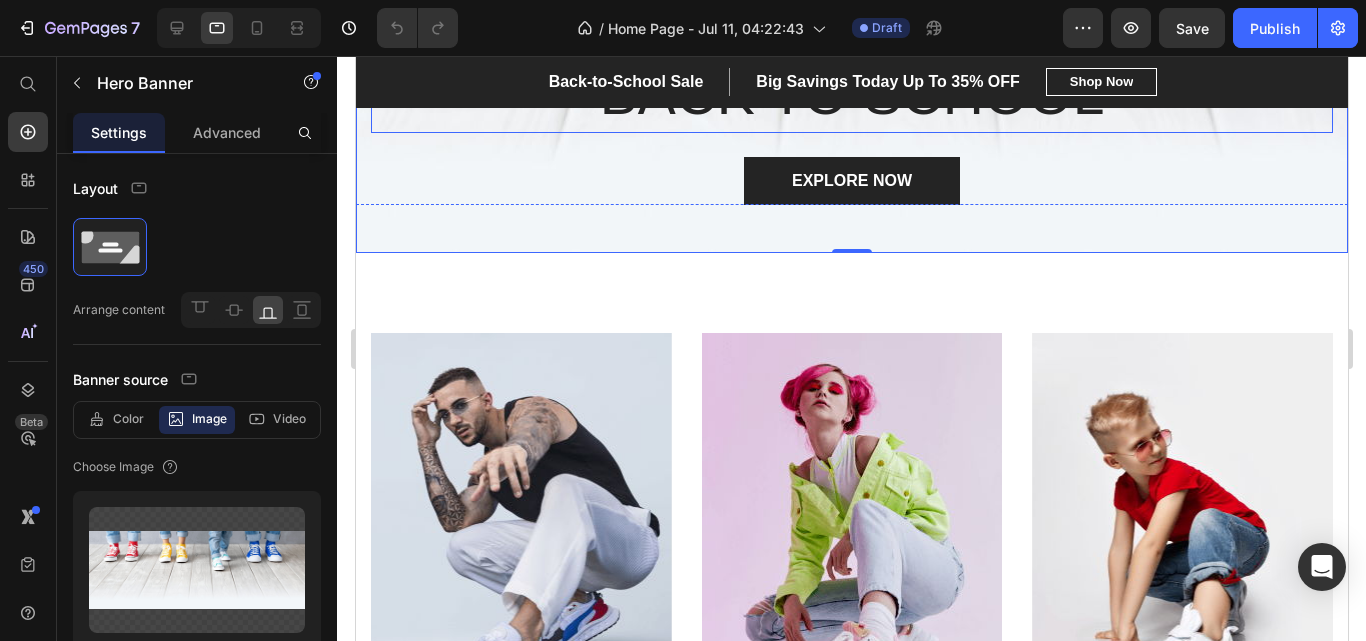 click on "MEN’S Text block Row Row Hero Banner WOMEN’S Text block Row Row Hero Banner KID’S Text block Row Row Hero Banner Row Section 2" at bounding box center [851, 564] 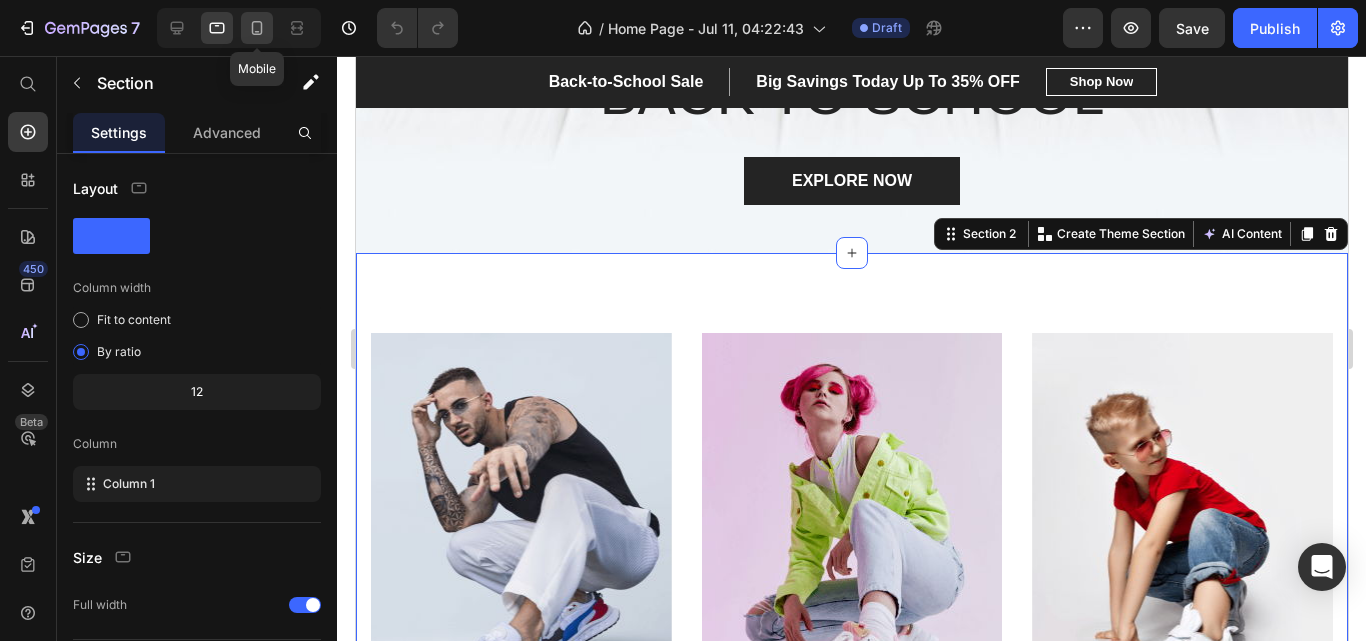 click 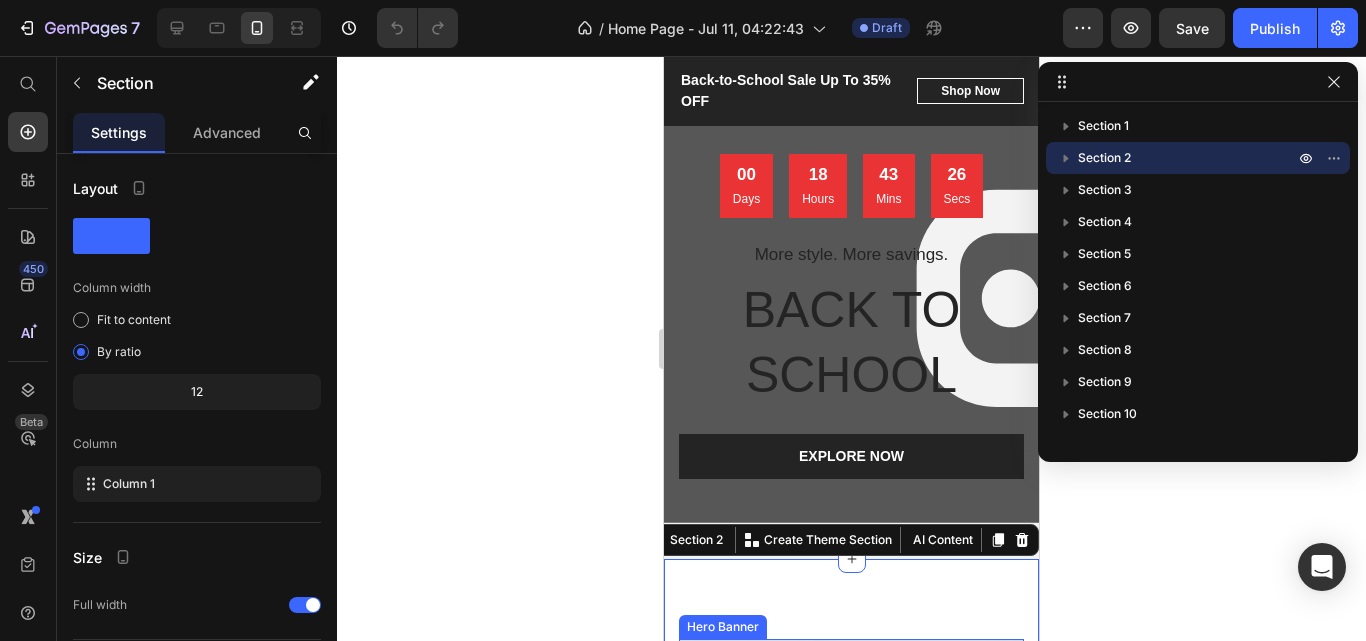 scroll, scrollTop: 313, scrollLeft: 0, axis: vertical 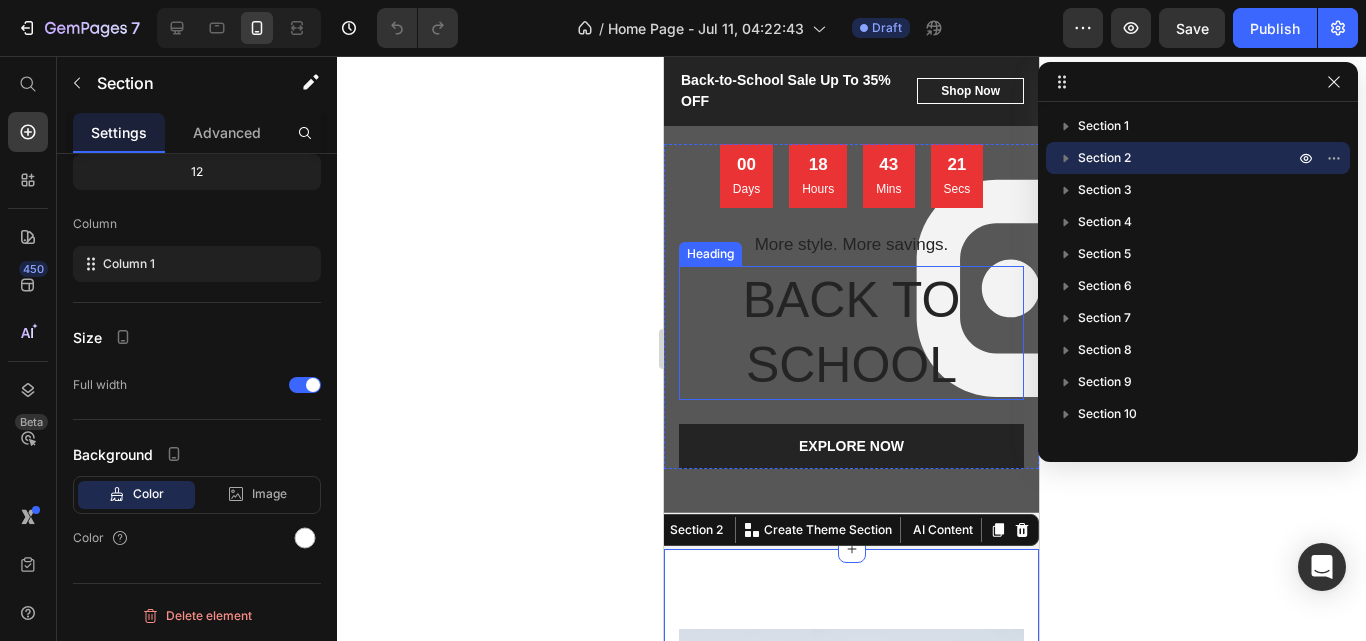 click on "BACK TO SCHOOL" at bounding box center (851, 333) 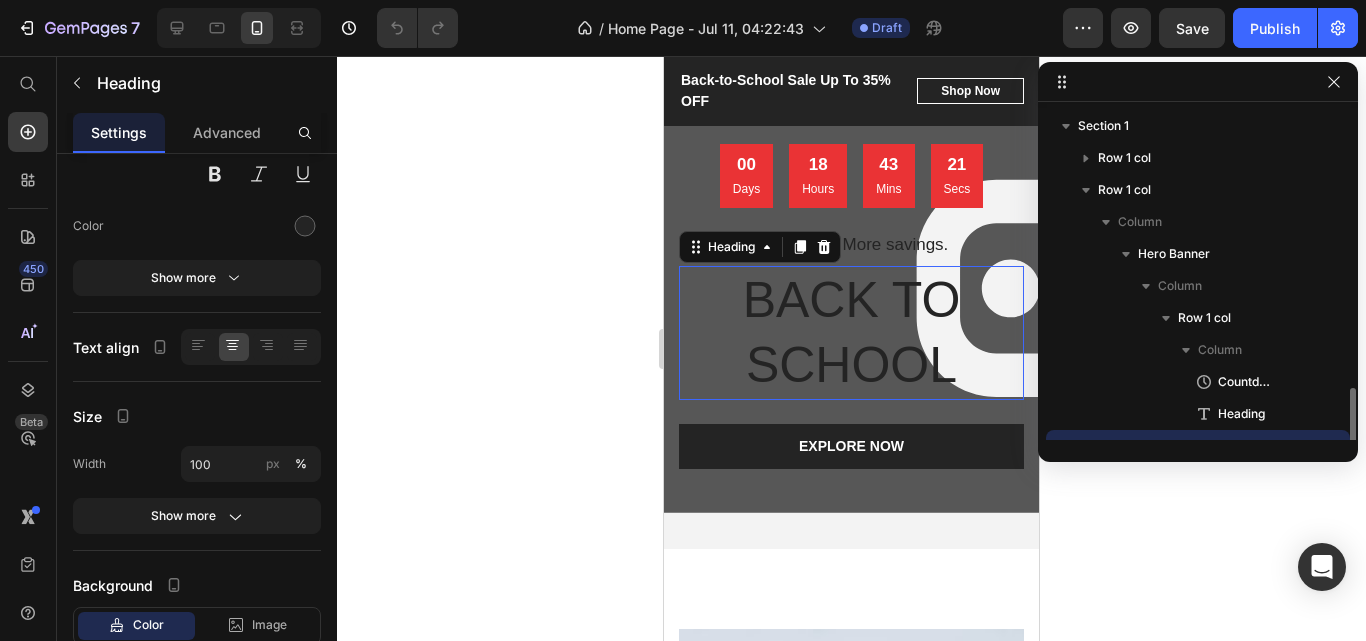scroll, scrollTop: 187, scrollLeft: 0, axis: vertical 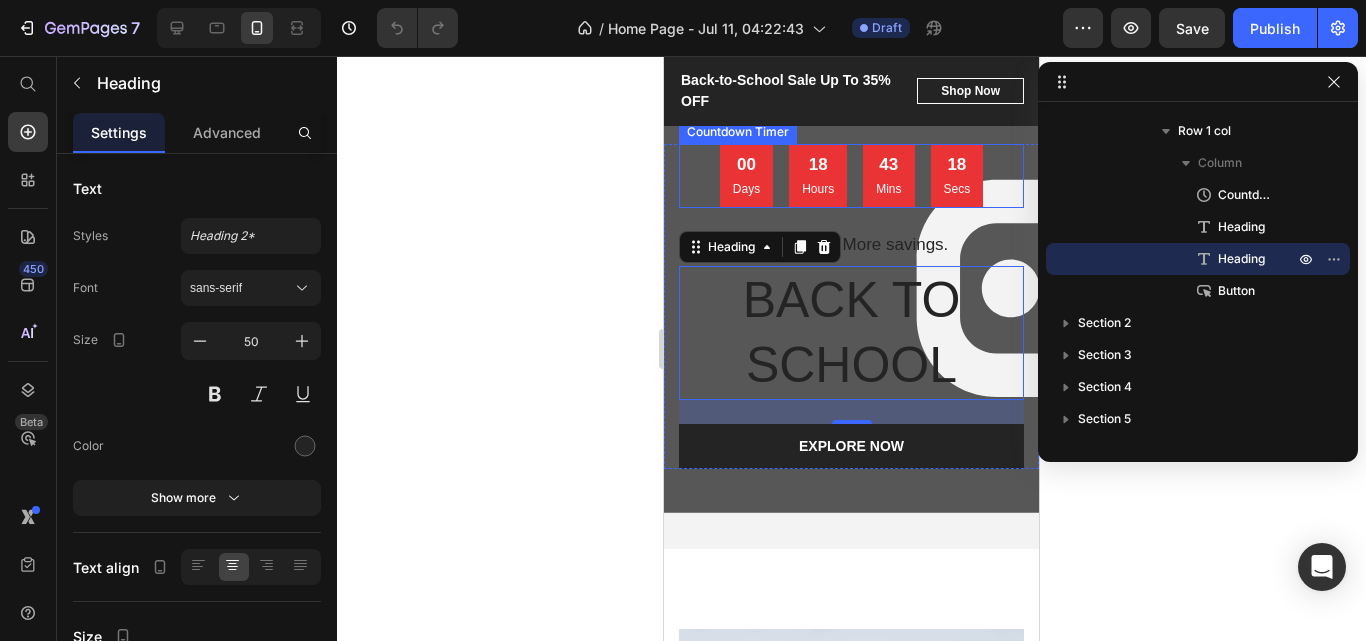 click on "[NUMBER] Days [NUMBER] Hours [NUMBER] Mins [NUMBER] Secs" at bounding box center (851, 176) 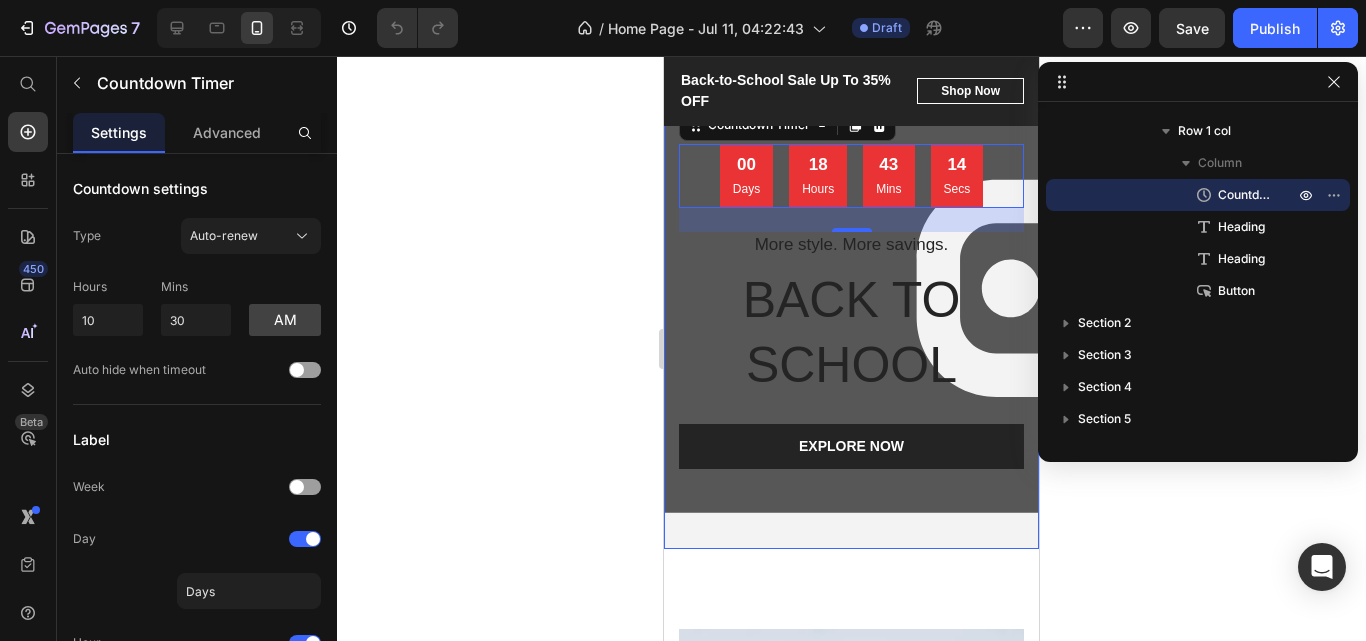 click at bounding box center [851, 201] 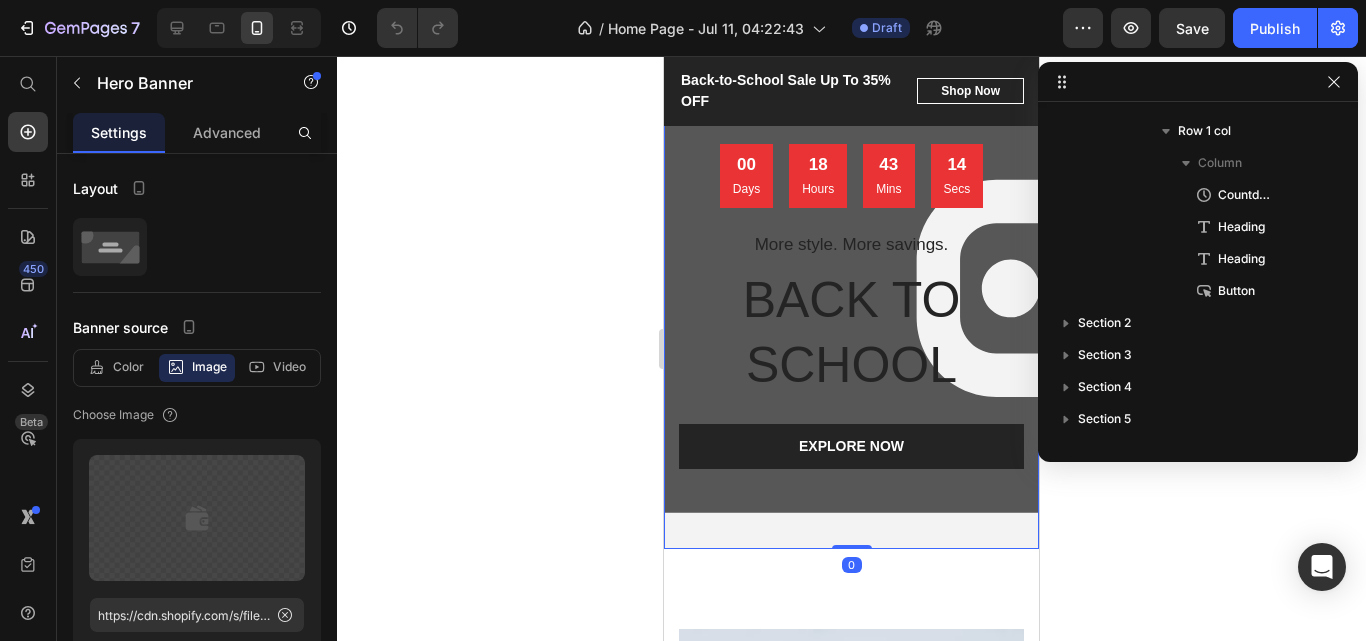 scroll, scrollTop: 0, scrollLeft: 0, axis: both 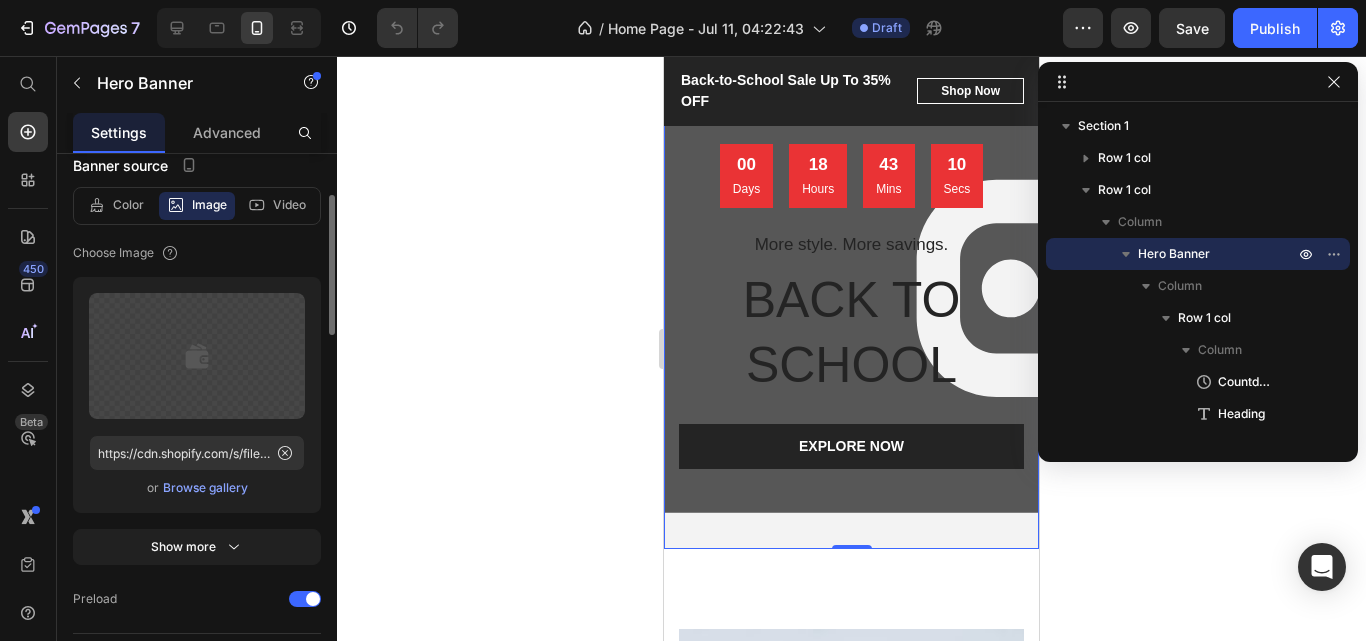 click on "Browse gallery" at bounding box center (205, 488) 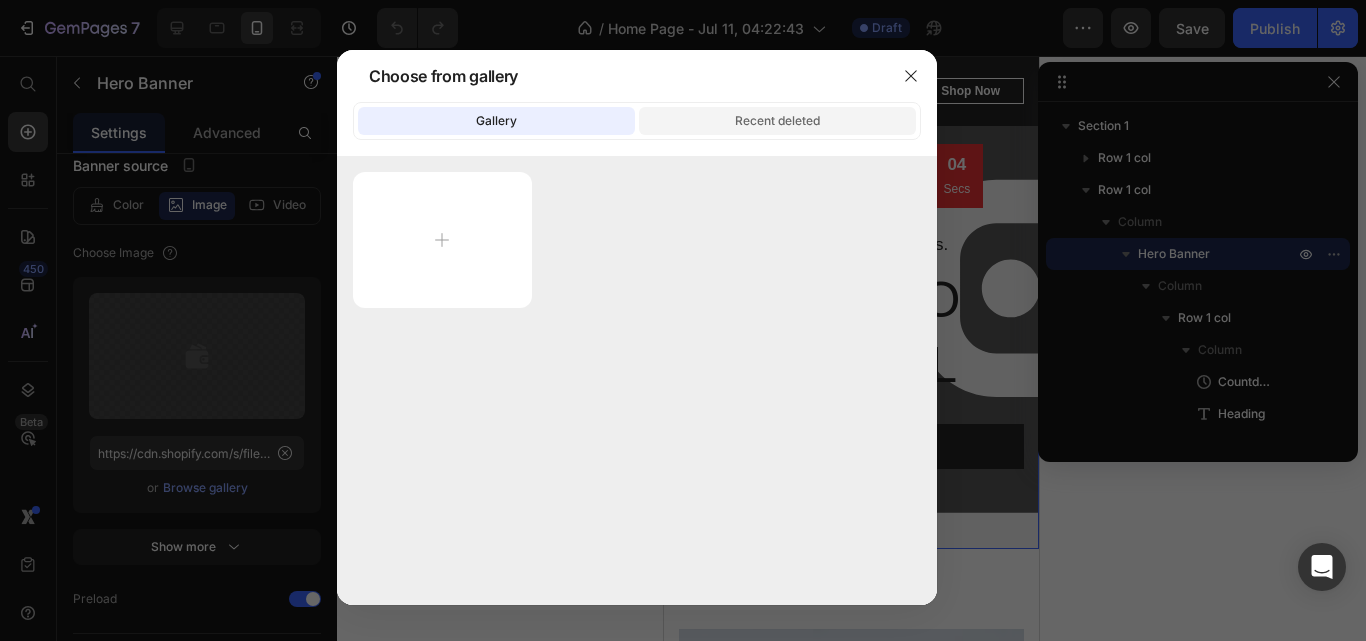 click on "Recent deleted" 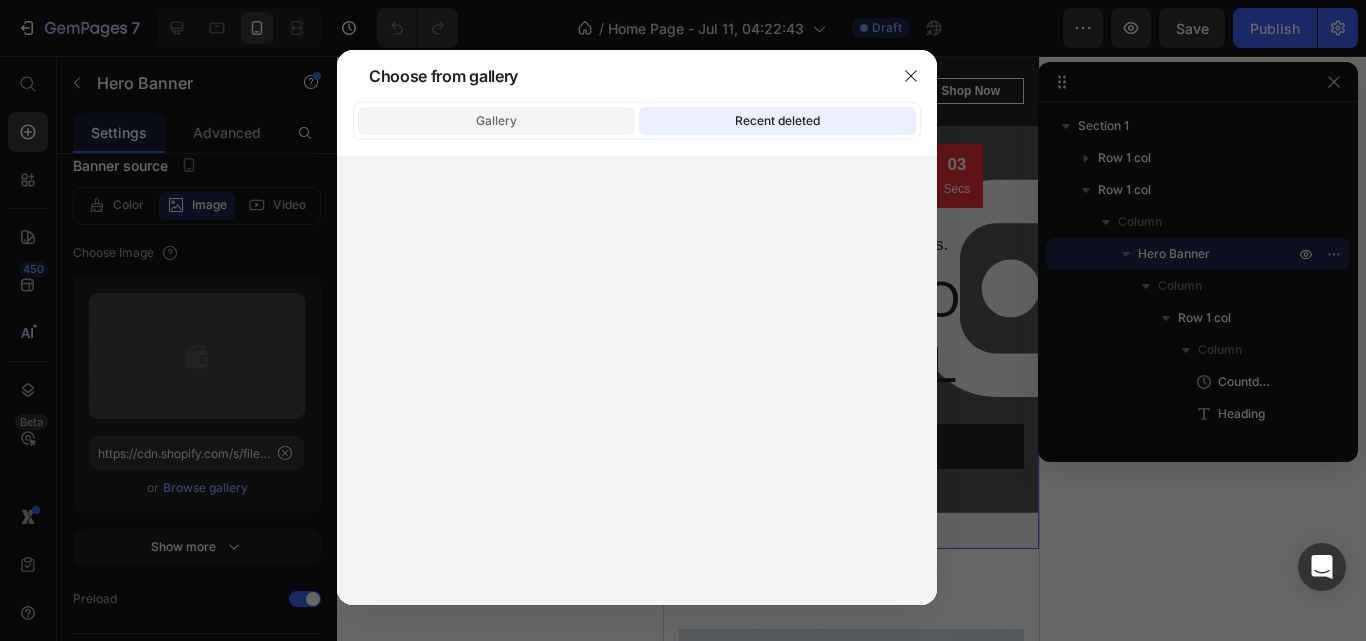 click on "Gallery" 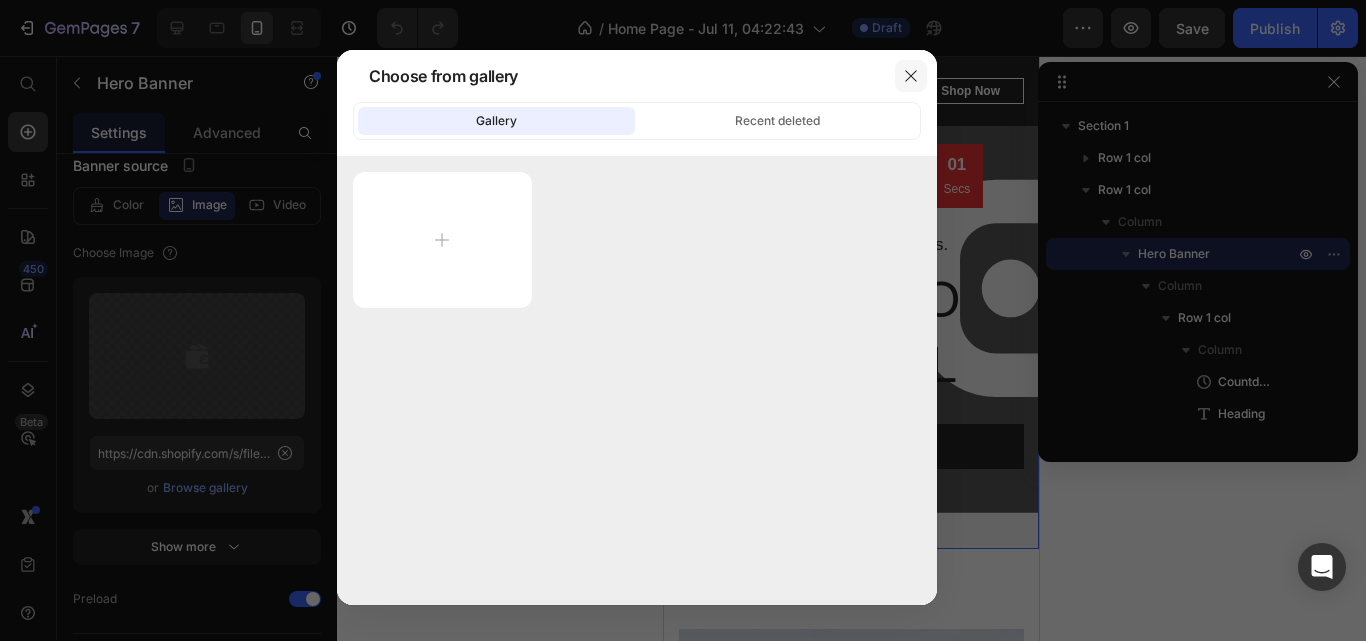 click 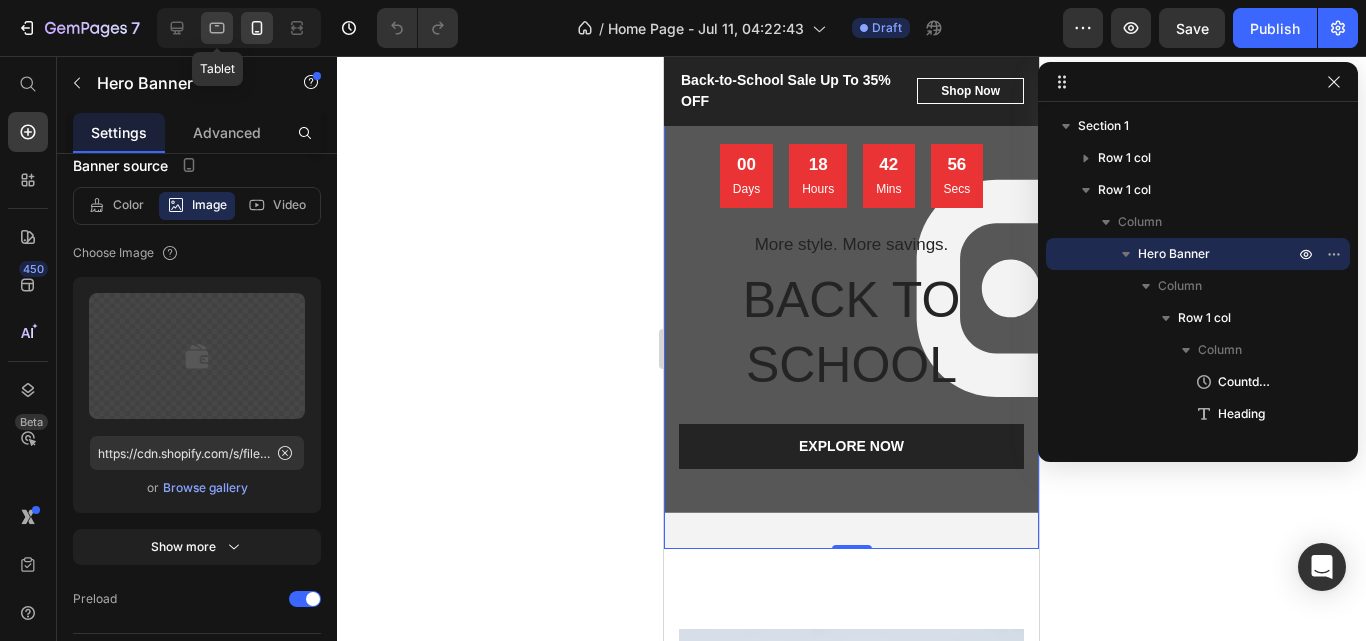 click 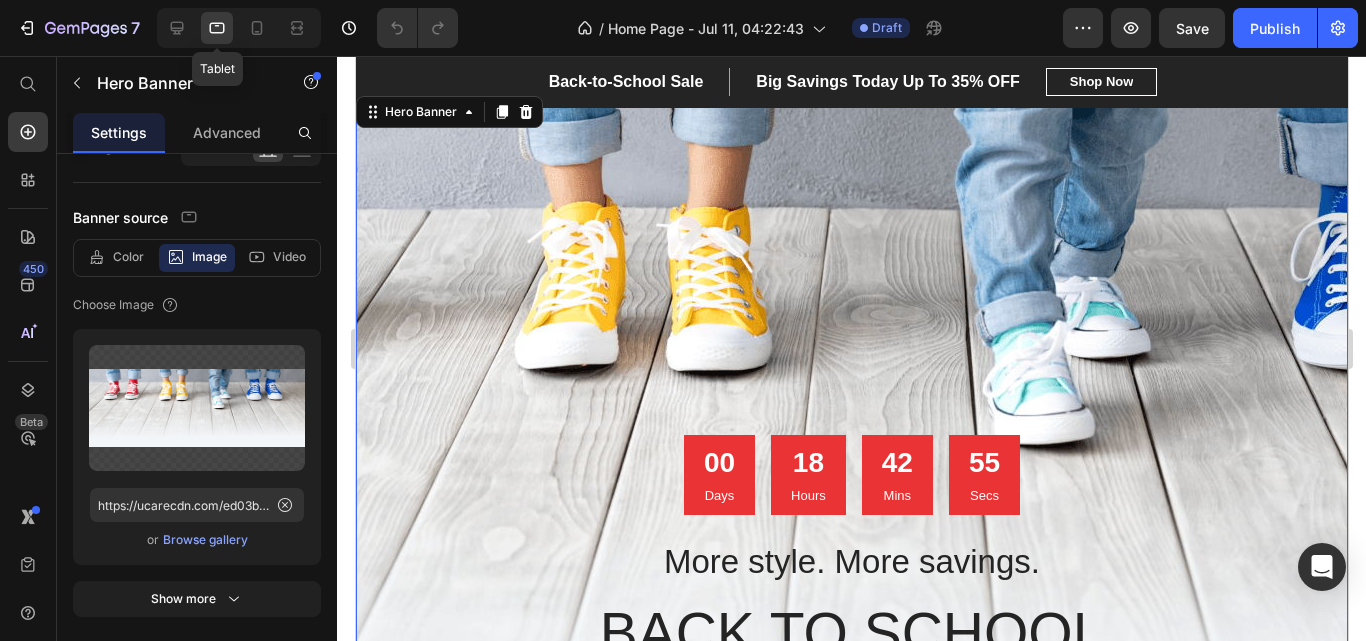 scroll, scrollTop: 23, scrollLeft: 0, axis: vertical 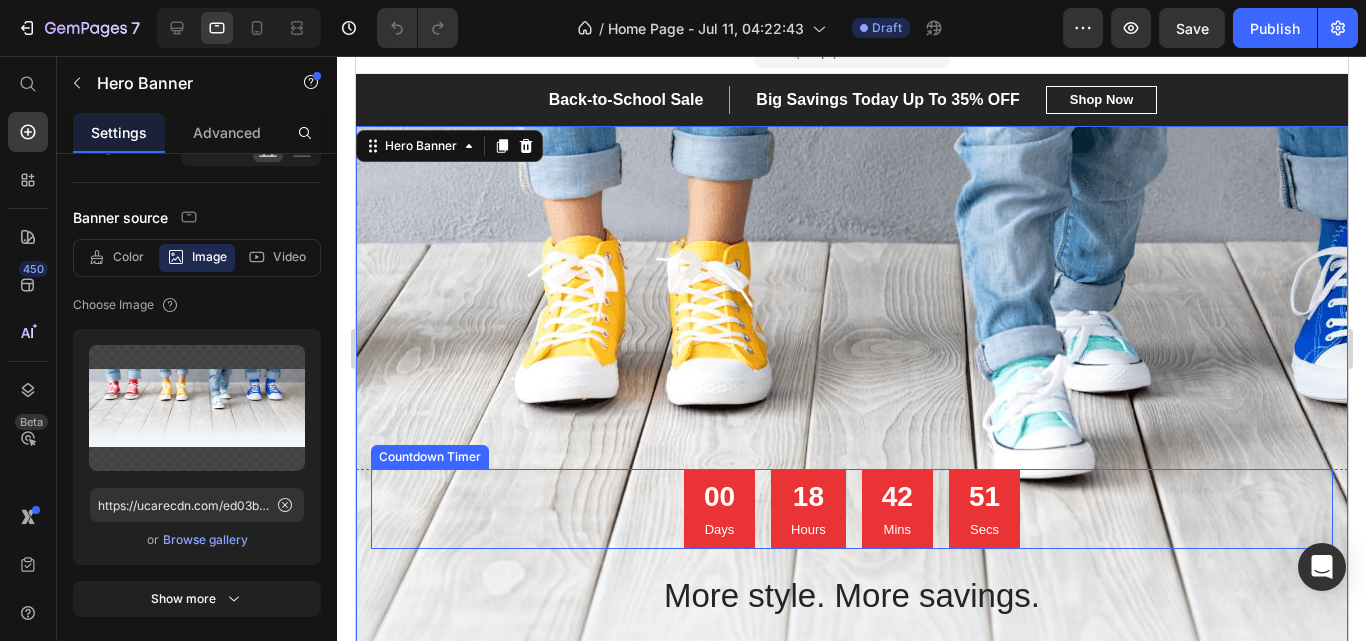 click on "18" at bounding box center [807, 497] 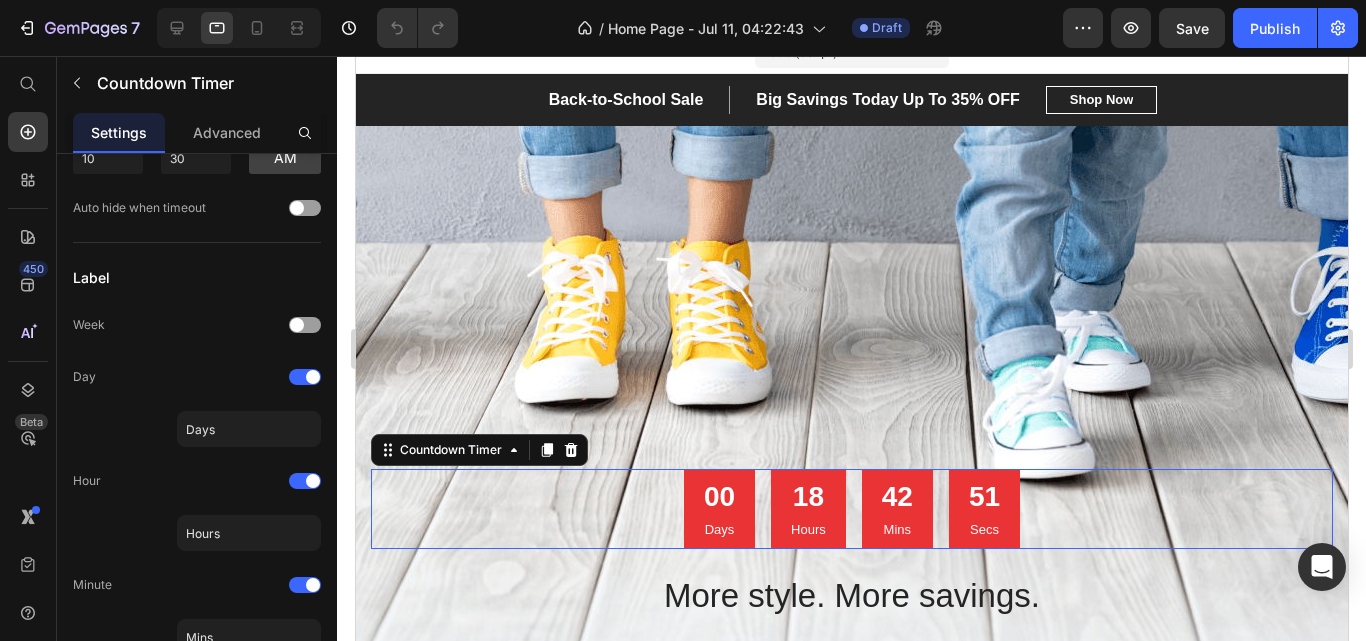 scroll, scrollTop: 0, scrollLeft: 0, axis: both 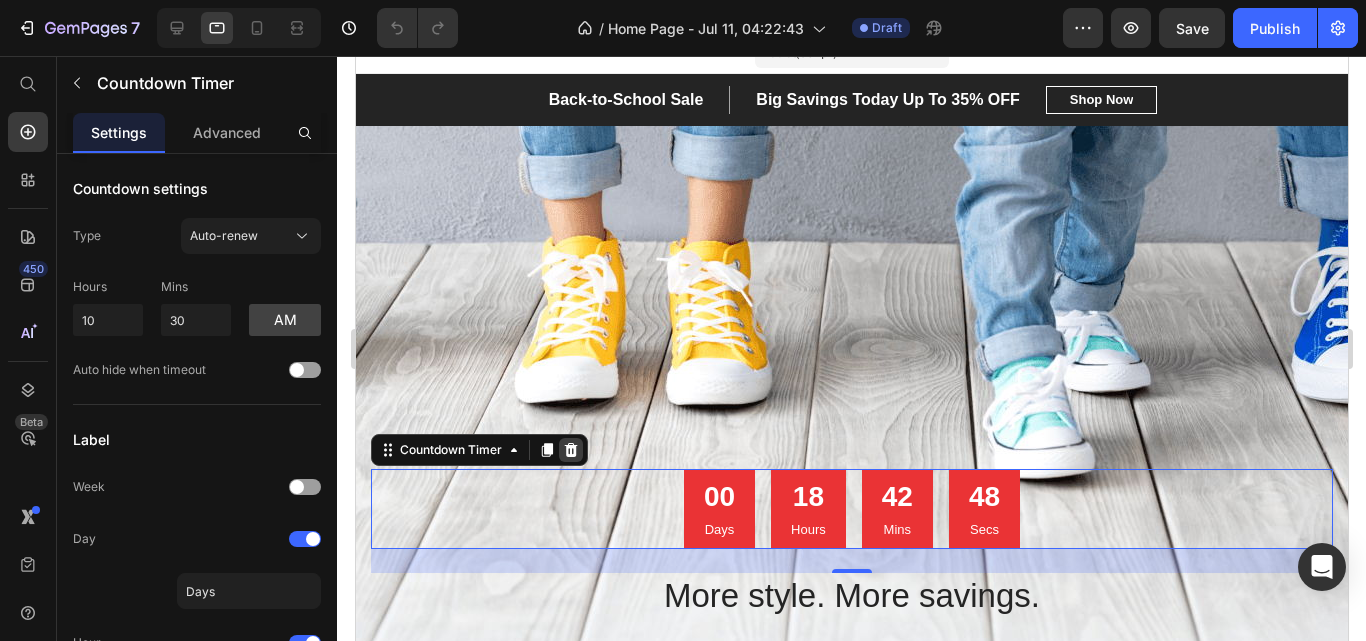 click 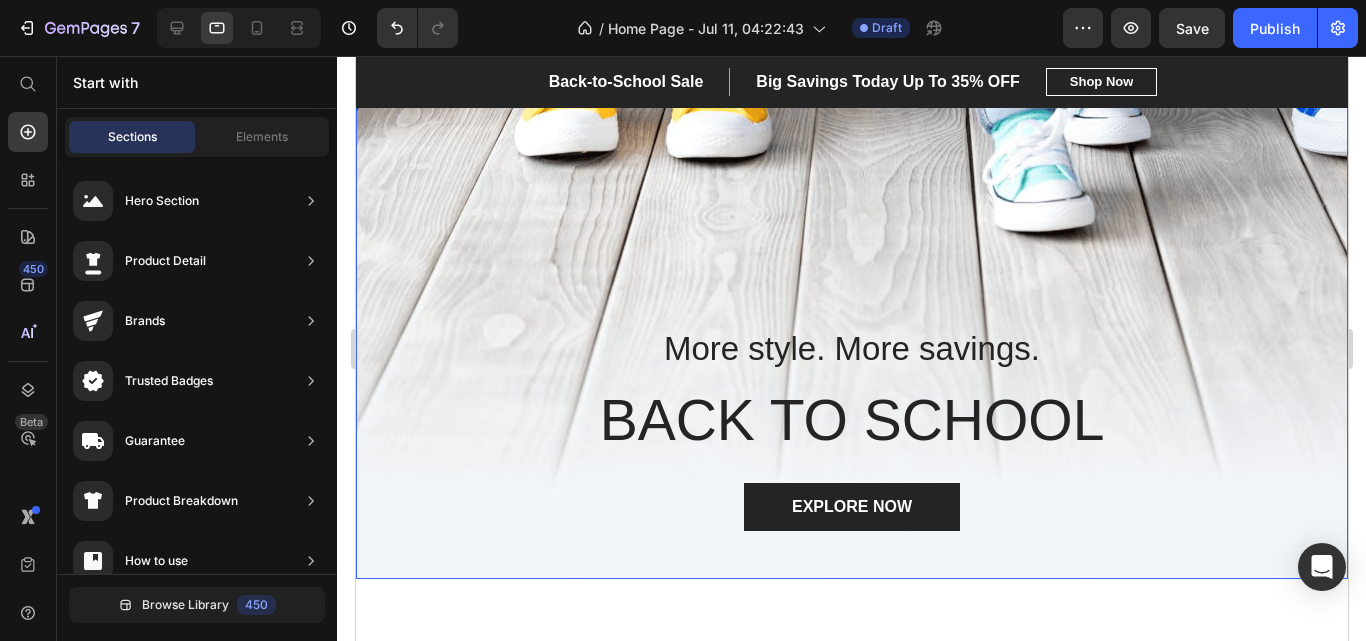 scroll, scrollTop: 0, scrollLeft: 0, axis: both 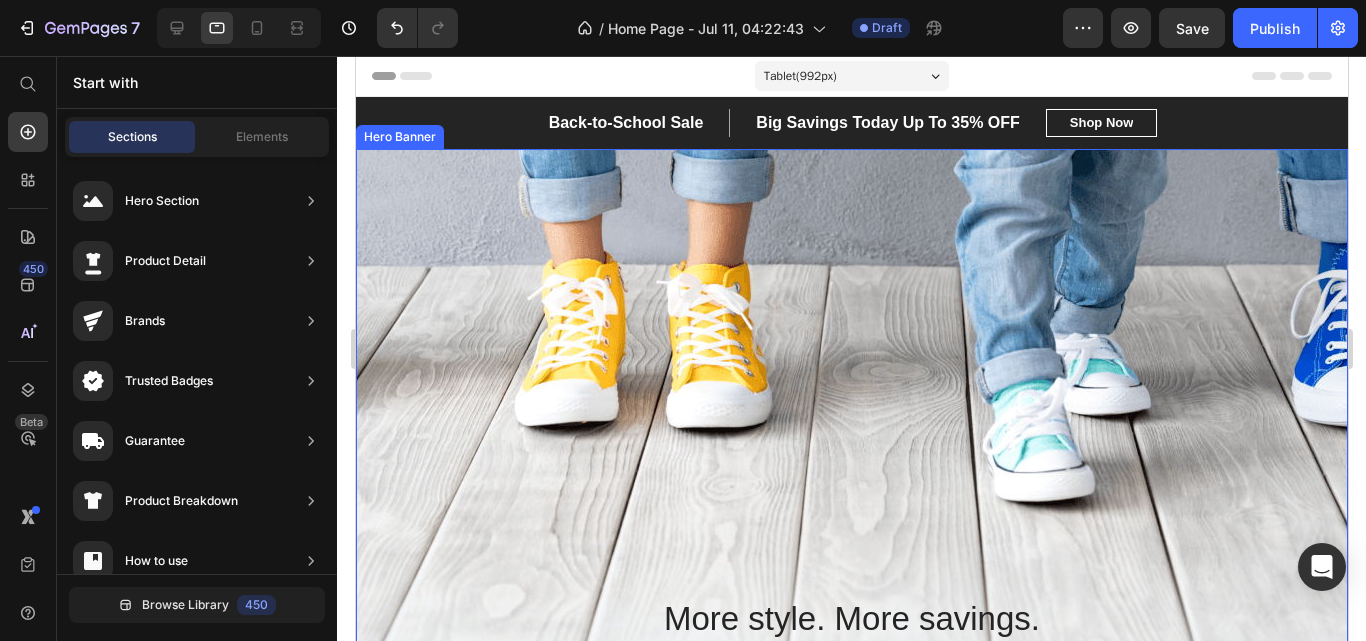 click at bounding box center (851, 499) 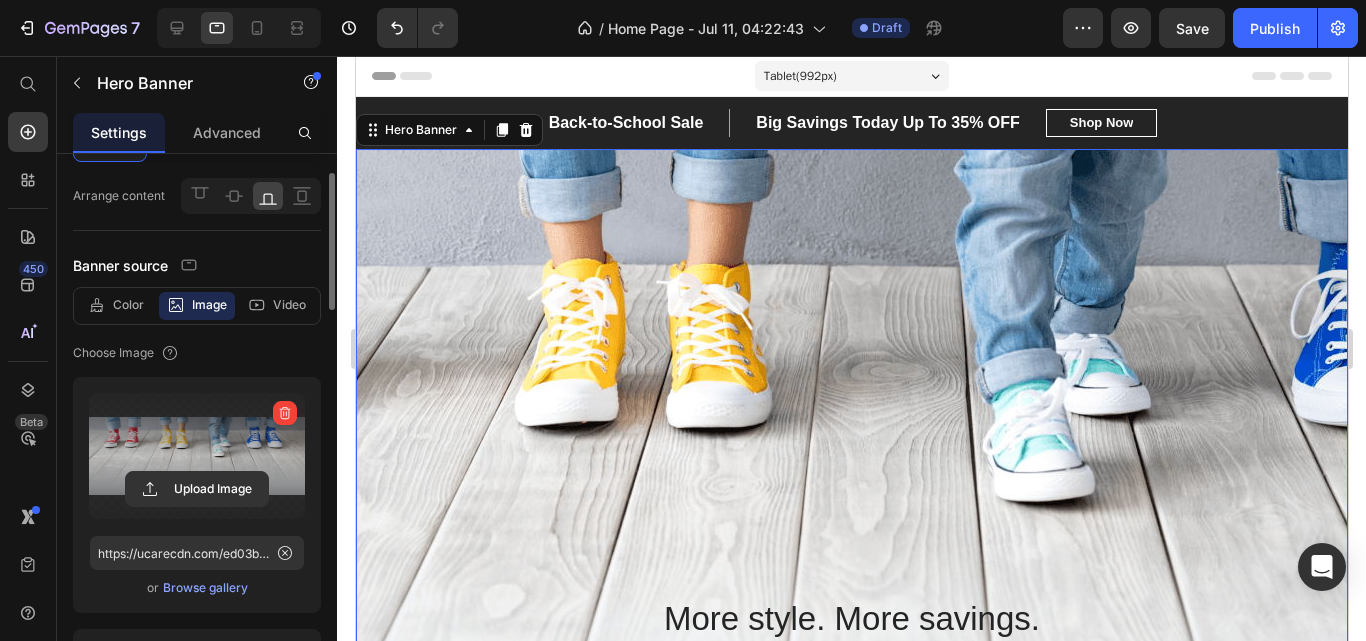 scroll, scrollTop: 121, scrollLeft: 0, axis: vertical 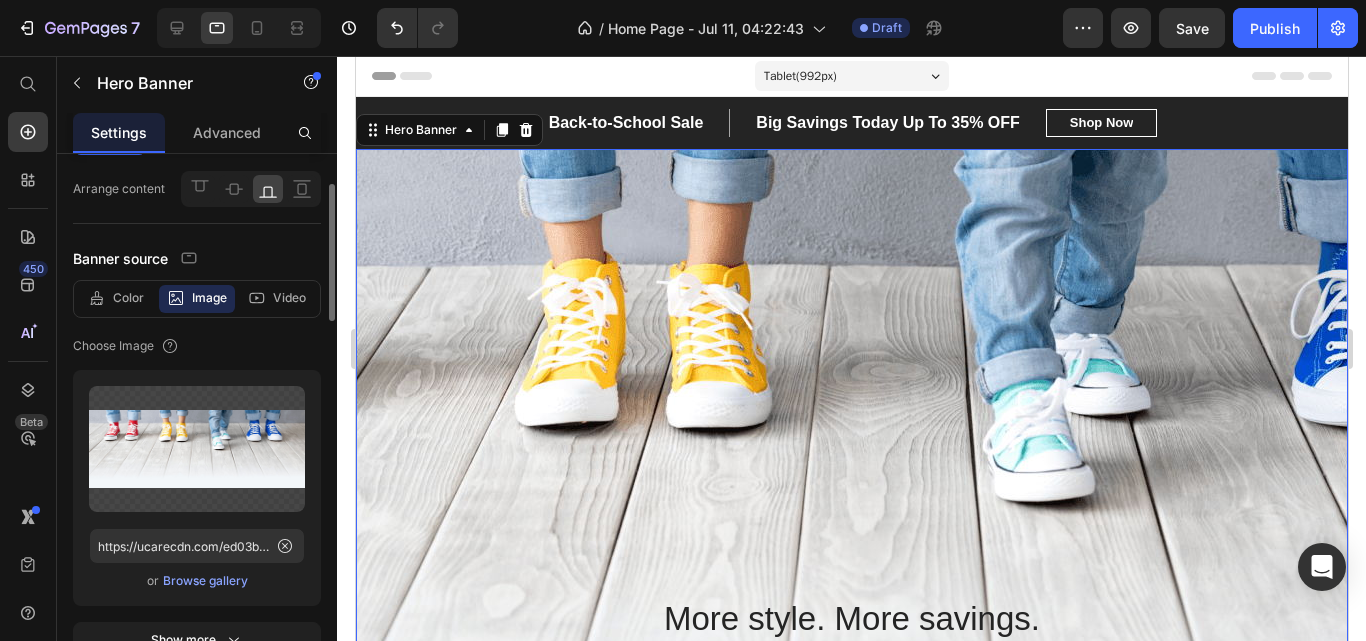 click on "Browse gallery" at bounding box center [205, 581] 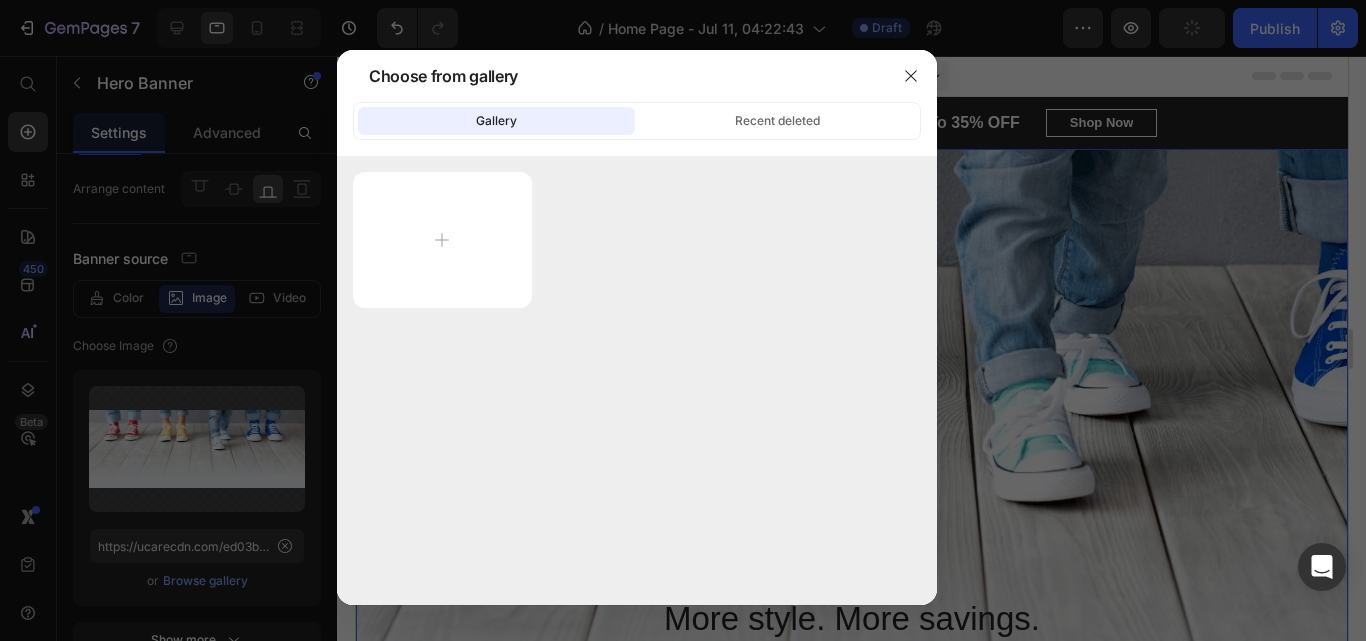 click on "Gallery Recent deleted" 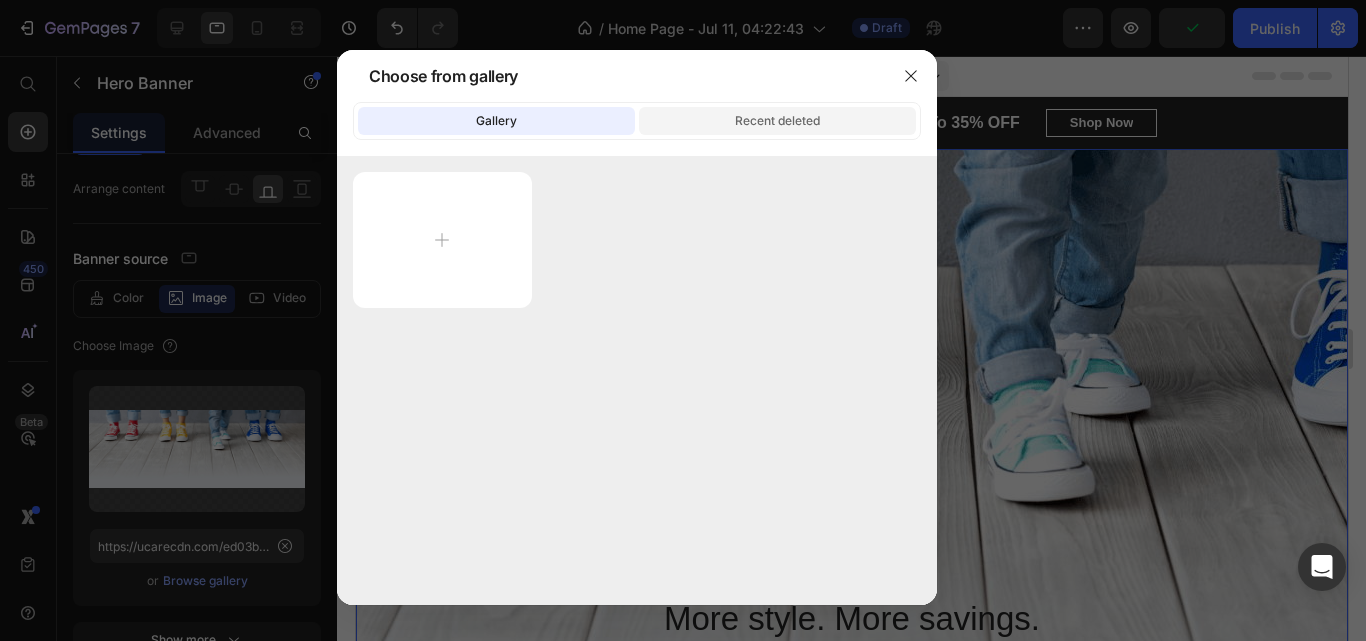 click on "Recent deleted" 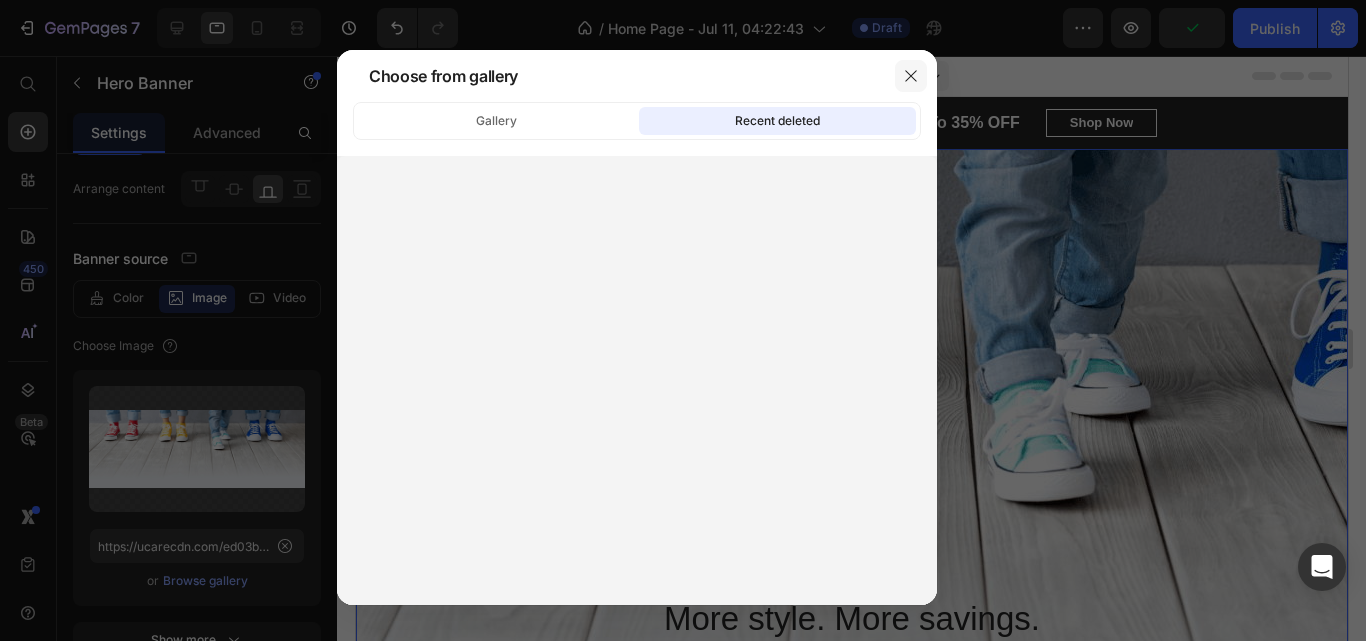 click 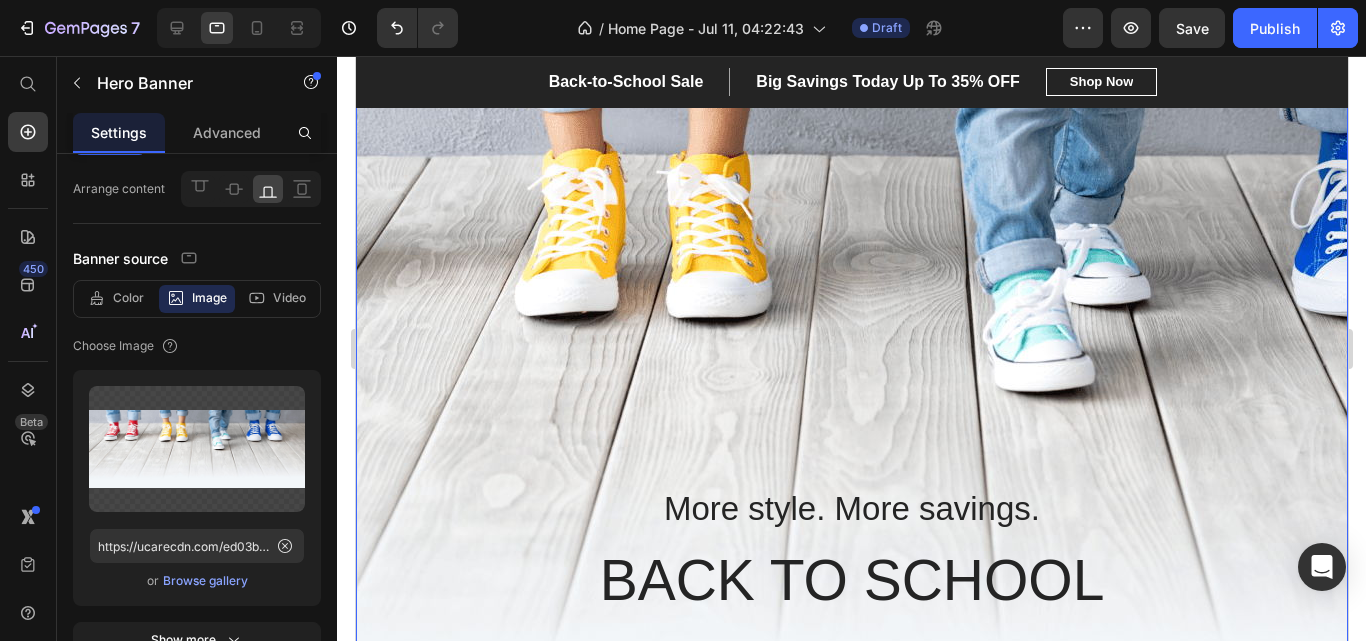 scroll, scrollTop: 113, scrollLeft: 0, axis: vertical 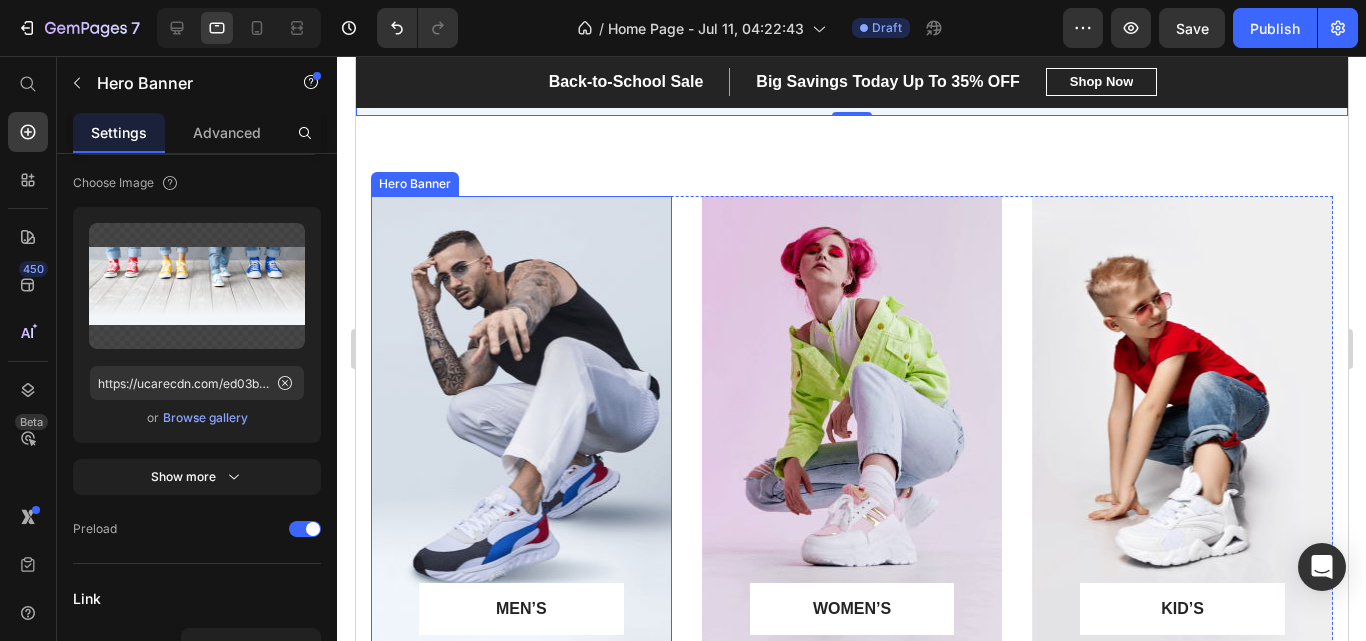 click at bounding box center [520, 427] 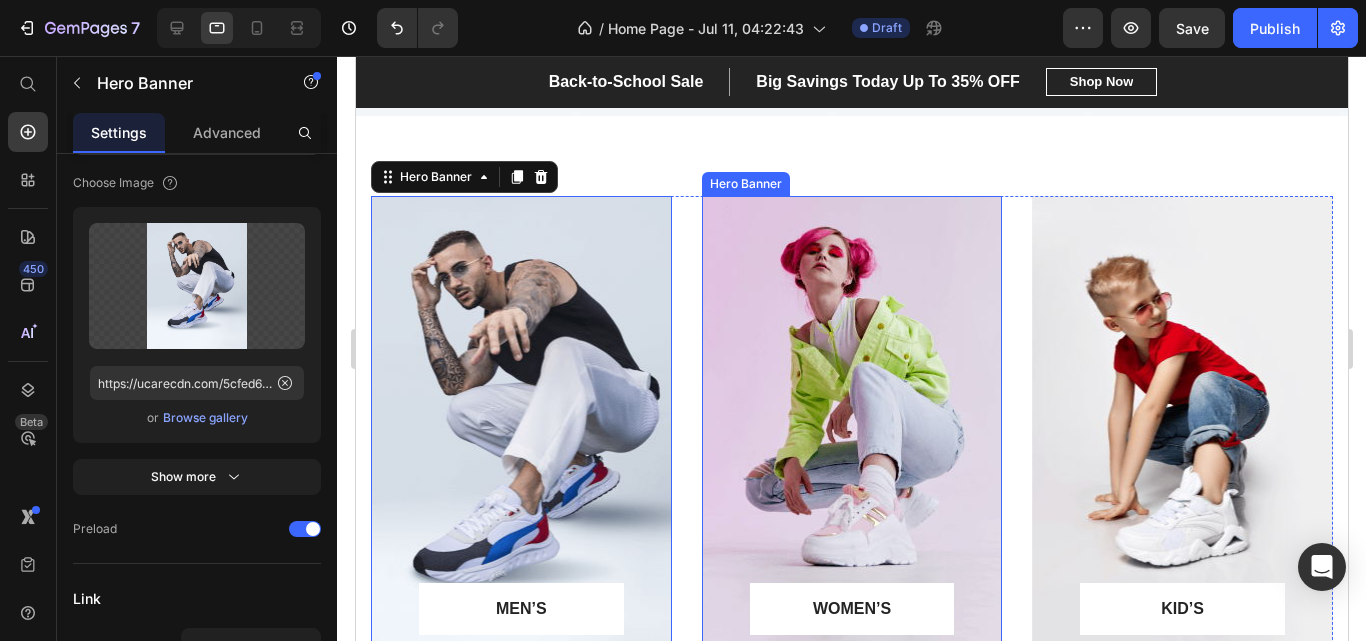 click at bounding box center (851, 427) 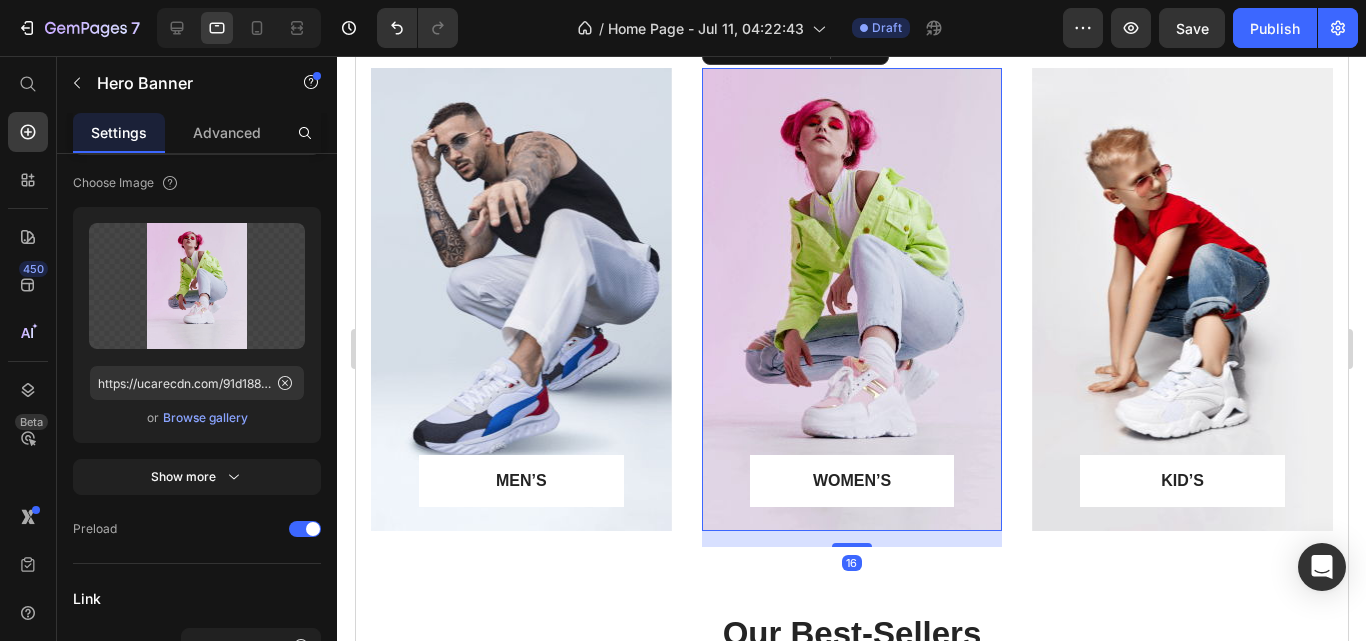 scroll, scrollTop: 887, scrollLeft: 0, axis: vertical 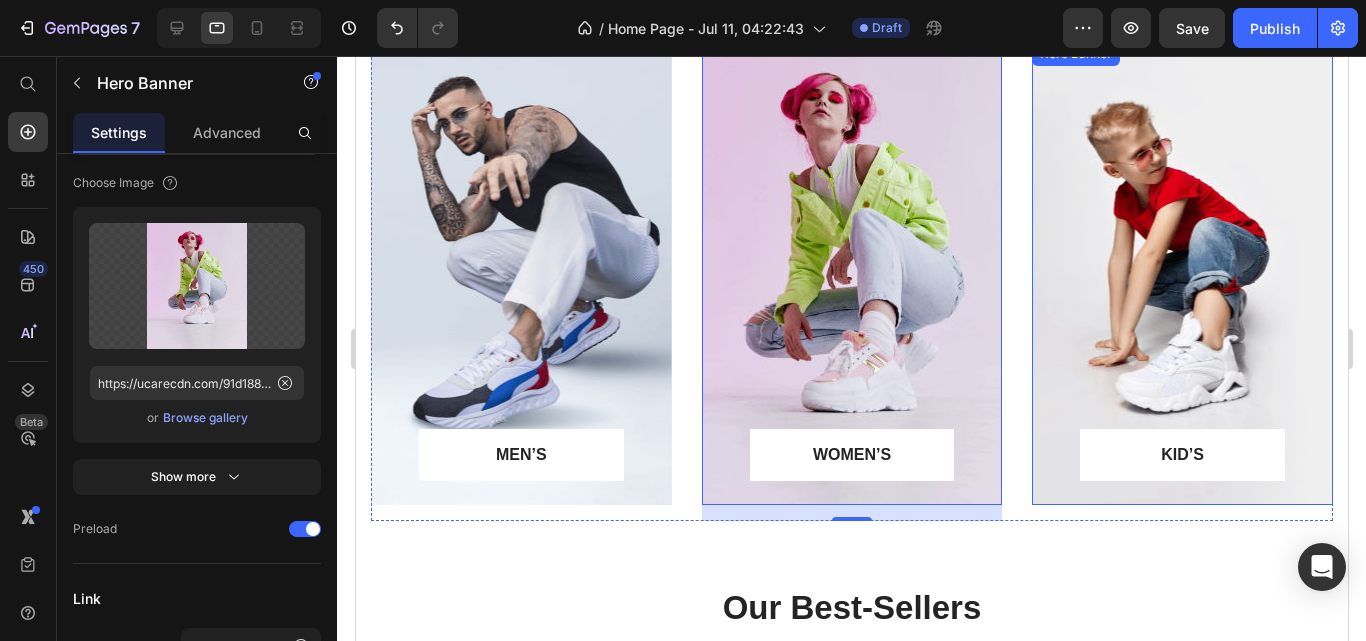 click at bounding box center [1181, 273] 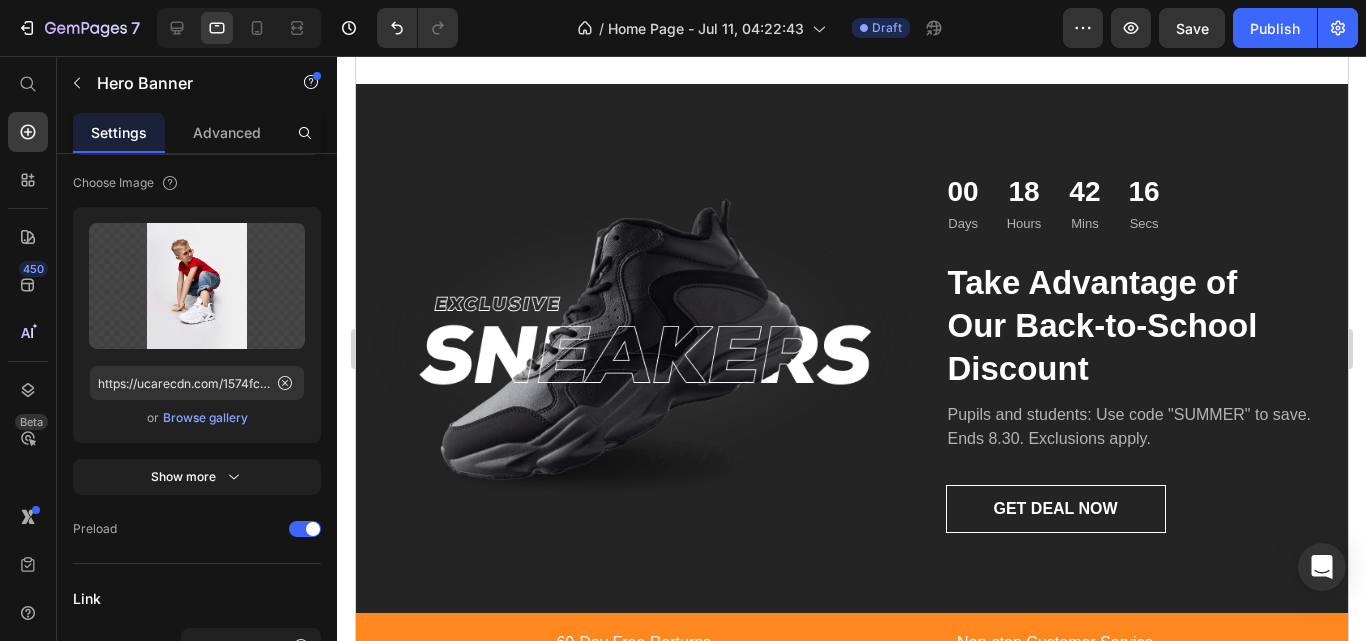 scroll, scrollTop: 3480, scrollLeft: 0, axis: vertical 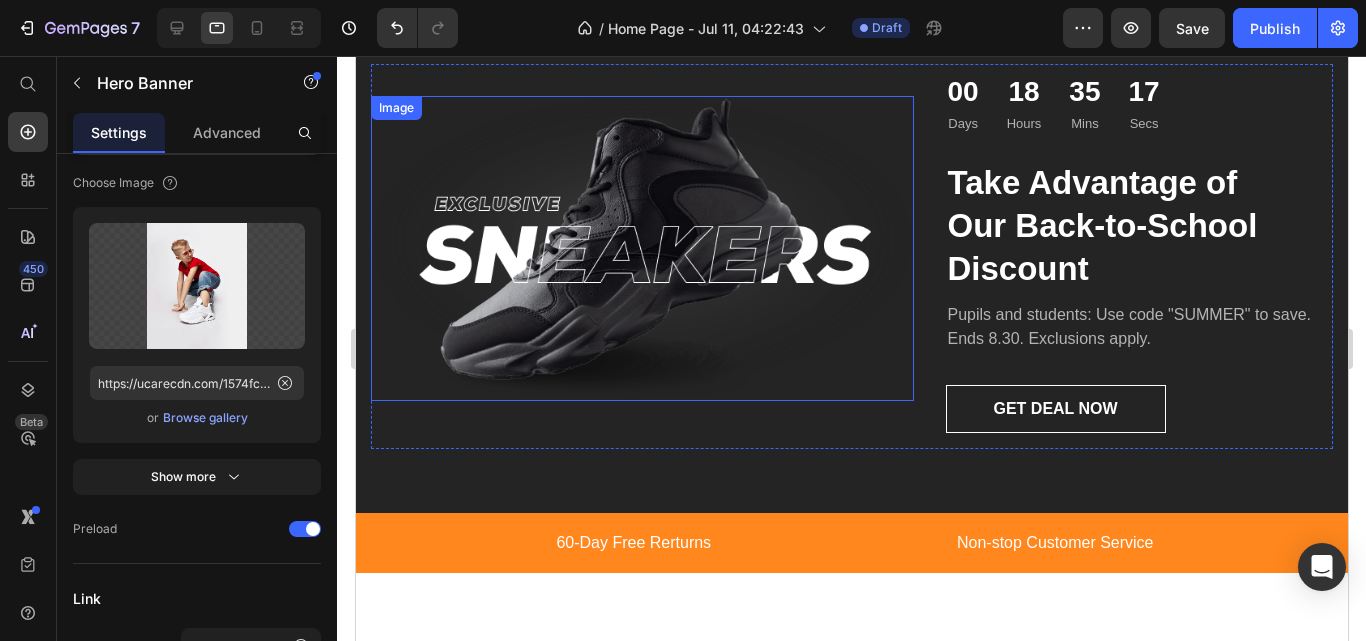 click at bounding box center (641, 248) 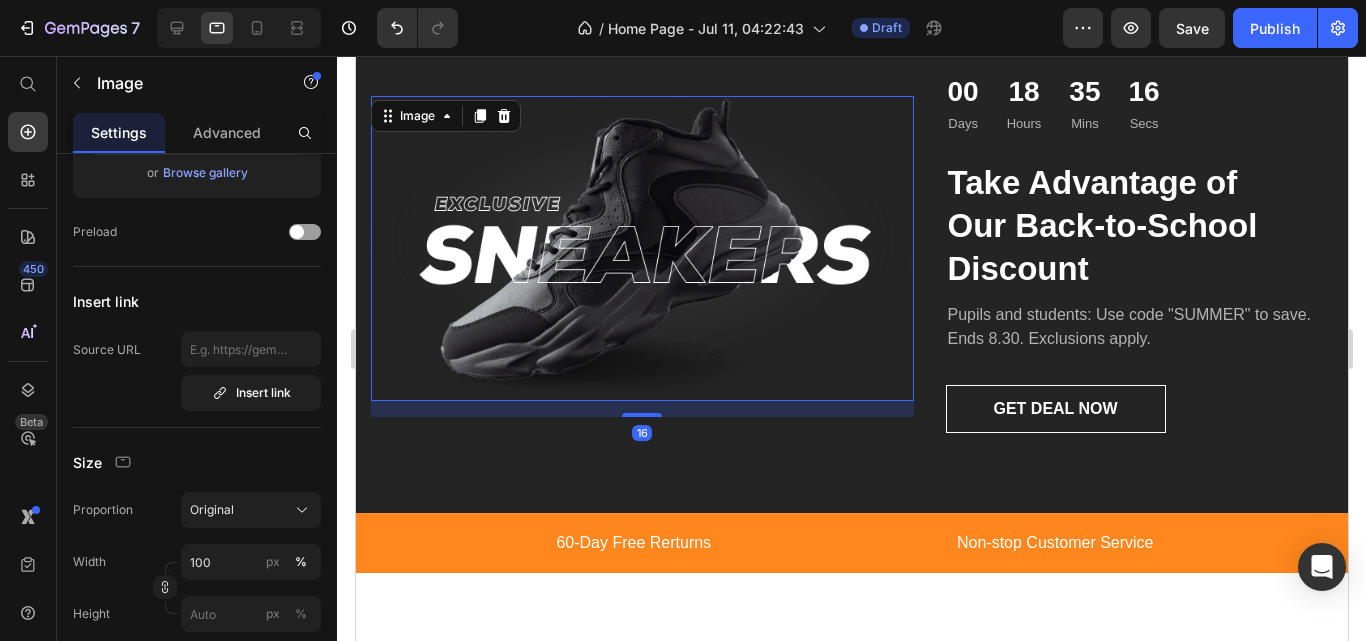 scroll, scrollTop: 0, scrollLeft: 0, axis: both 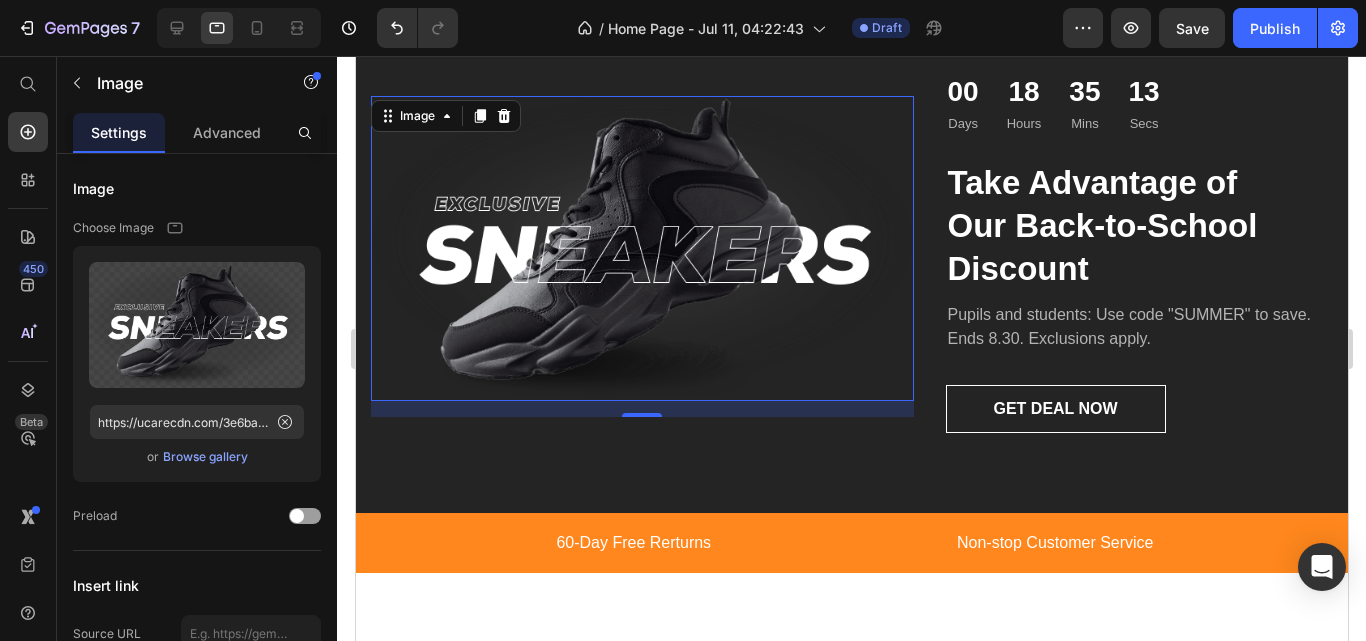 click at bounding box center [641, 248] 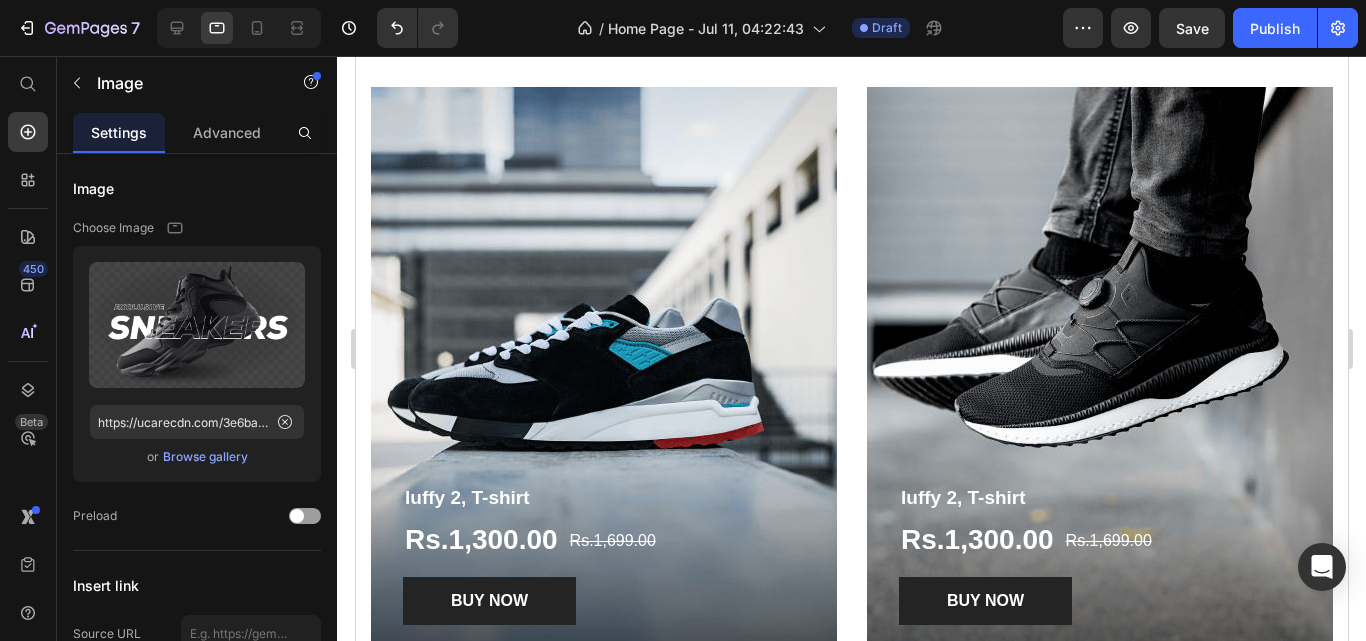 scroll, scrollTop: 0, scrollLeft: 0, axis: both 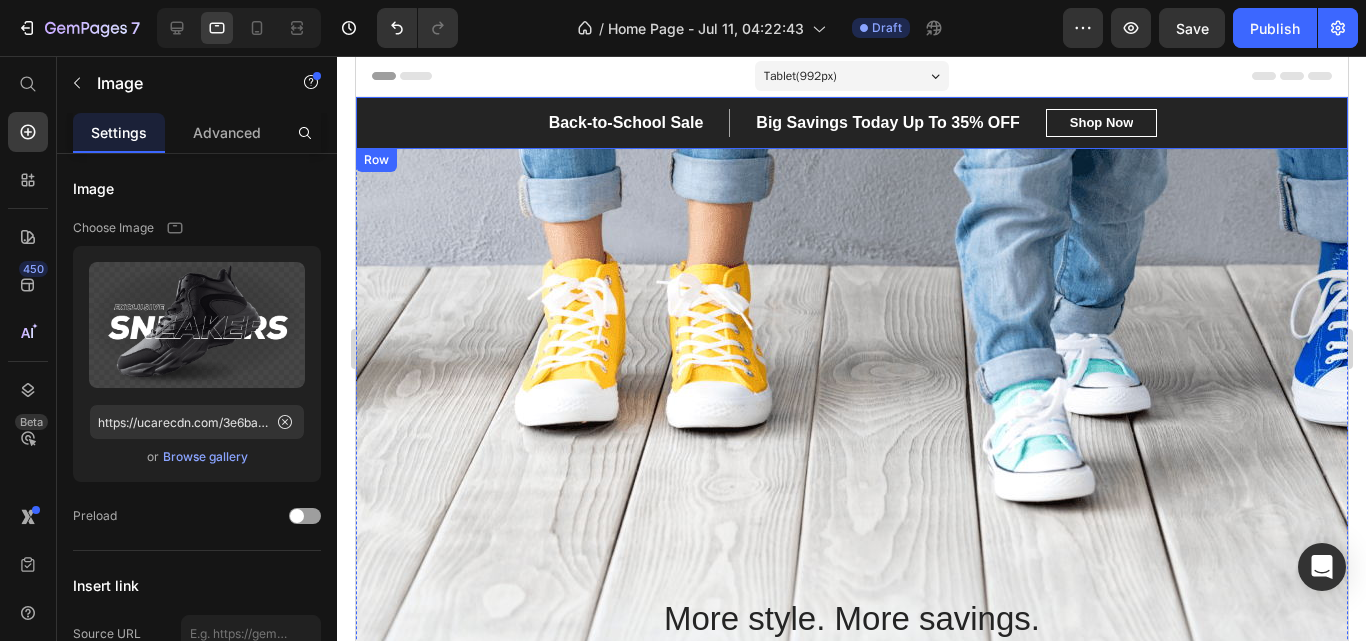 click on "Back-to-School Sale Text block Big Savings Today Up To 35% OFF  Text block Row Back-to-School Sale Up To 35% OFF  Text block Shop Now Button Row Row" at bounding box center (851, 123) 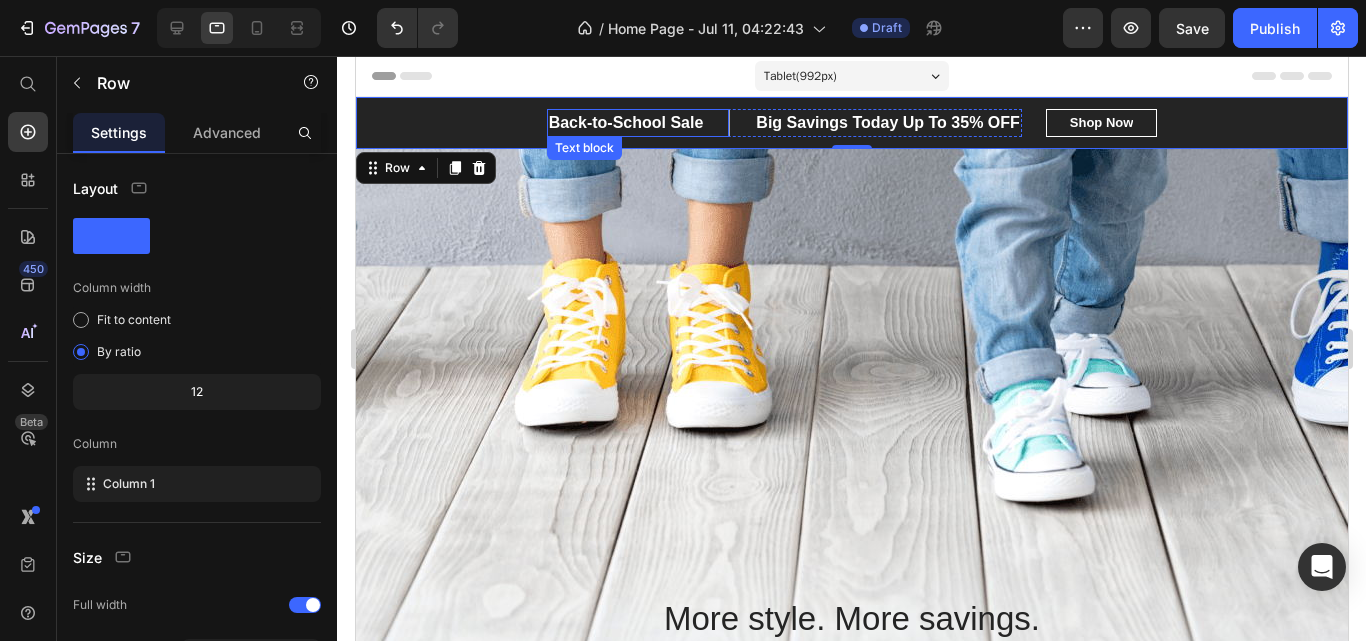click on "Back-to-School Sale" at bounding box center [625, 123] 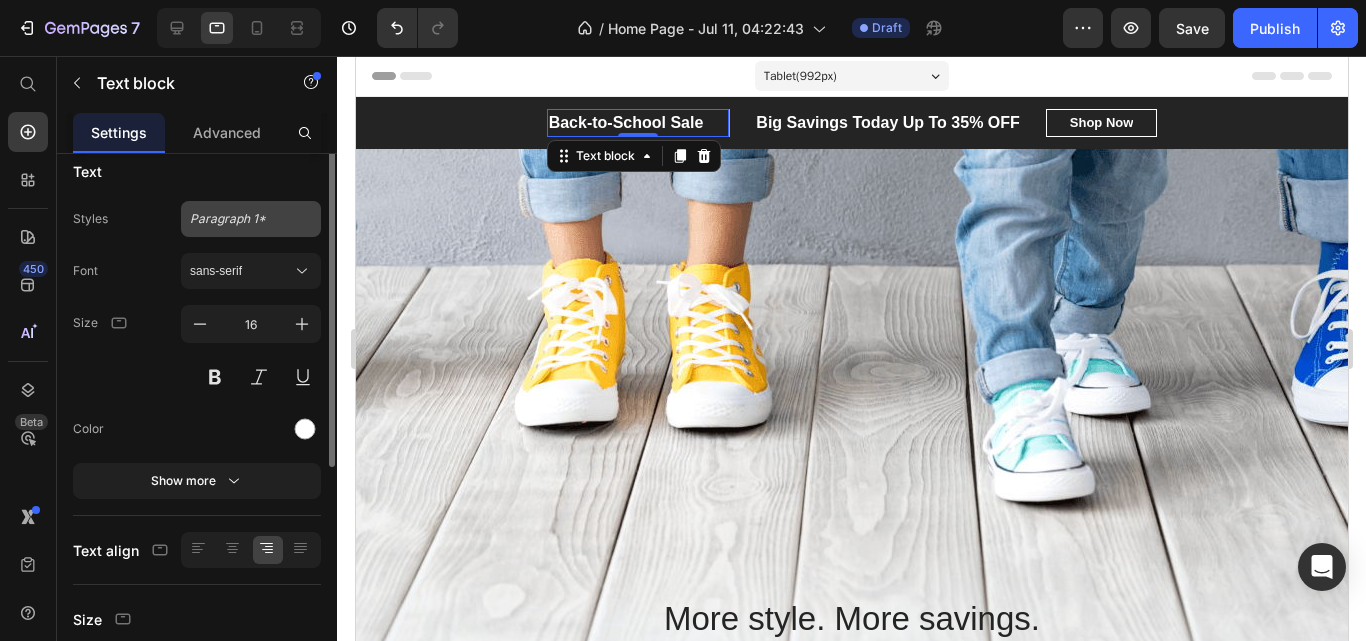 scroll, scrollTop: 0, scrollLeft: 0, axis: both 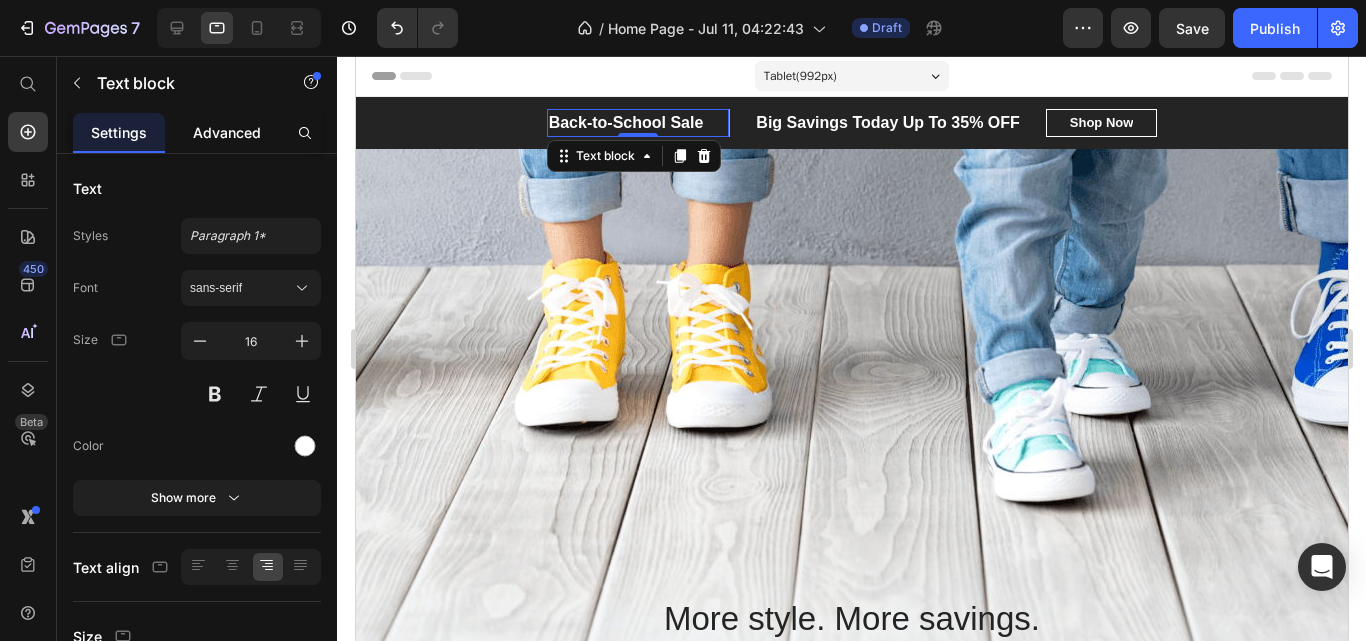 click on "Advanced" at bounding box center [227, 132] 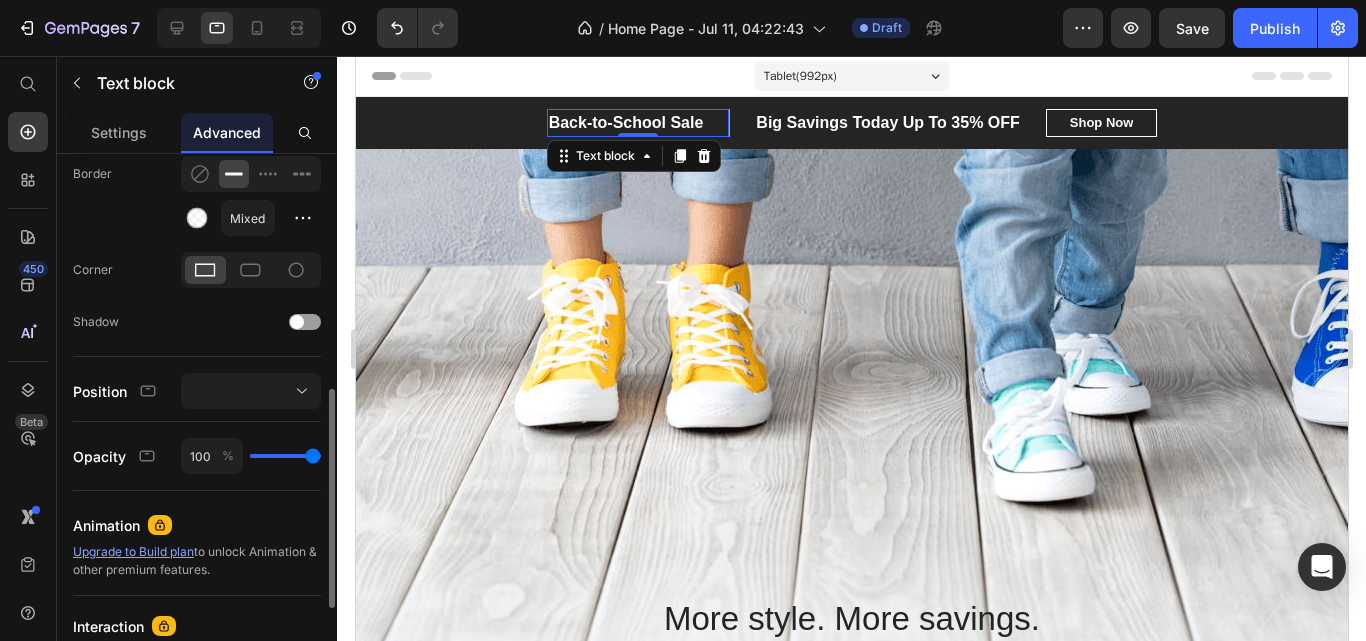 scroll, scrollTop: 574, scrollLeft: 0, axis: vertical 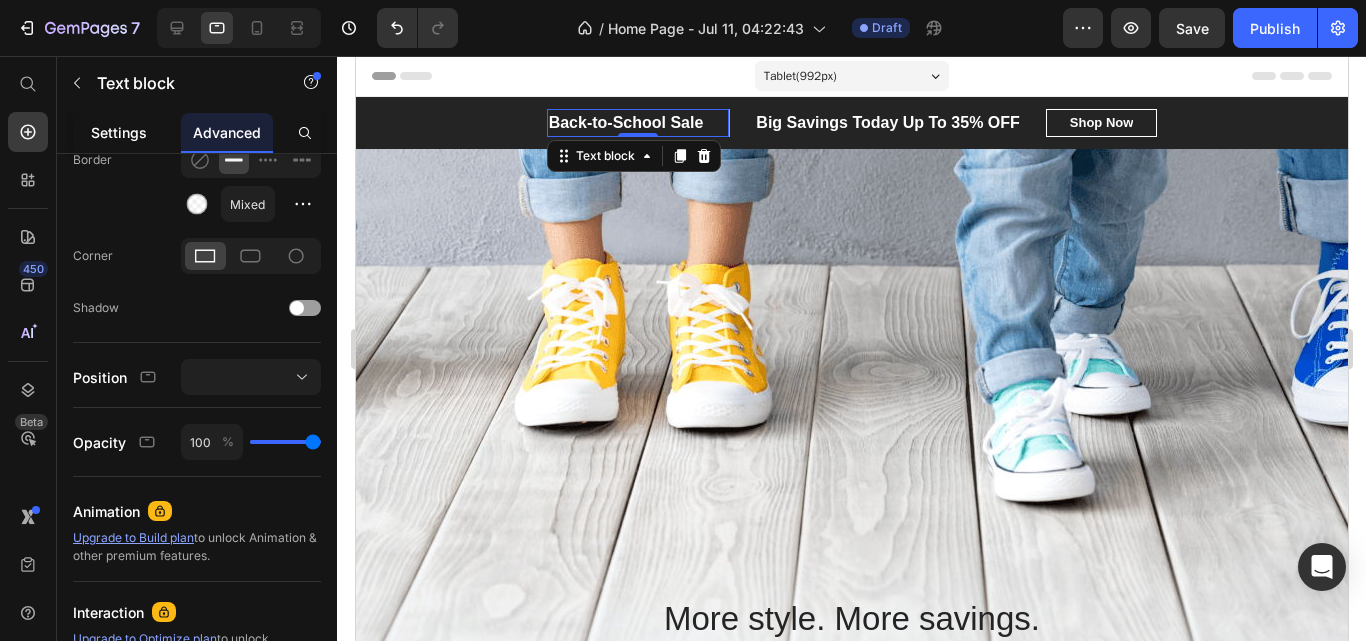 click on "Settings" 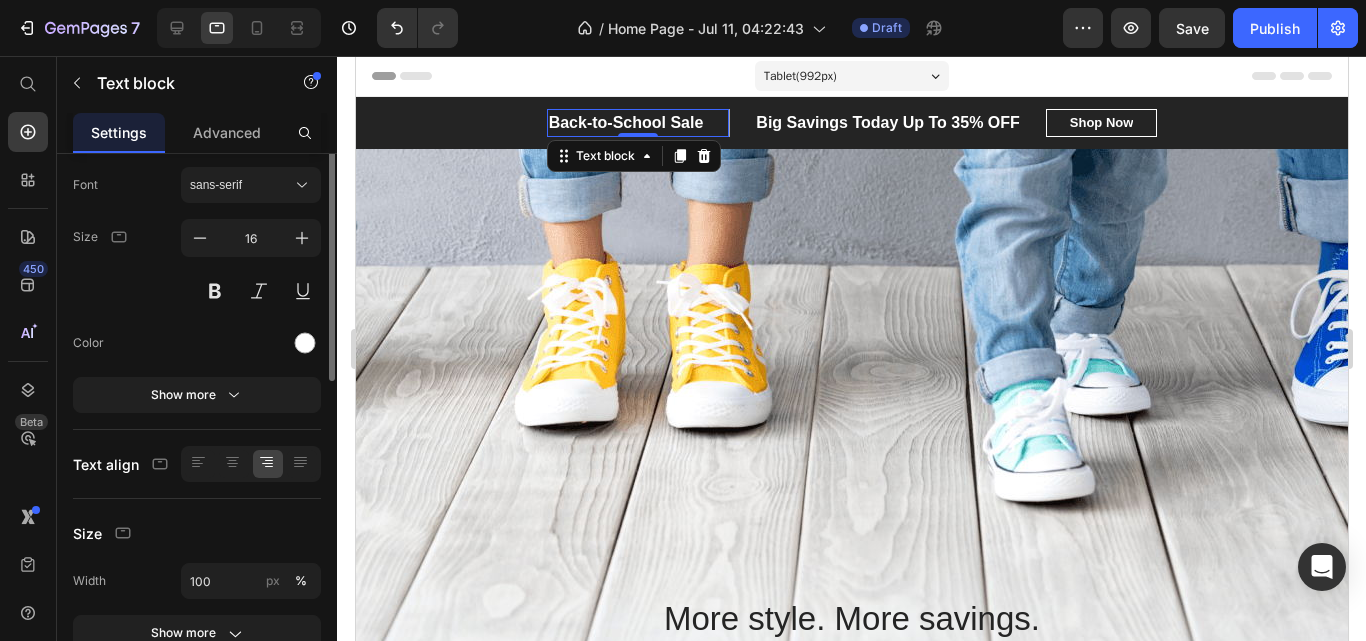 scroll, scrollTop: 0, scrollLeft: 0, axis: both 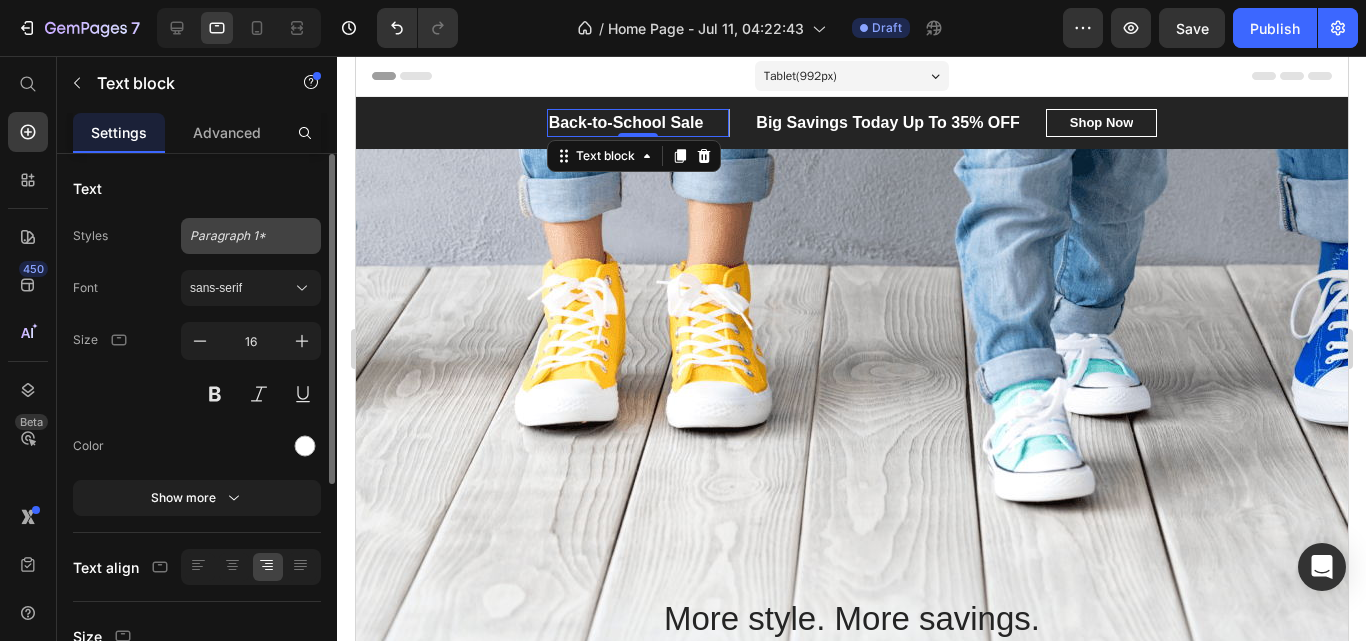 click on "Paragraph 1*" 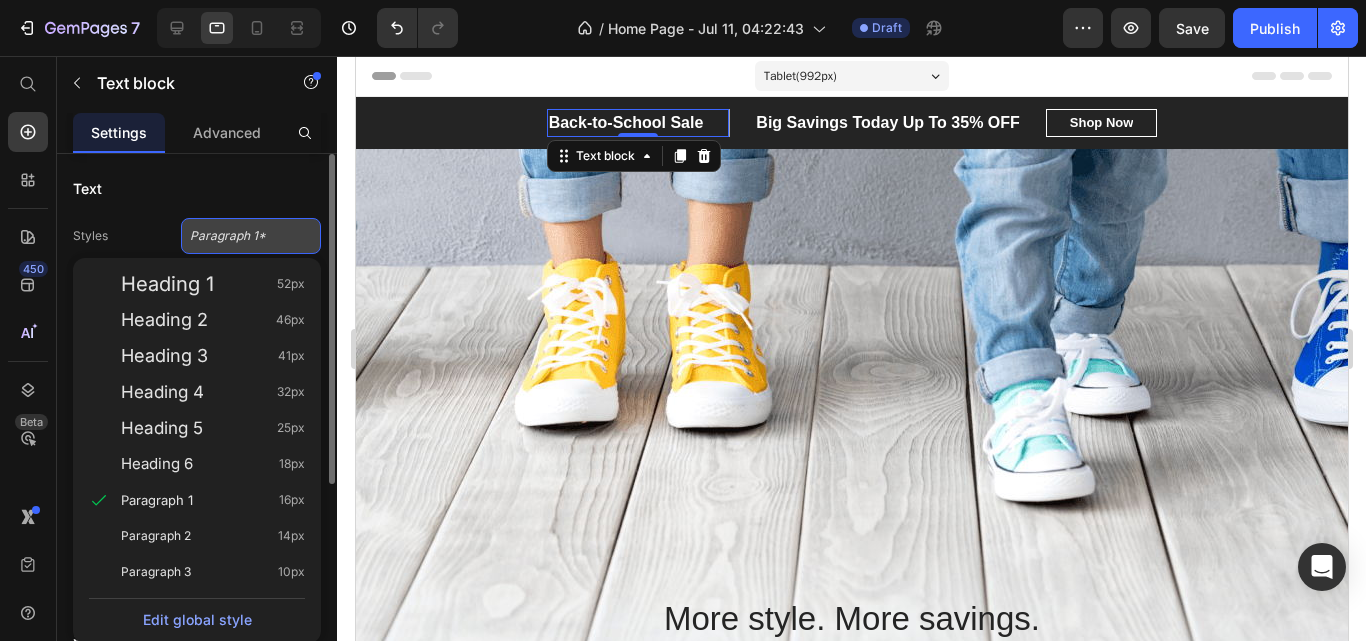 click on "Paragraph 1*" 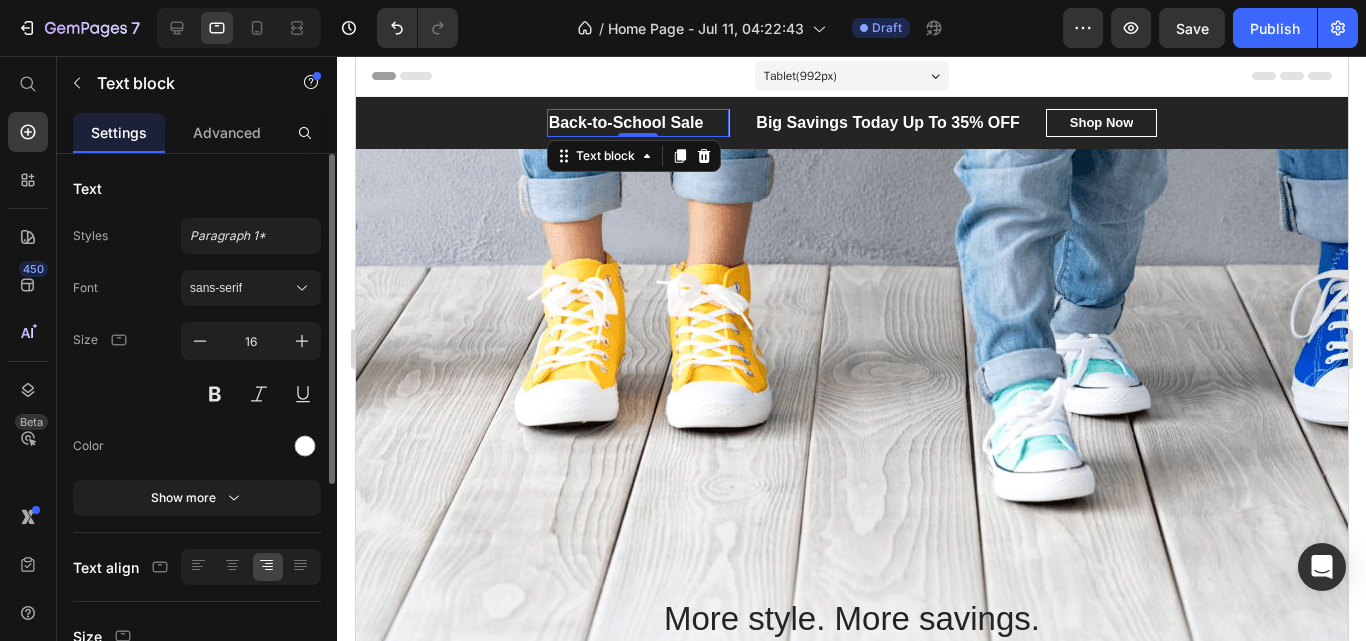 drag, startPoint x: 183, startPoint y: 334, endPoint x: 130, endPoint y: 404, distance: 87.80091 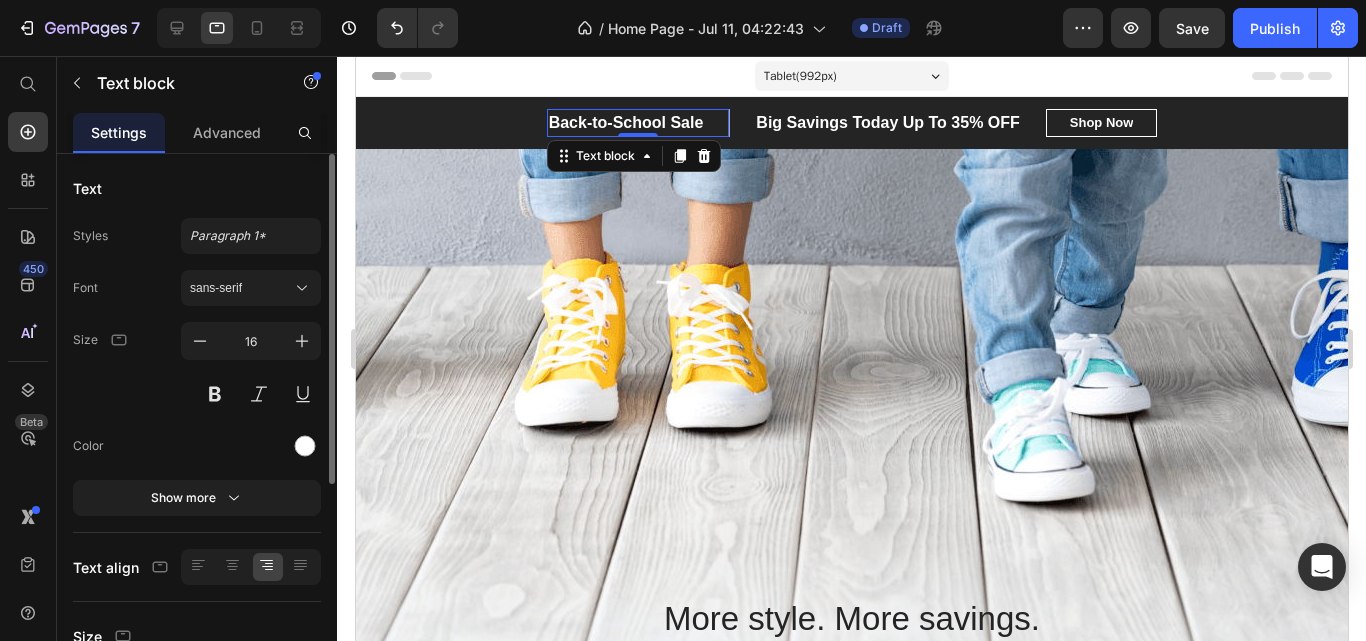 click on "Color" at bounding box center (197, 446) 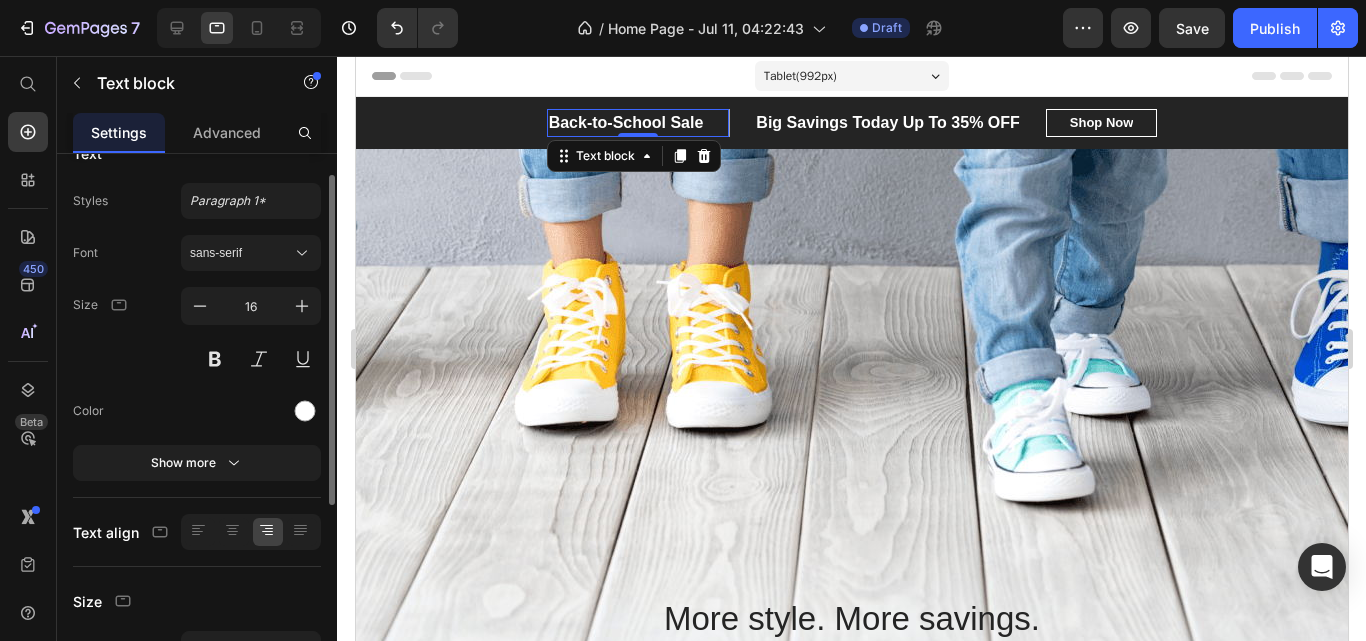 click on "Show more" at bounding box center (197, 463) 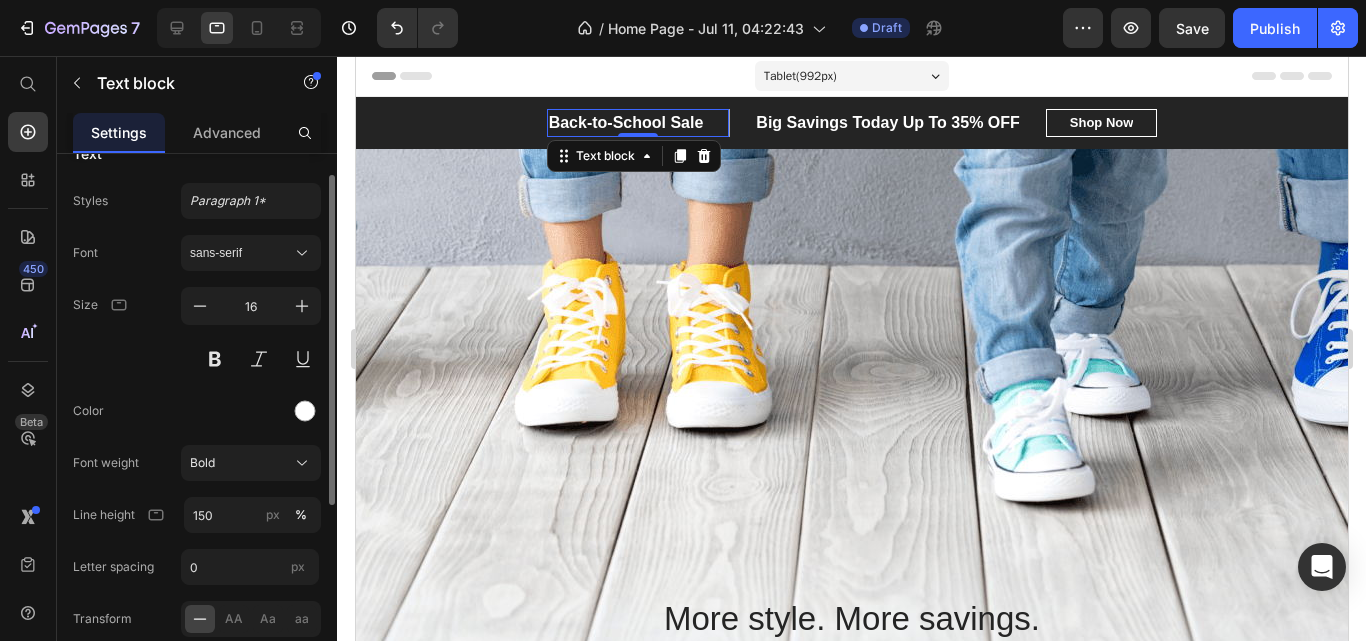 click on "Font weight Bold" 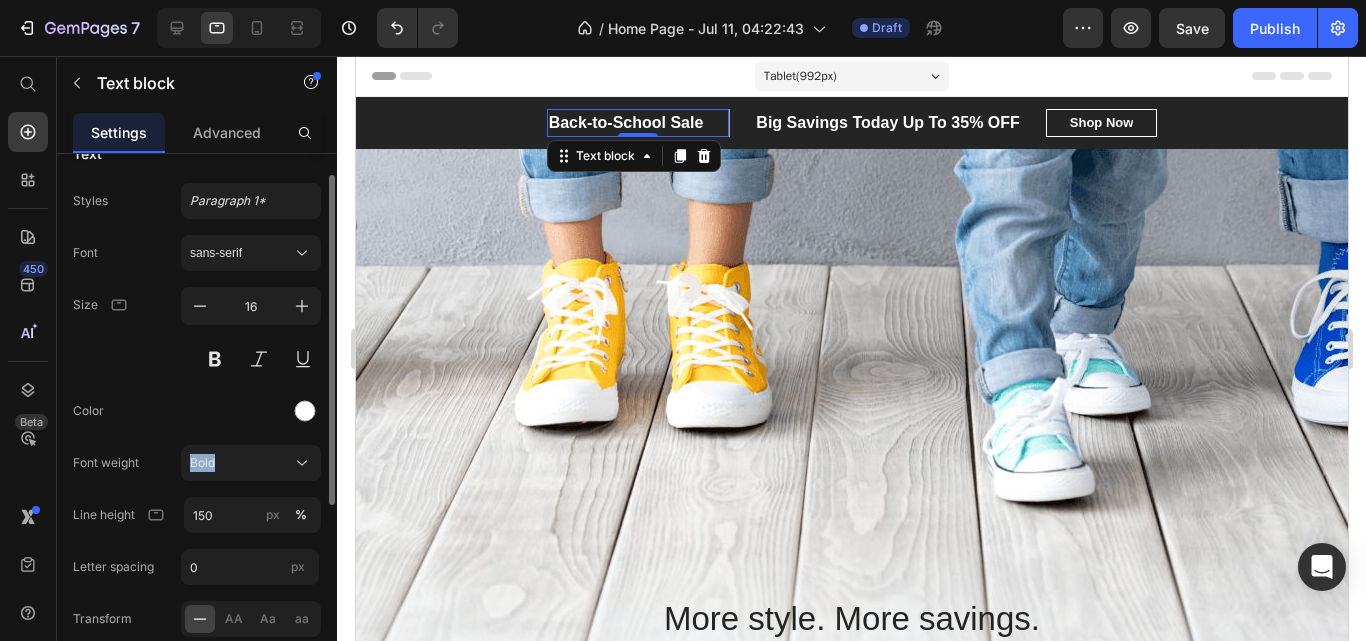 click on "Font weight Bold" 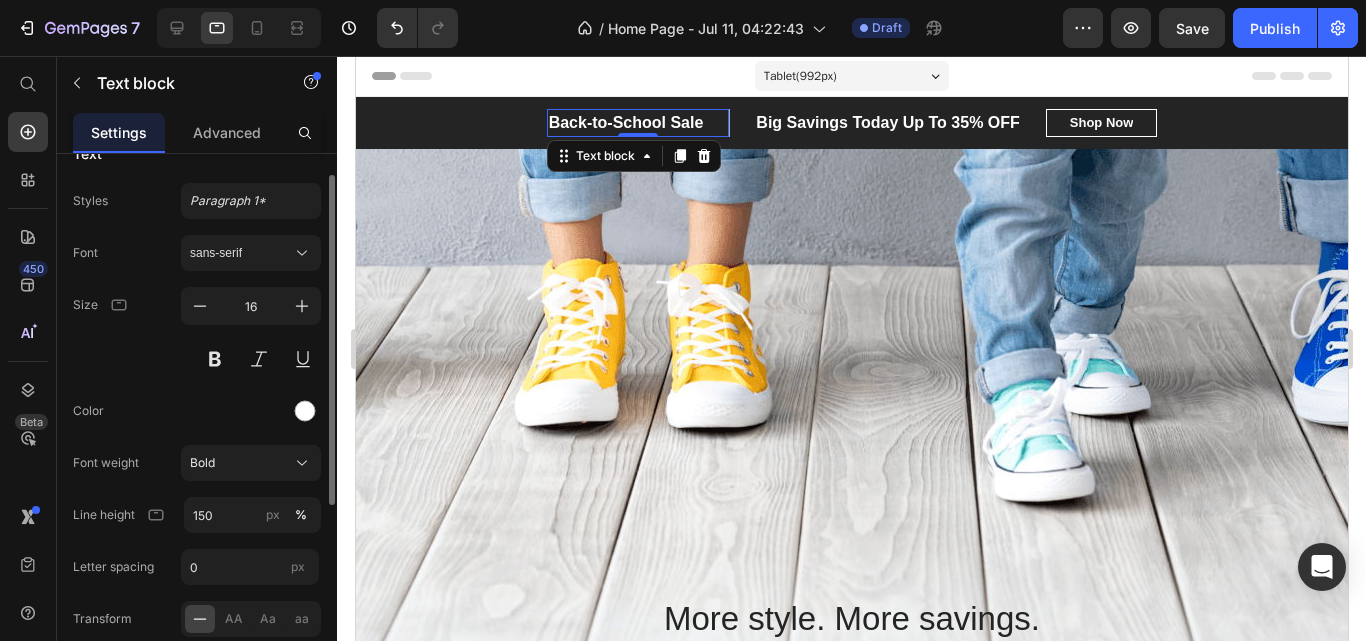 click on "Color" at bounding box center (197, 411) 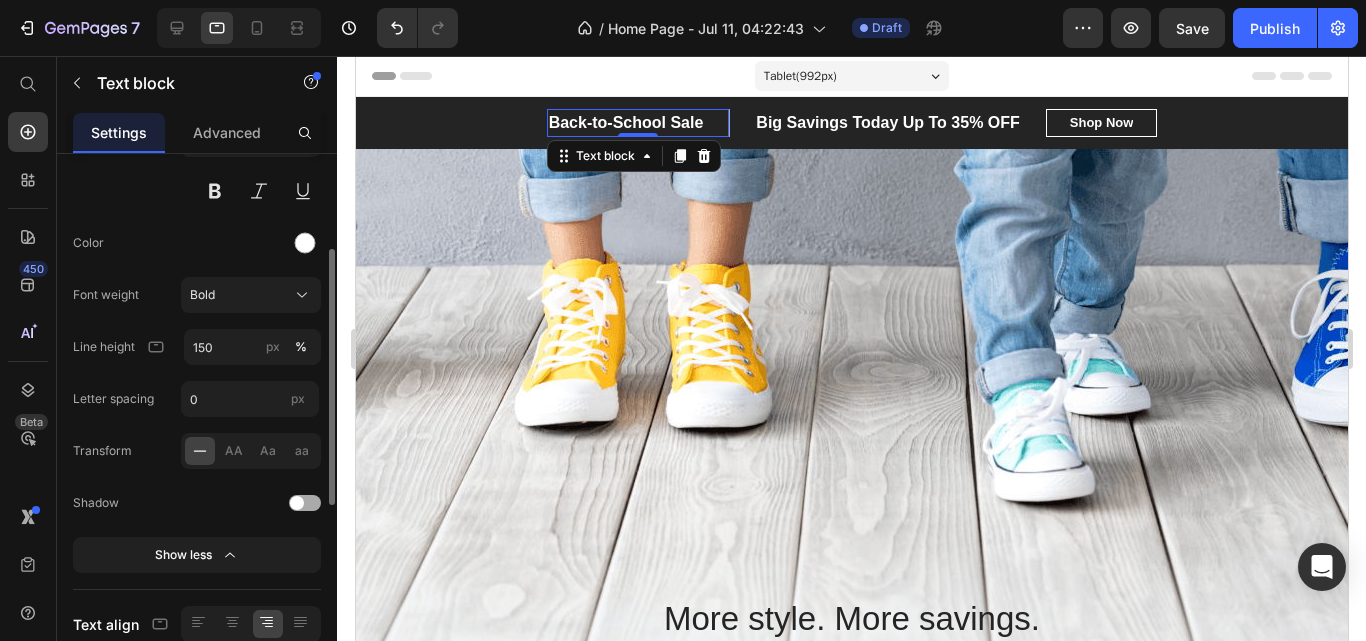 scroll, scrollTop: 210, scrollLeft: 0, axis: vertical 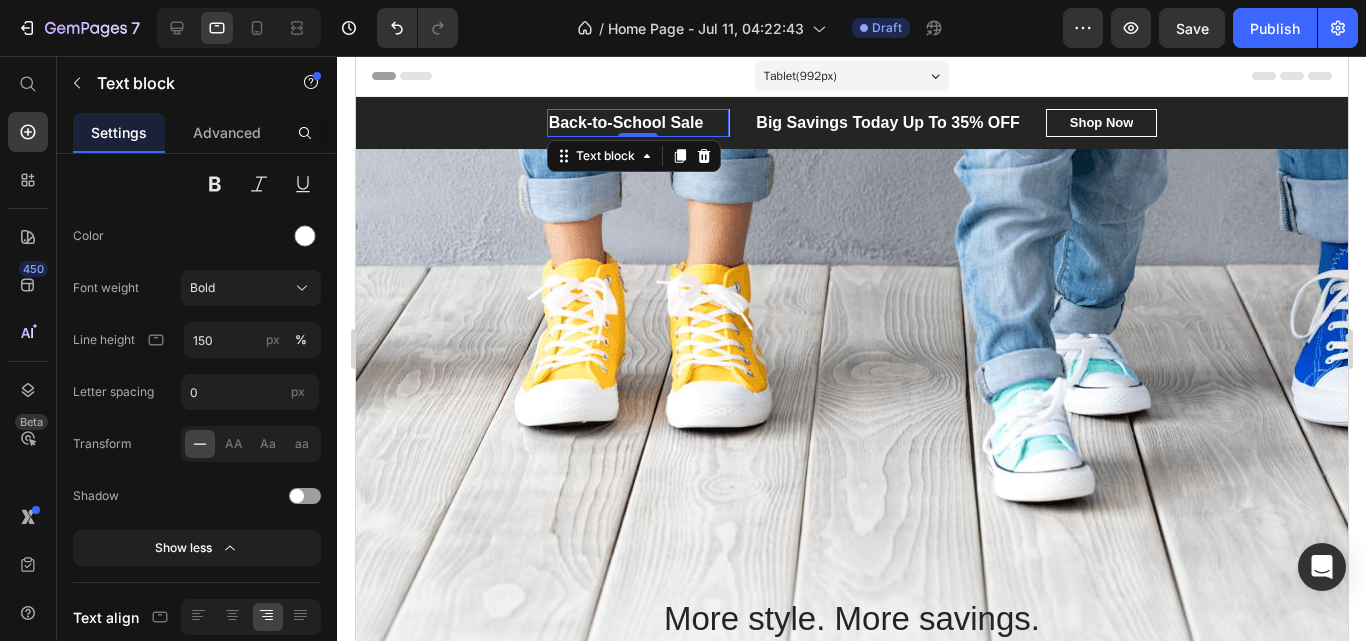 click on "Back-to-School Sale" at bounding box center (625, 123) 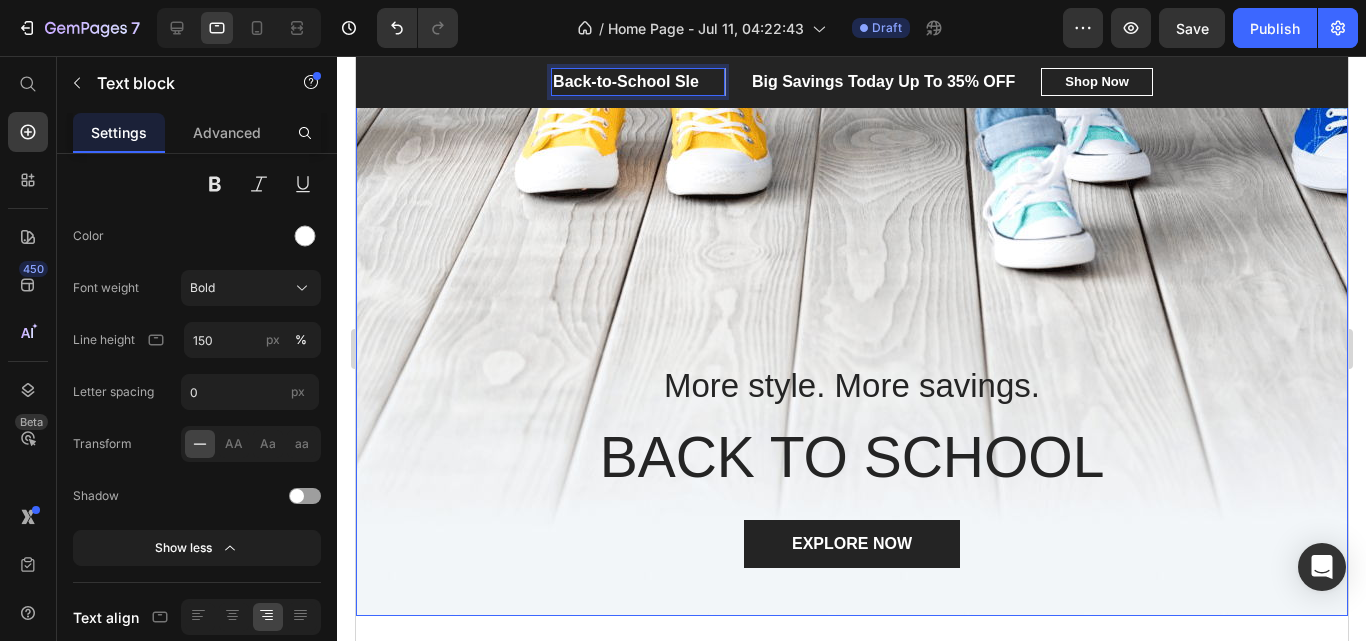 scroll, scrollTop: 227, scrollLeft: 0, axis: vertical 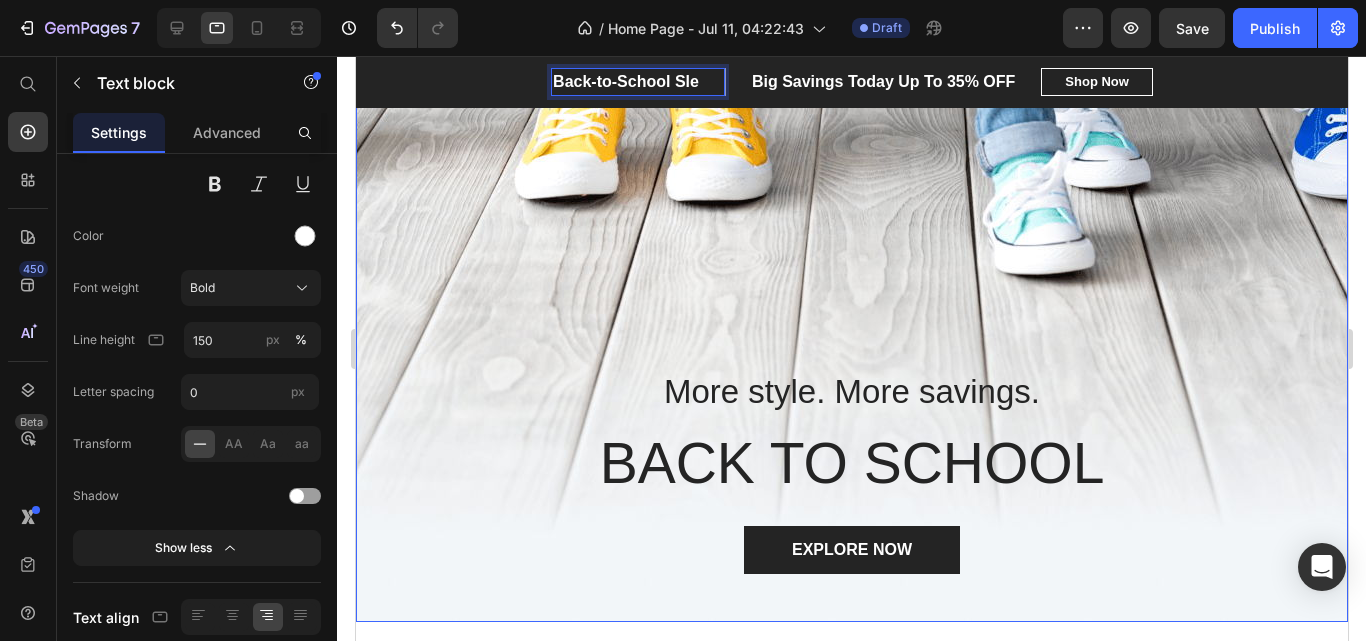 click at bounding box center [851, 272] 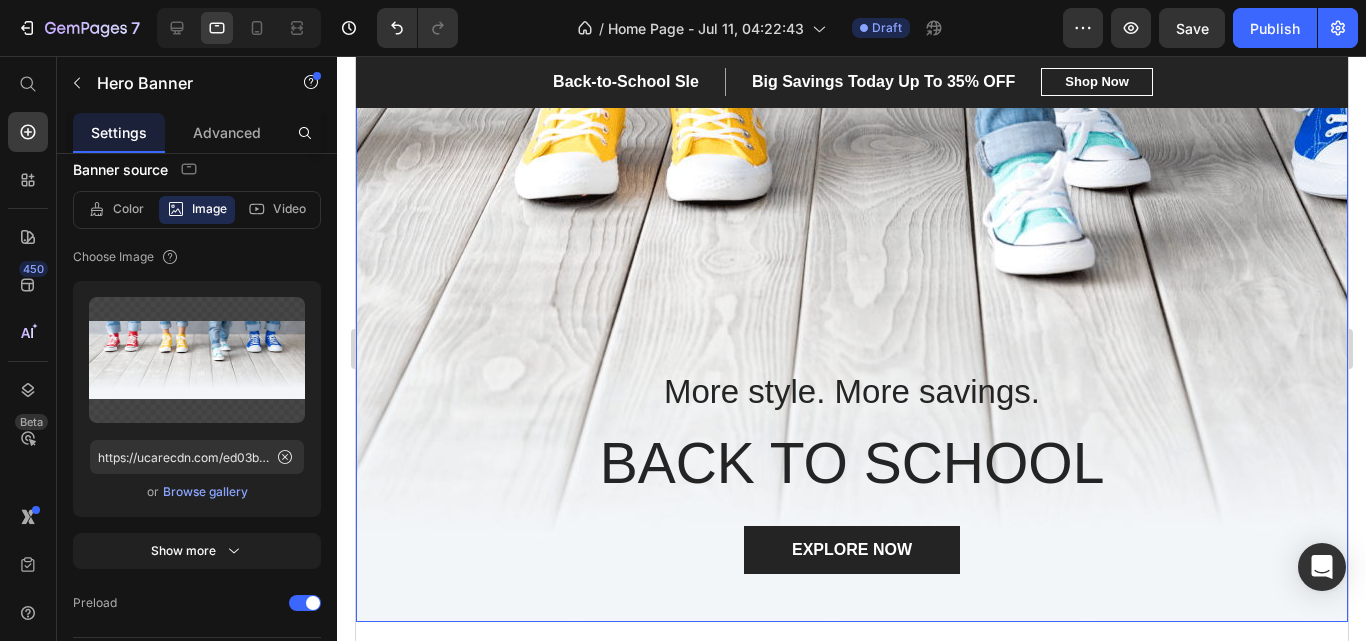 scroll, scrollTop: 0, scrollLeft: 0, axis: both 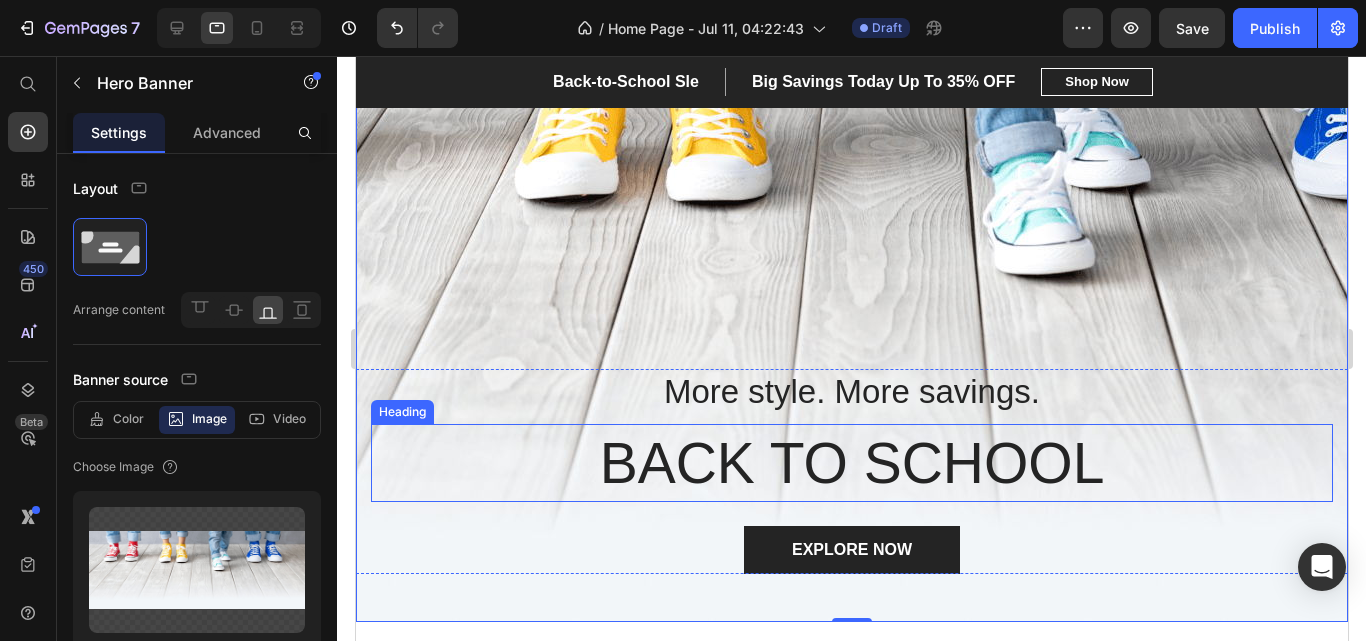 click on "BACK TO SCHOOL" at bounding box center [851, 463] 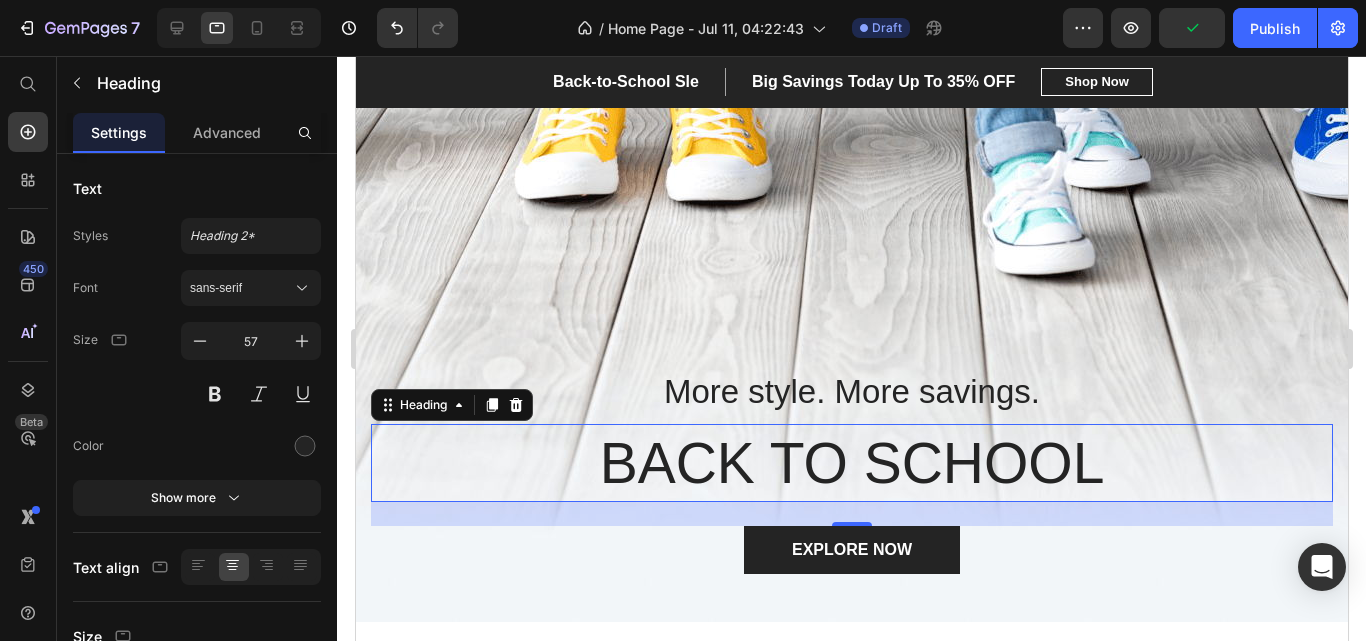 click on "BACK TO SCHOOL" at bounding box center (851, 463) 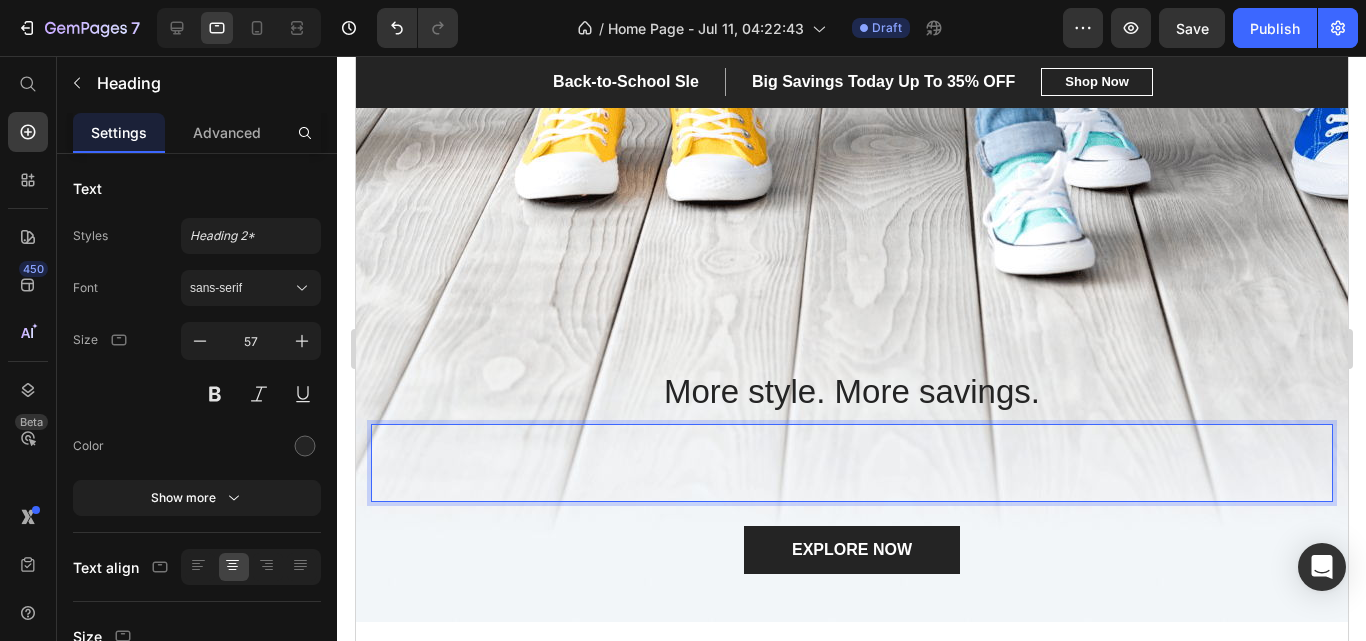 scroll, scrollTop: 153, scrollLeft: 0, axis: vertical 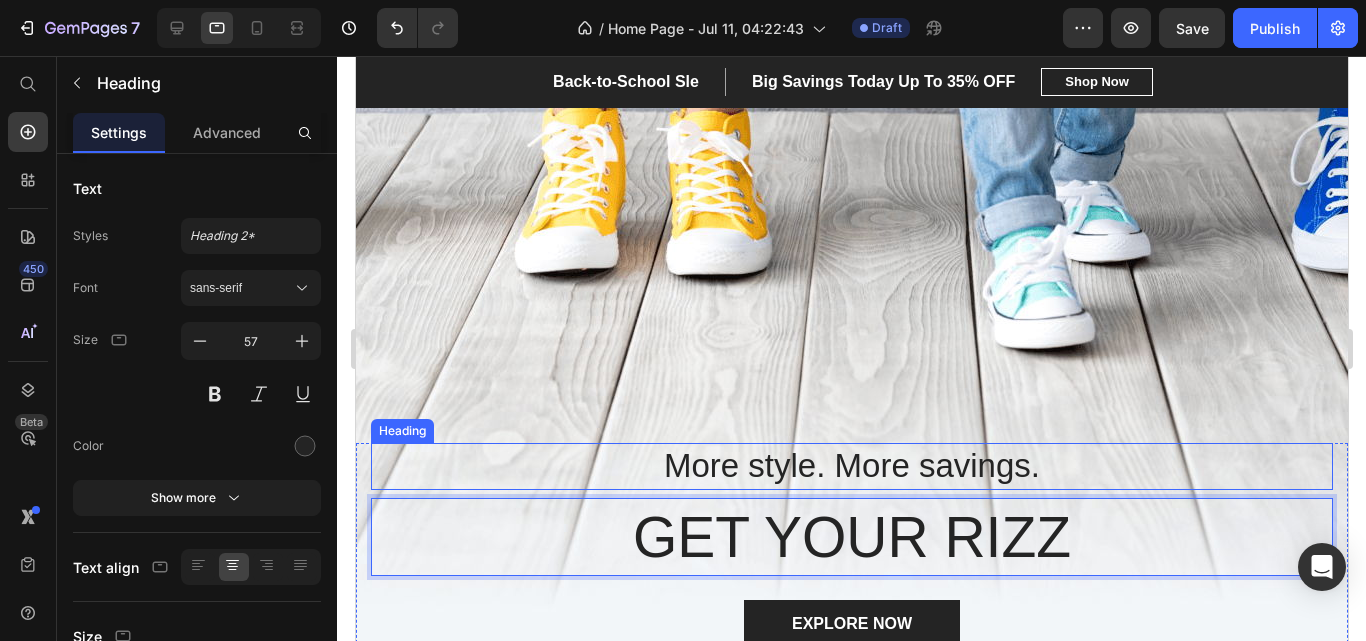 click on "More style. More savings." at bounding box center (851, 466) 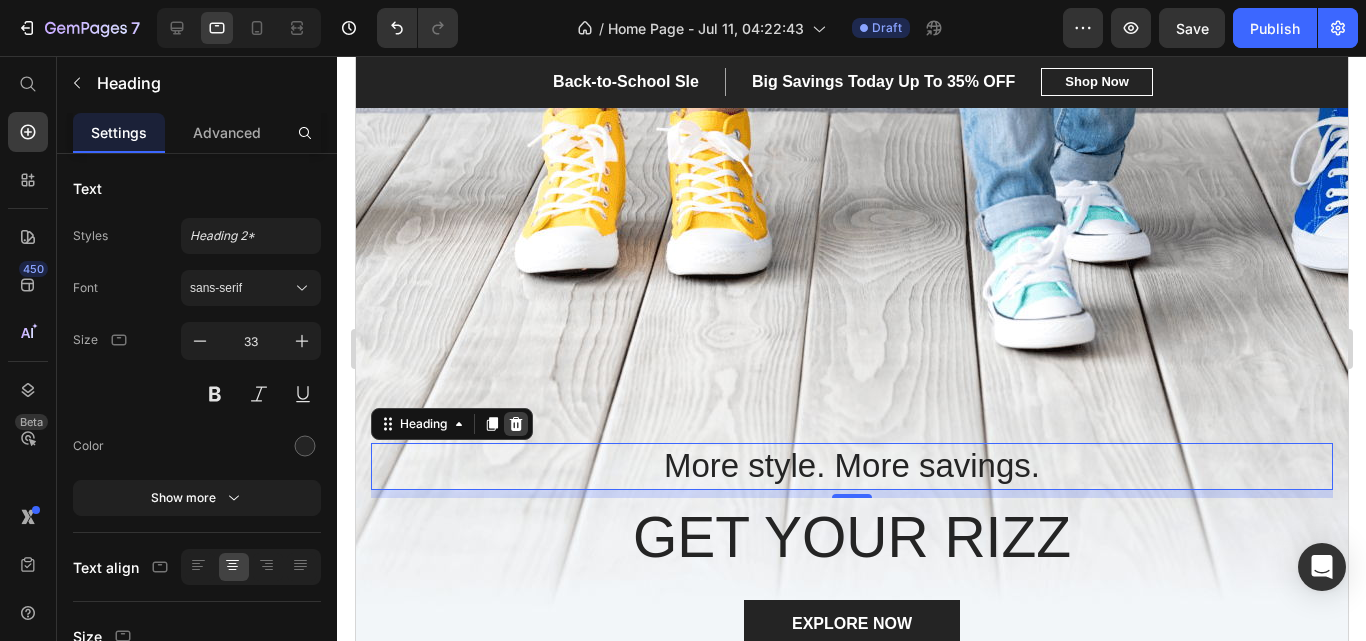 click 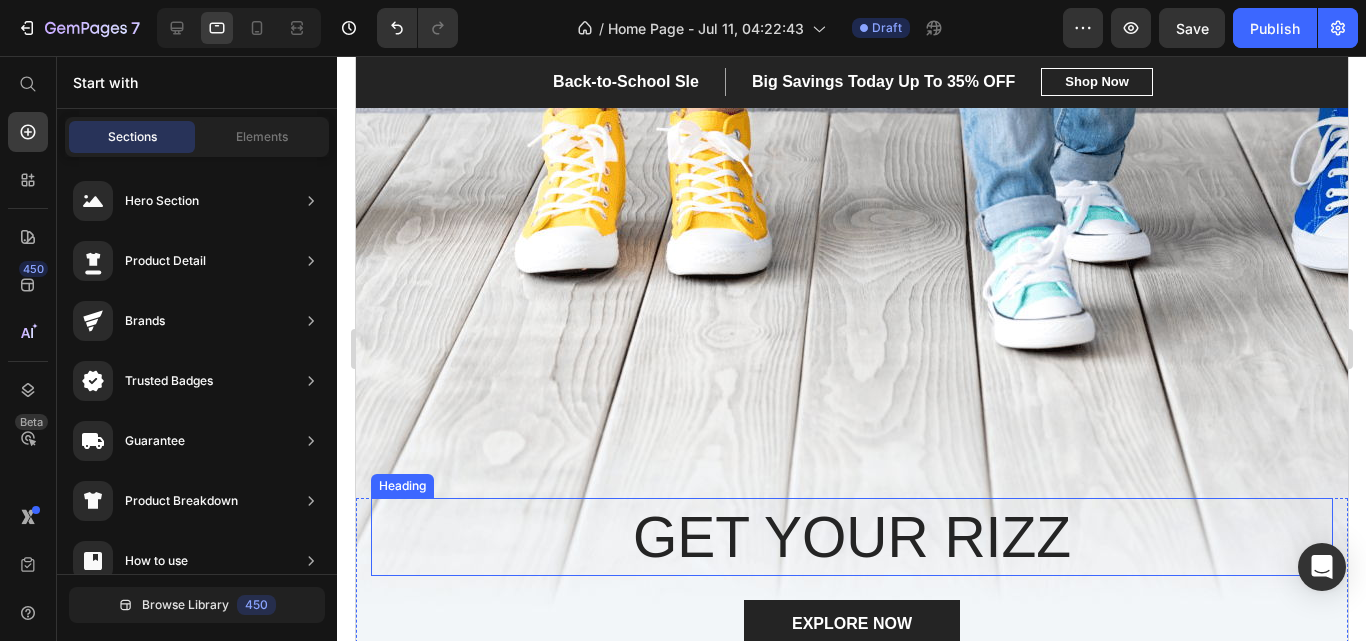 click on "GET YOUR RIZZ" at bounding box center (851, 537) 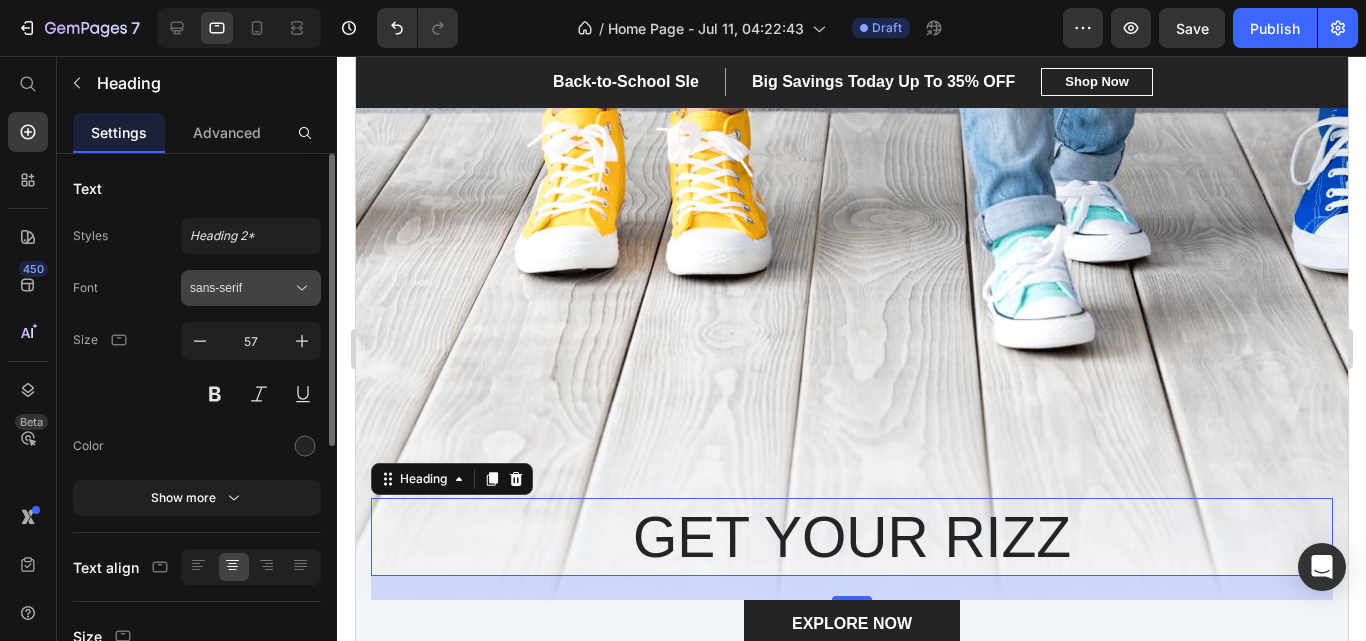 click on "sans-serif" at bounding box center (241, 288) 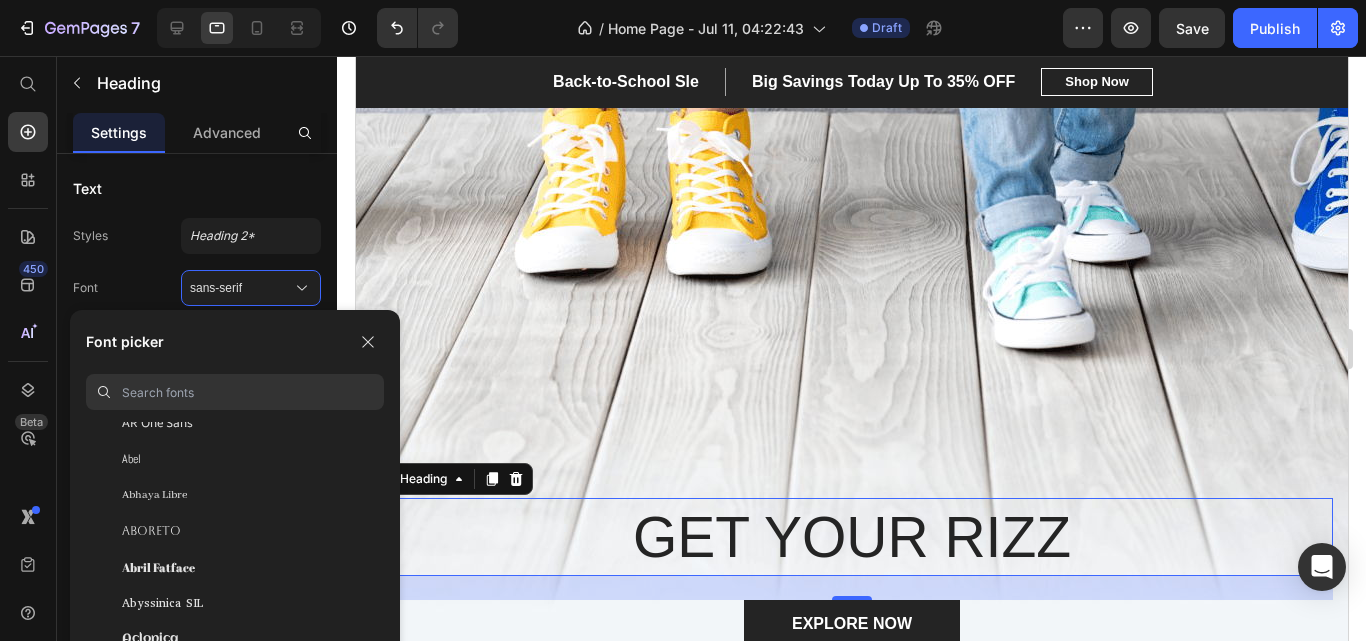 scroll, scrollTop: 187, scrollLeft: 0, axis: vertical 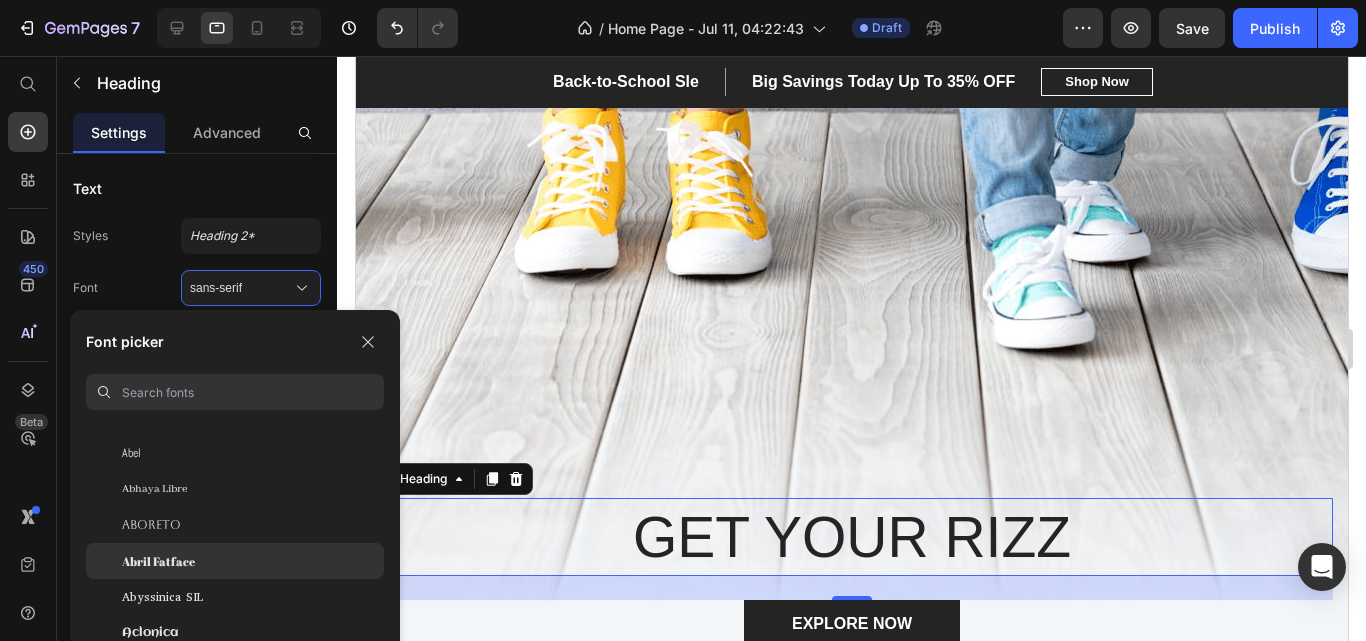 click on "Abril Fatface" 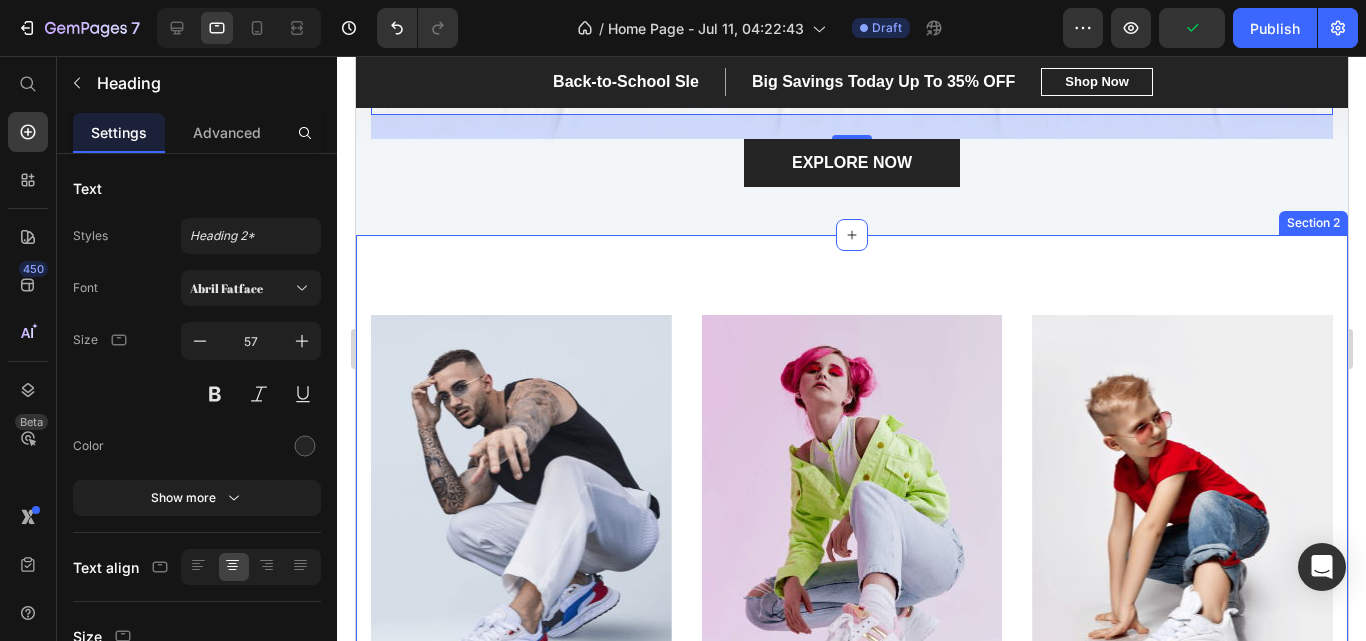 scroll, scrollTop: 646, scrollLeft: 0, axis: vertical 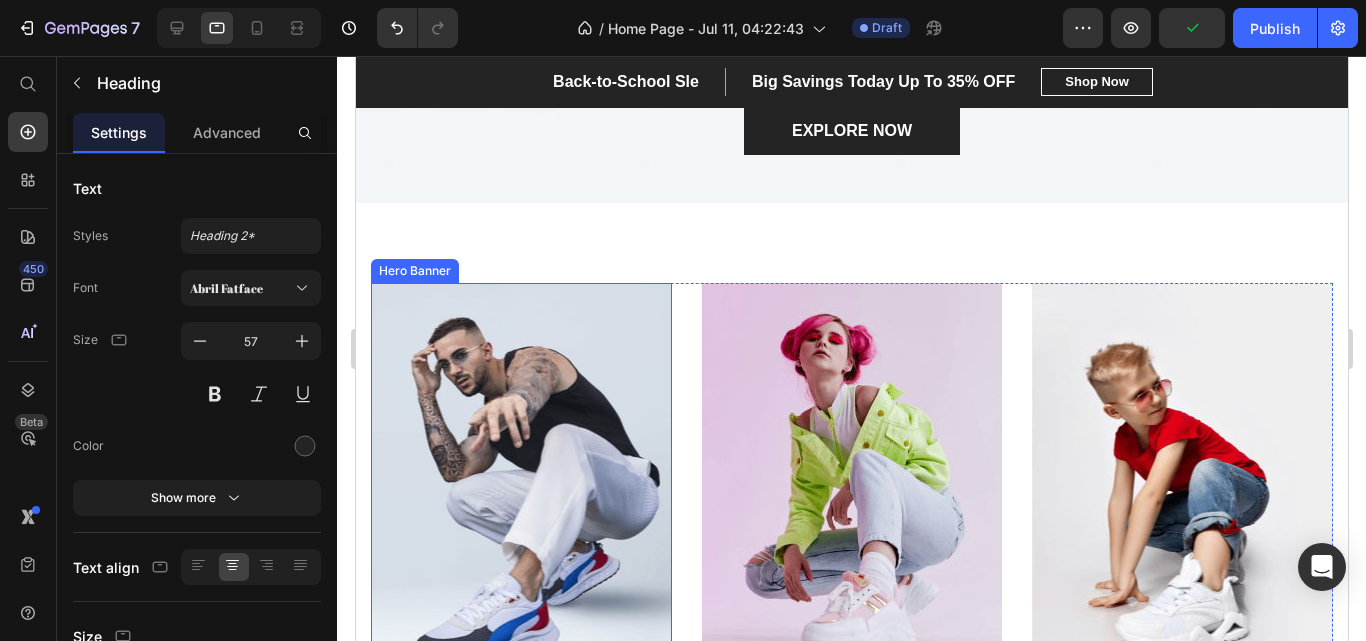 click at bounding box center [520, 514] 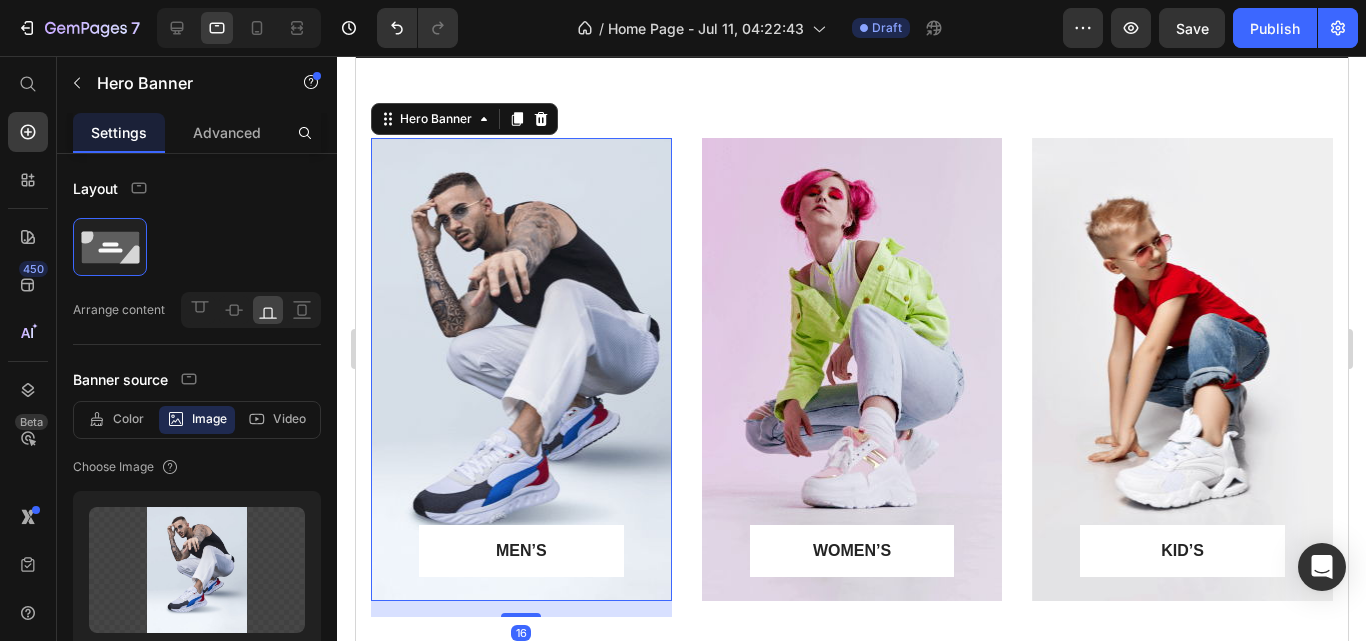scroll, scrollTop: 833, scrollLeft: 0, axis: vertical 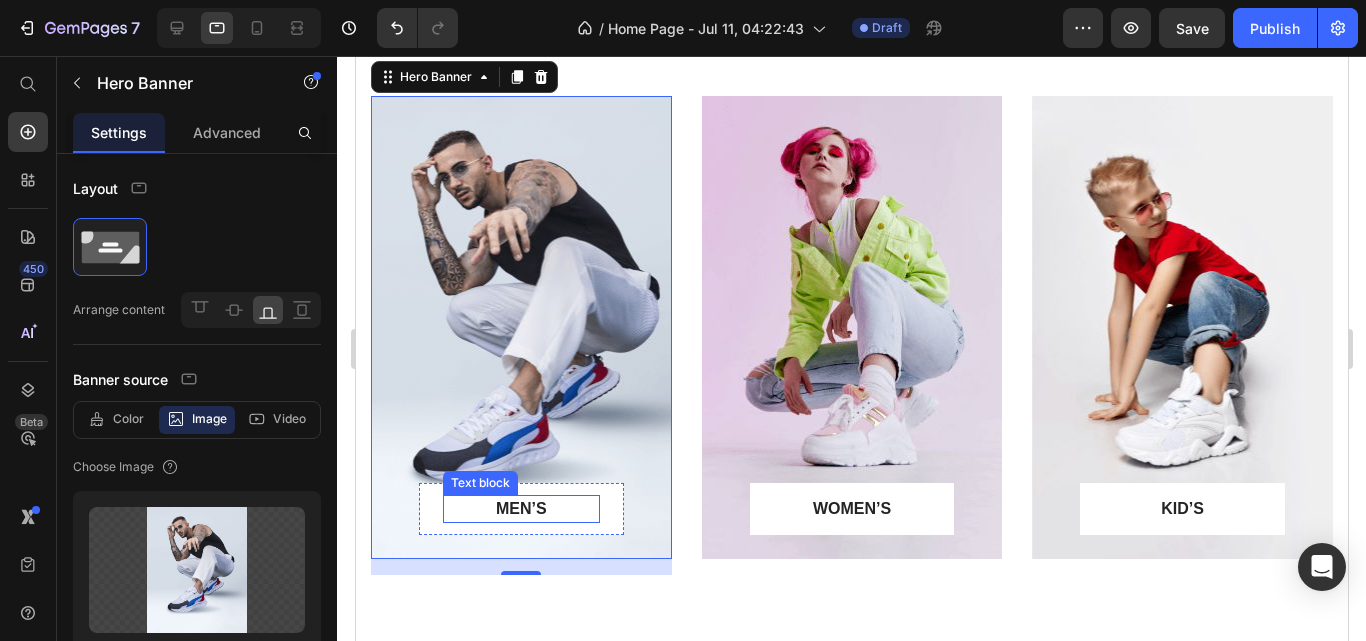 click on "MEN’S" at bounding box center (520, 509) 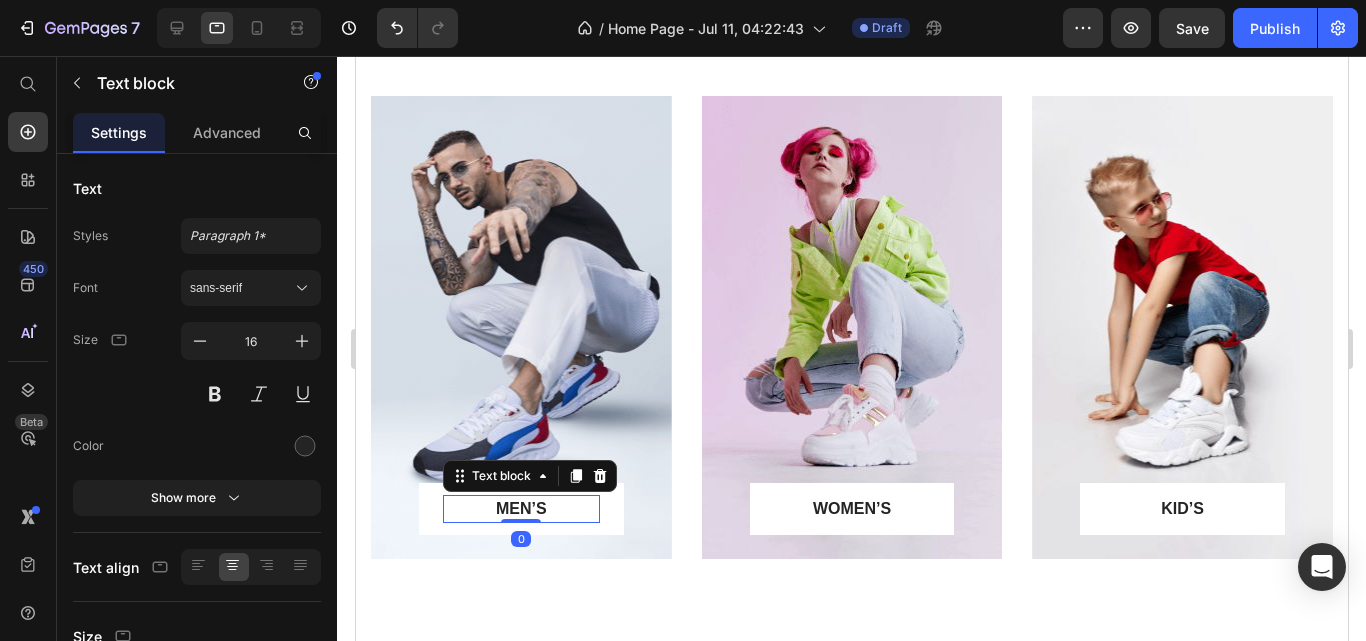 click on "MEN’S" at bounding box center (520, 509) 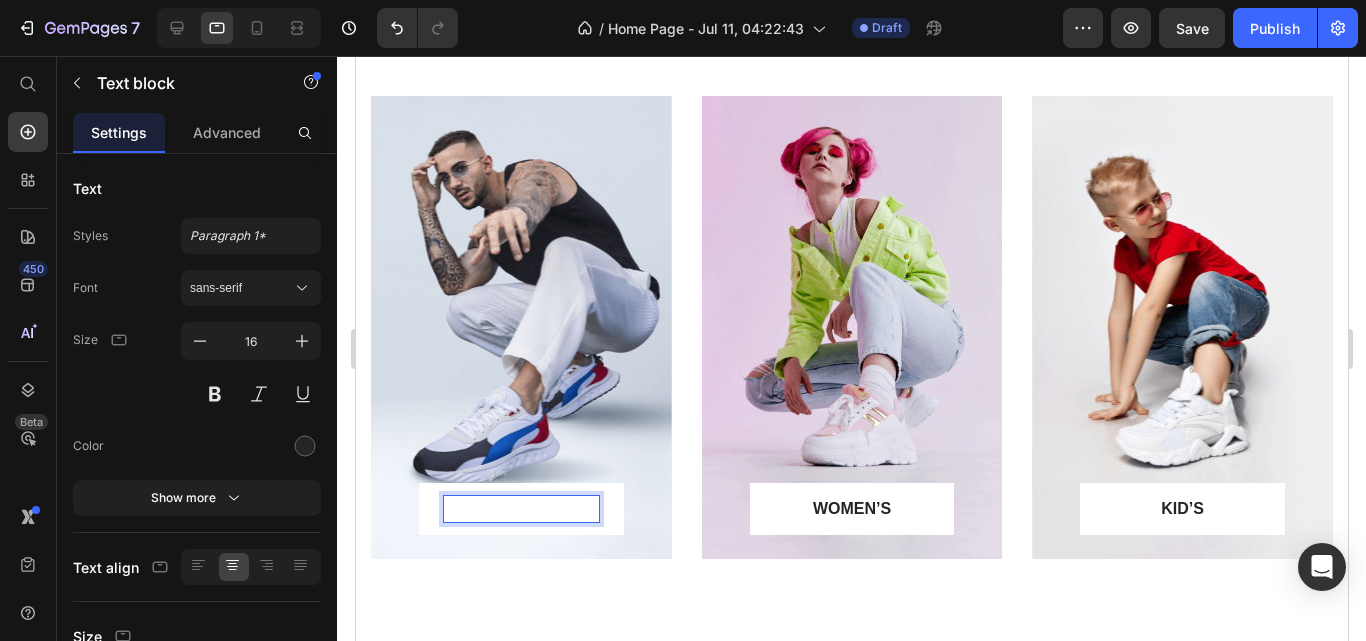scroll, scrollTop: 809, scrollLeft: 0, axis: vertical 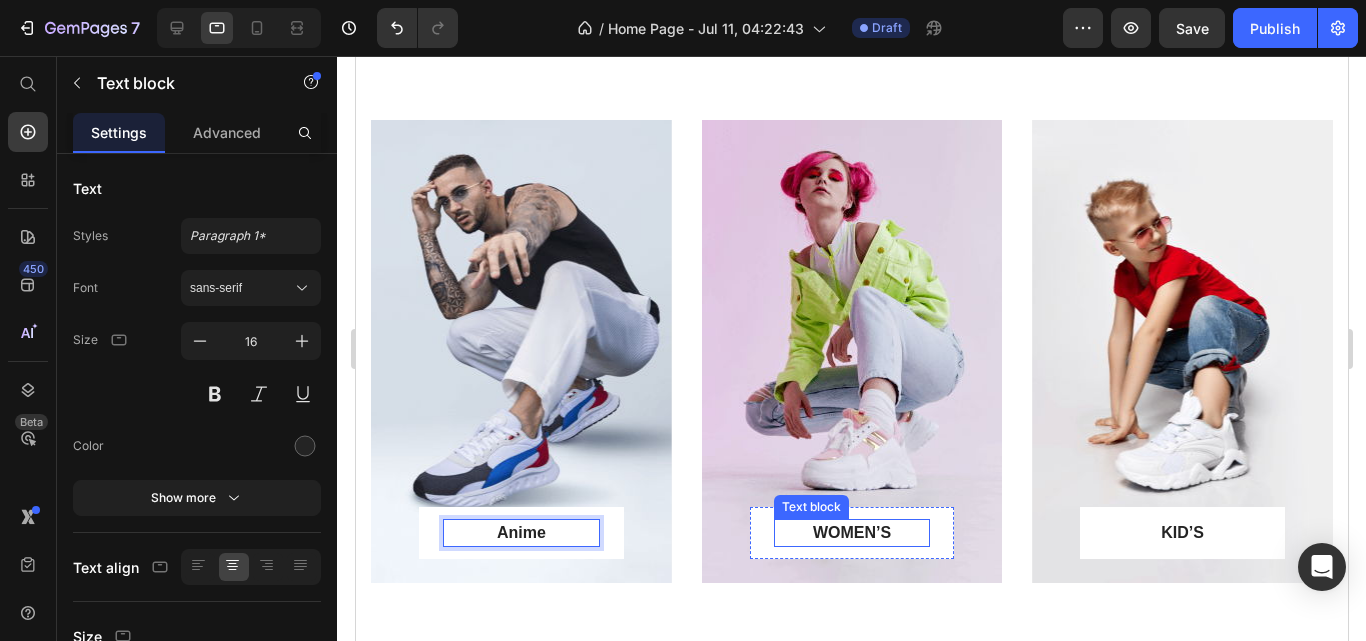 click on "WOMEN’S" at bounding box center (851, 533) 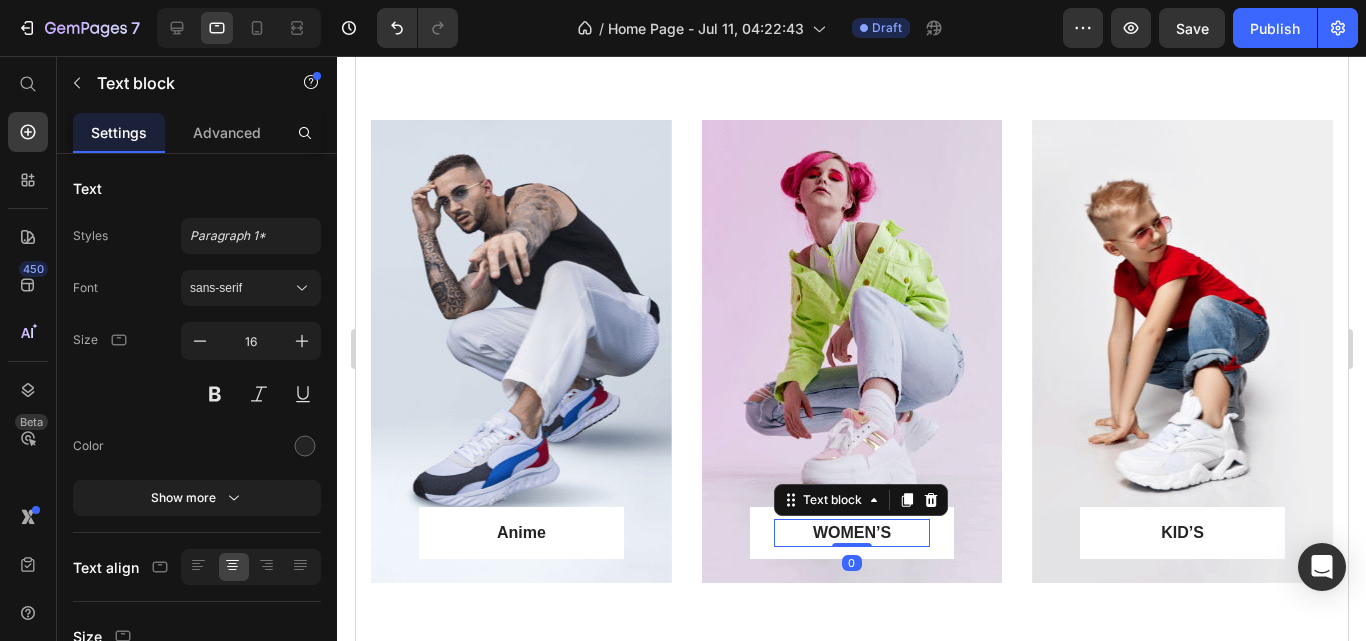 click on "WOMEN’S" at bounding box center [851, 533] 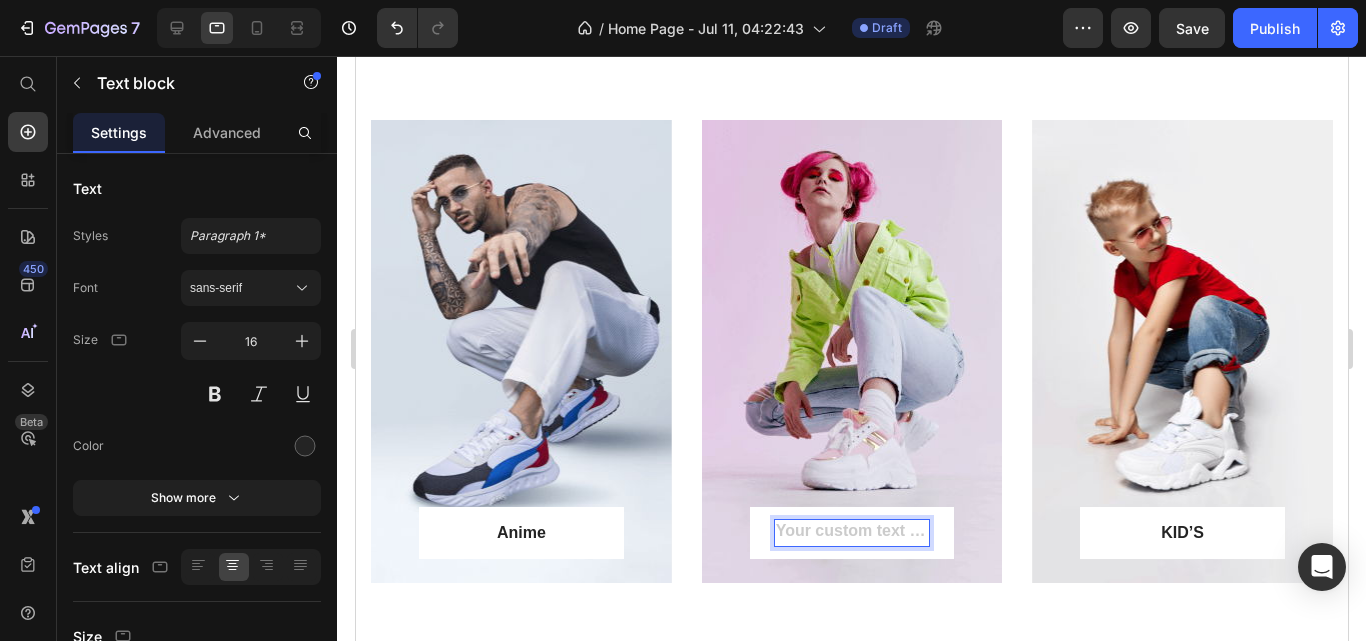 scroll, scrollTop: 785, scrollLeft: 0, axis: vertical 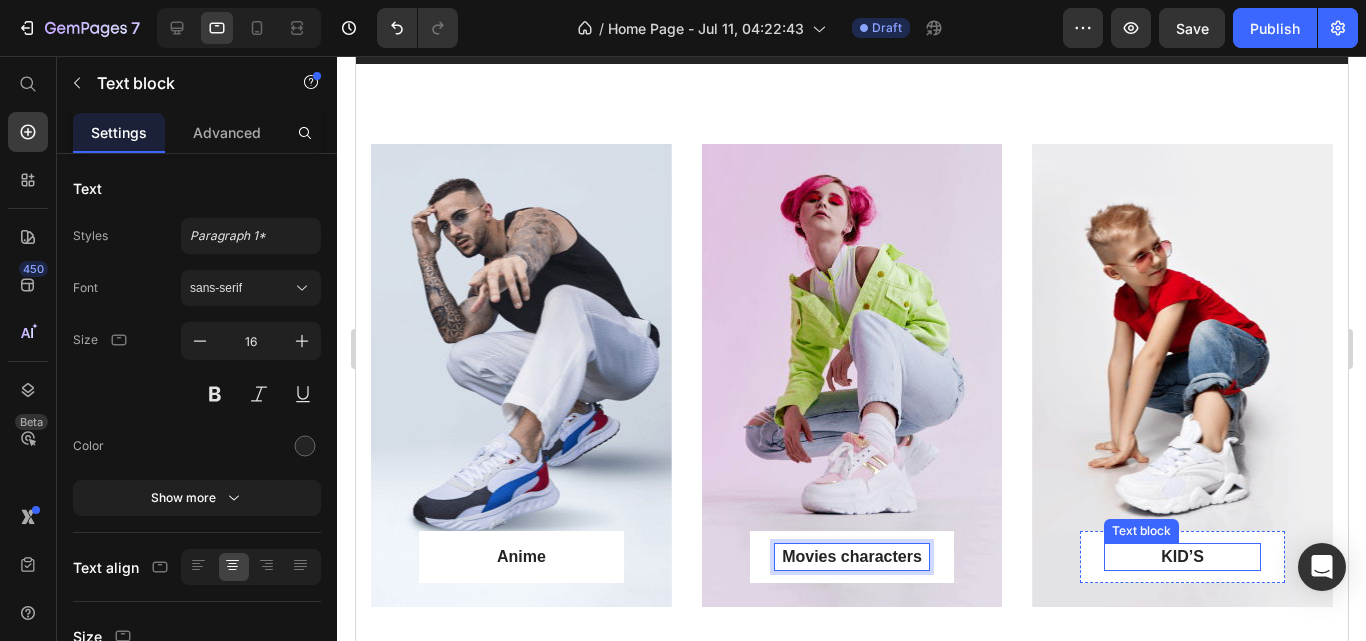 click on "KID’S" at bounding box center (1181, 557) 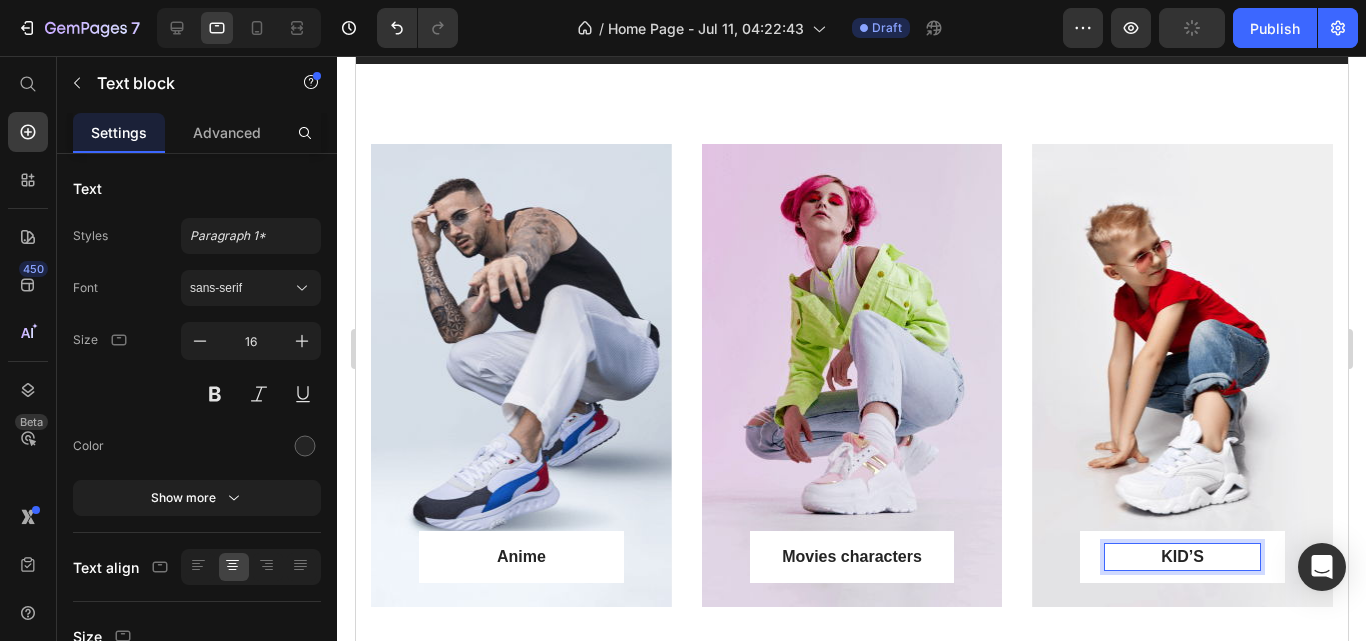 click on "KID’S" at bounding box center (1181, 557) 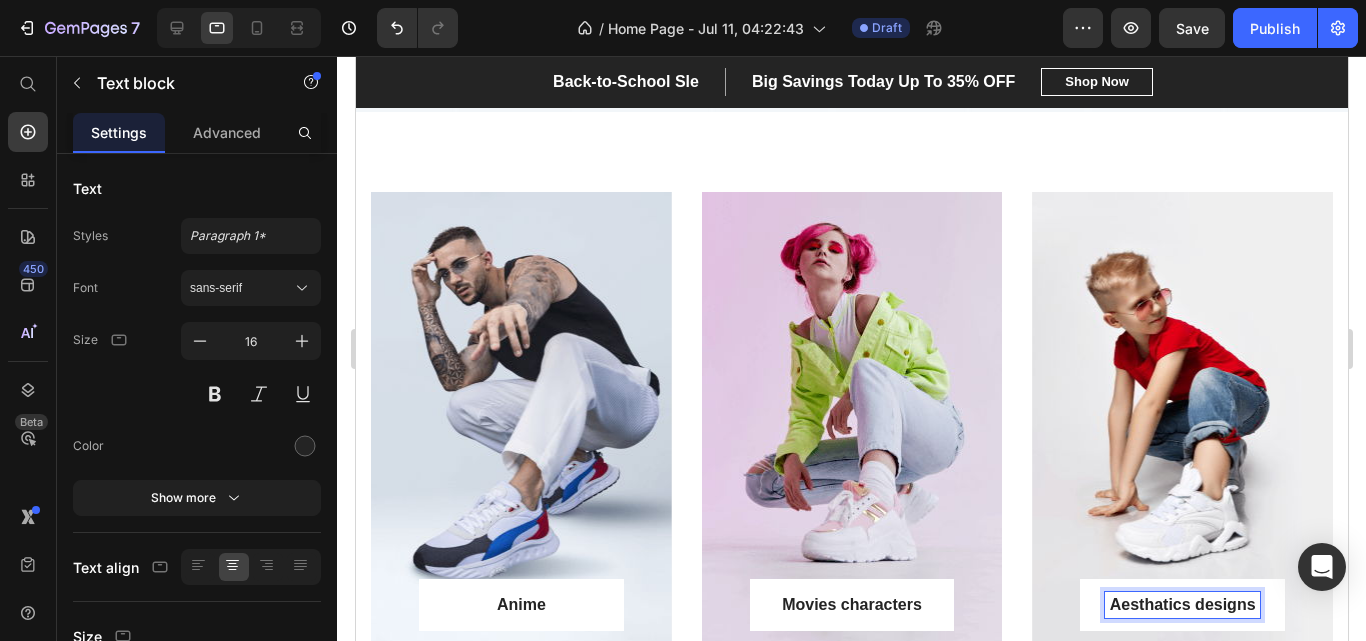 scroll, scrollTop: 761, scrollLeft: 0, axis: vertical 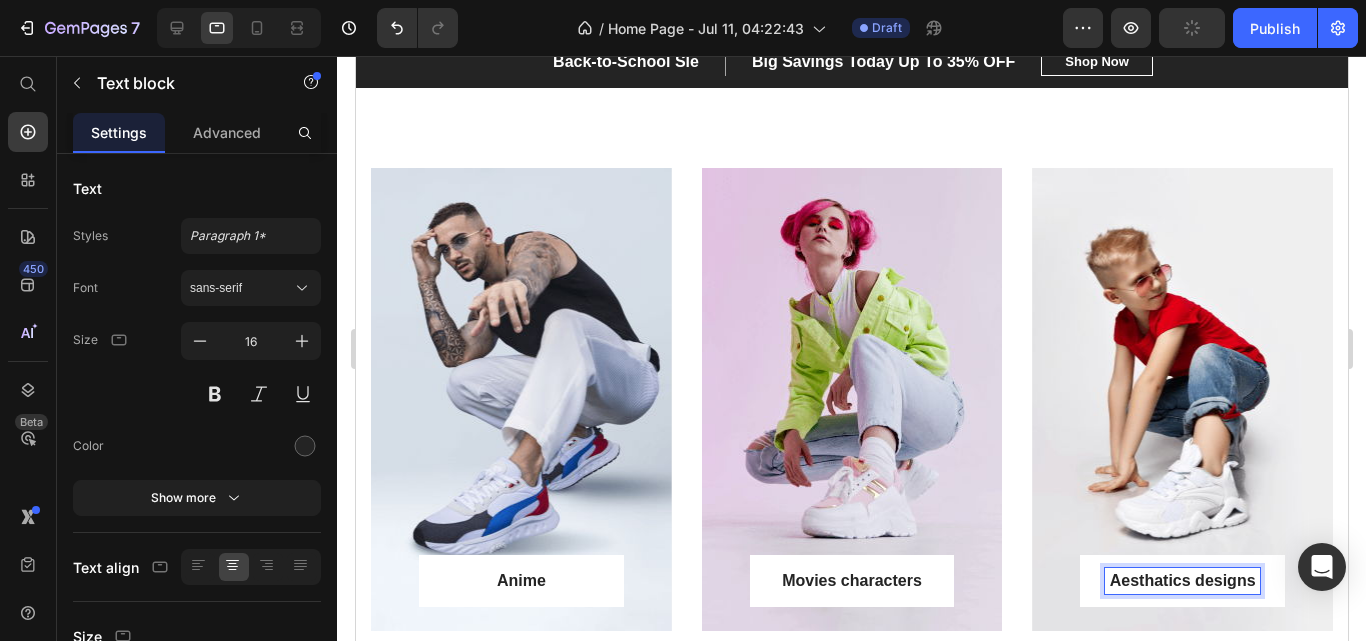 click on "Aesthatics designs" at bounding box center (1181, 581) 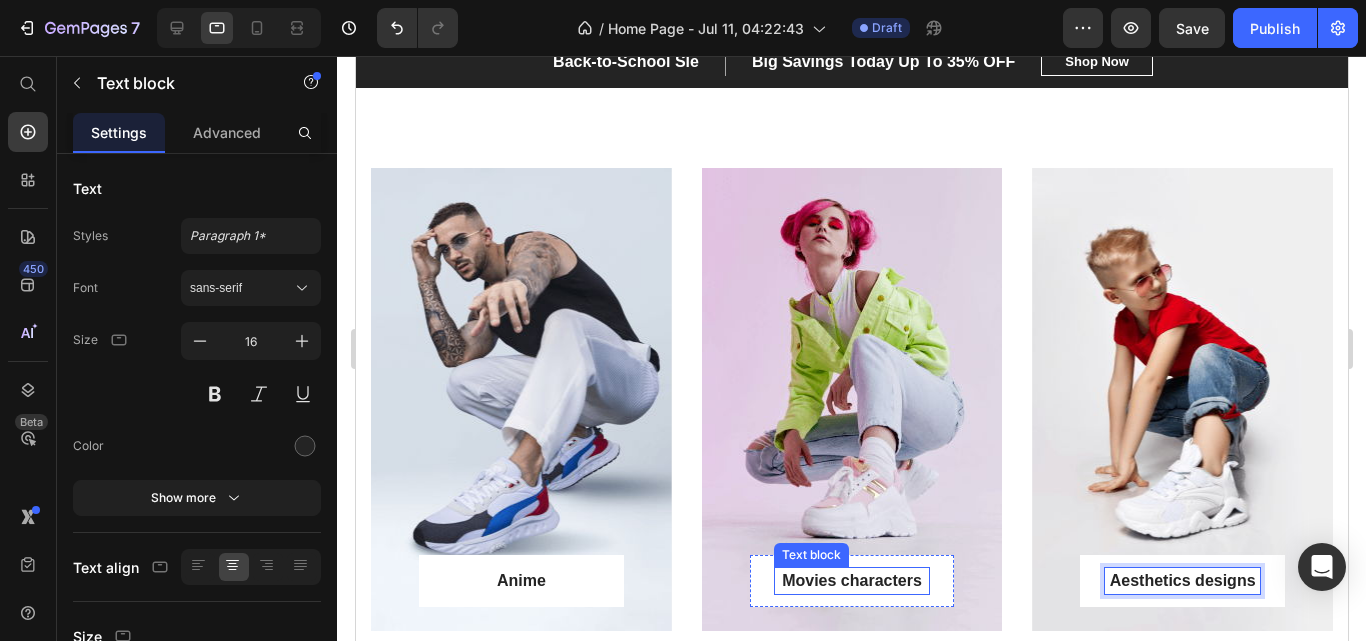 click on "Movies characters" at bounding box center [851, 581] 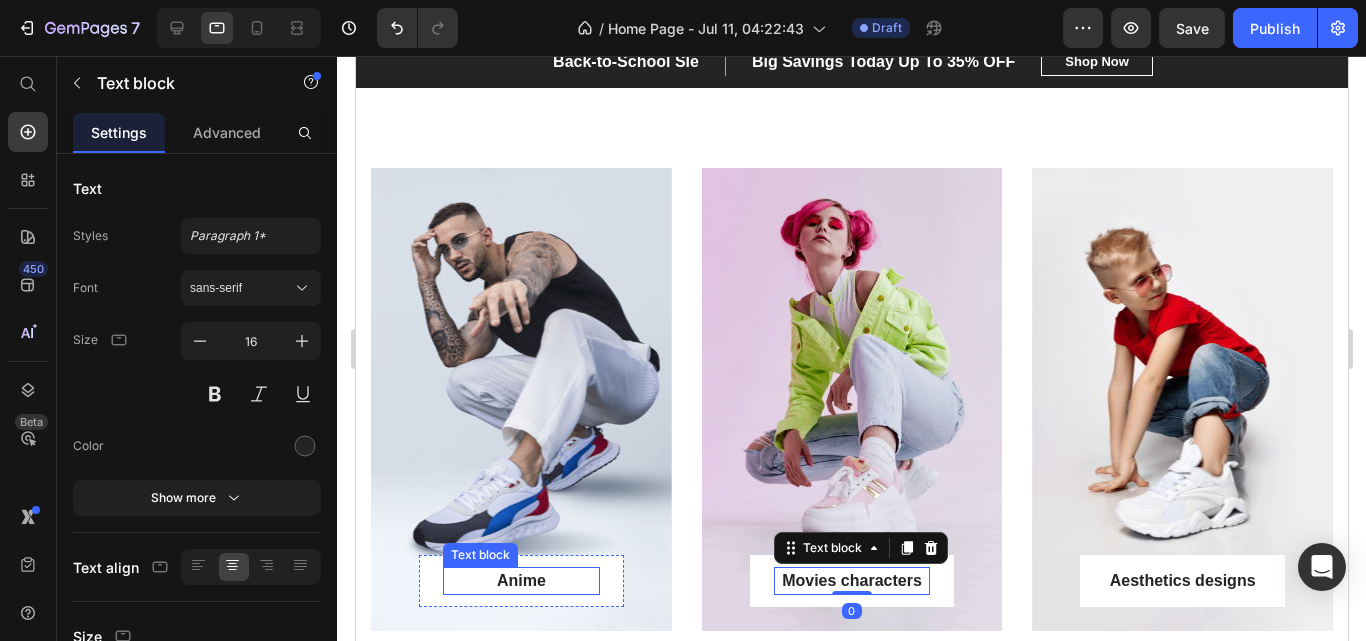 click on "Anime" at bounding box center (520, 581) 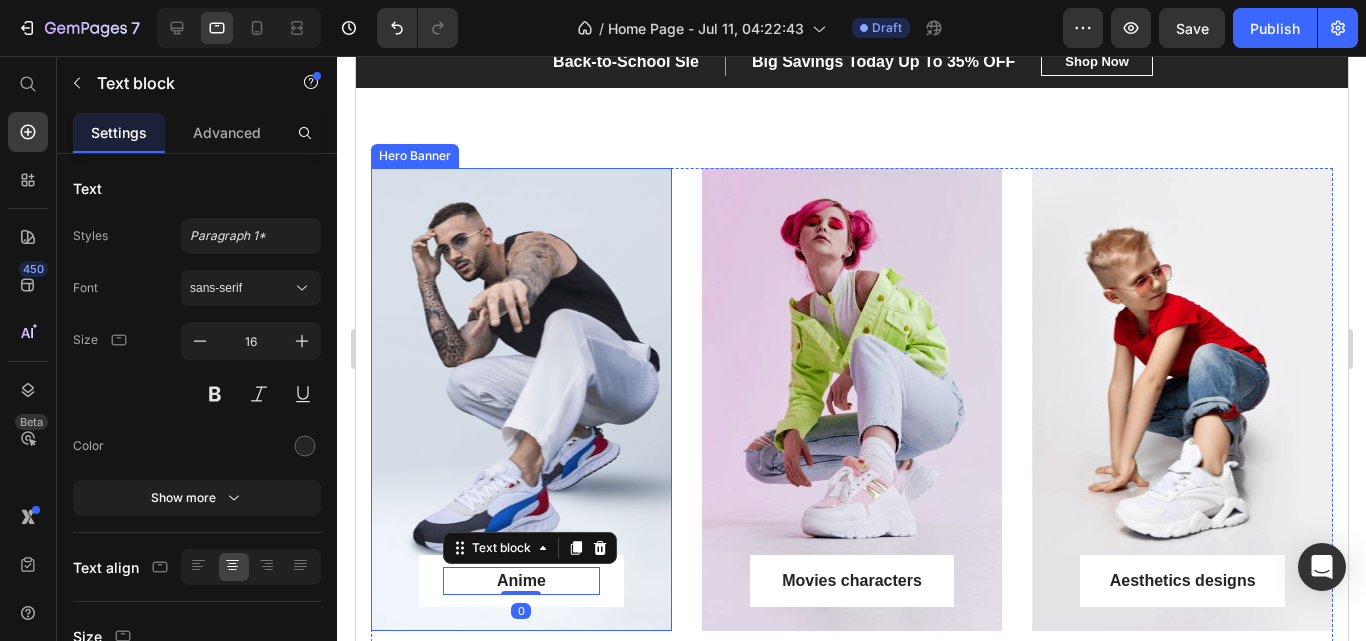 click at bounding box center [520, 399] 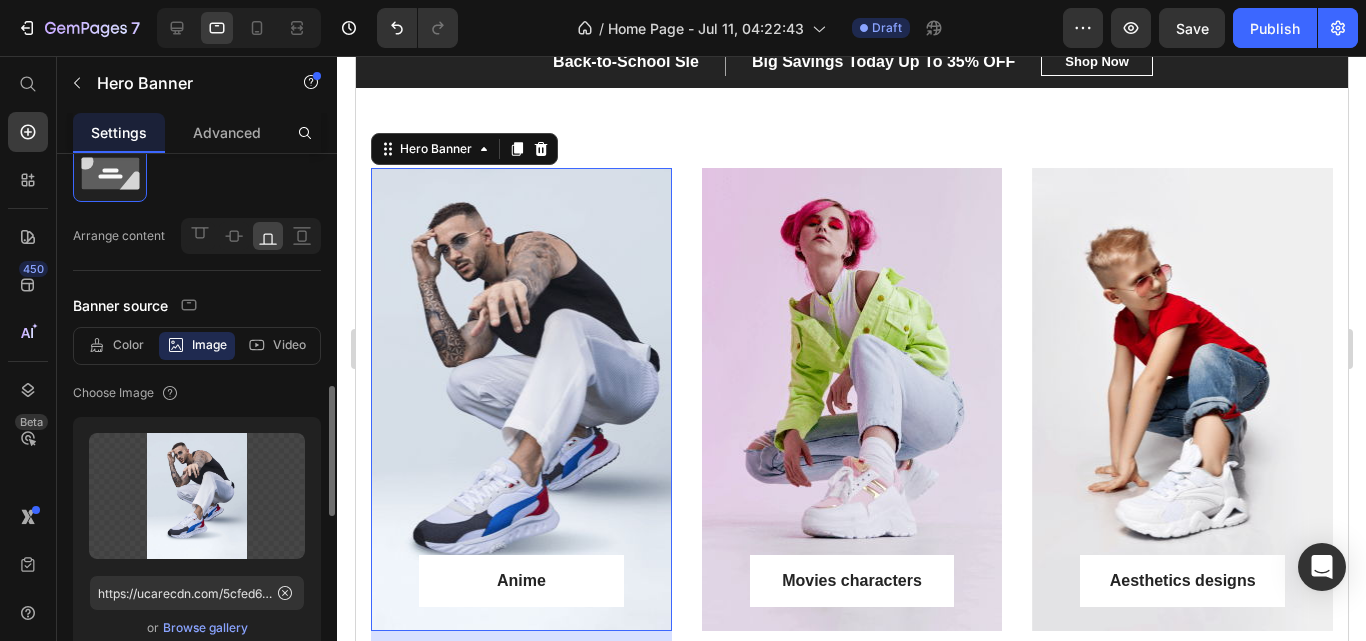 scroll, scrollTop: 301, scrollLeft: 0, axis: vertical 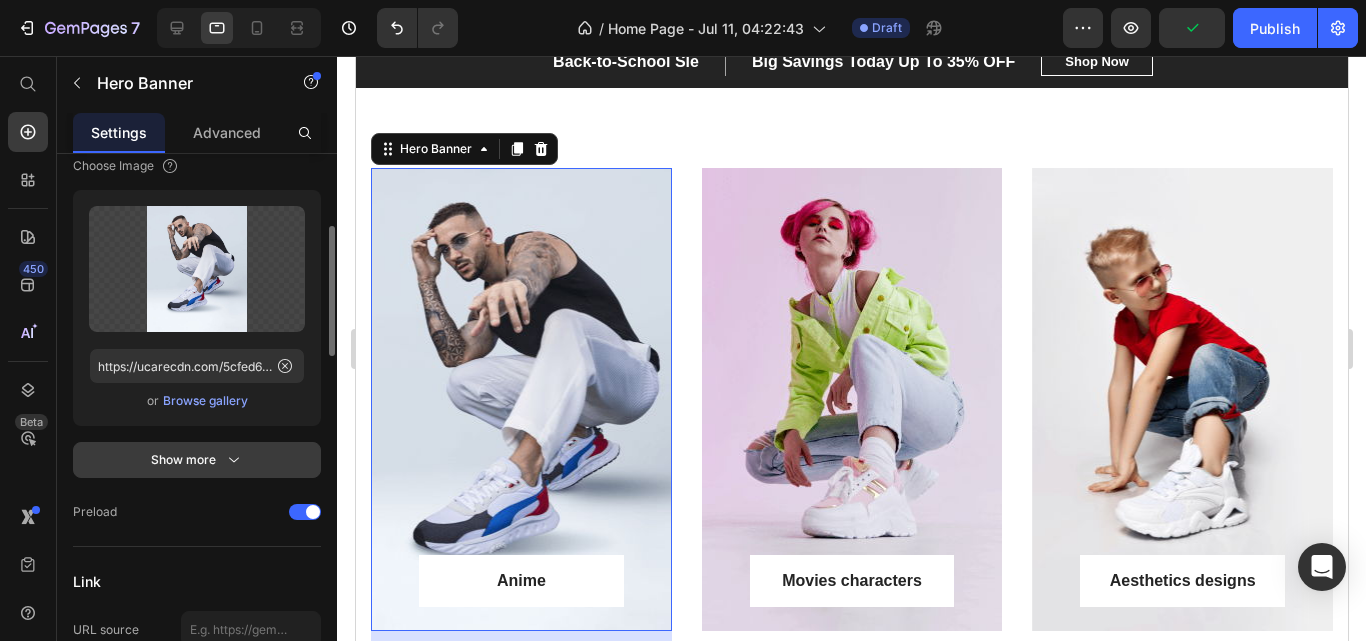 click on "Show more" at bounding box center [197, 460] 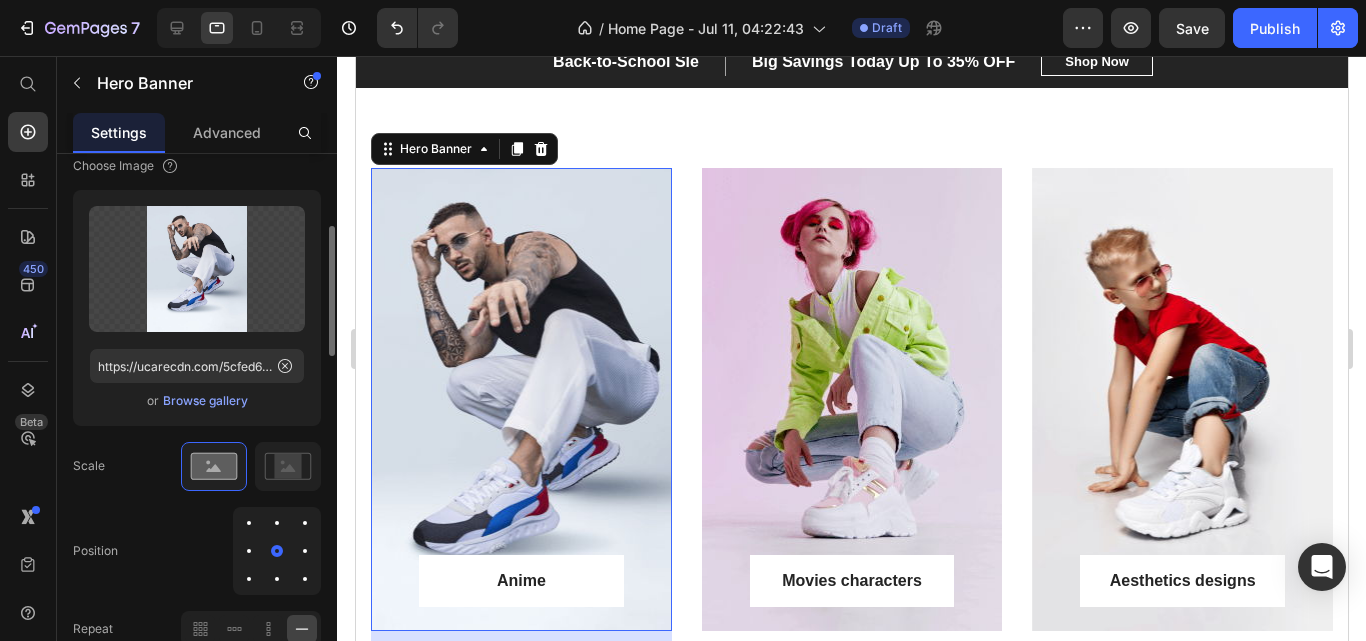 click on "Browse gallery" at bounding box center (205, 401) 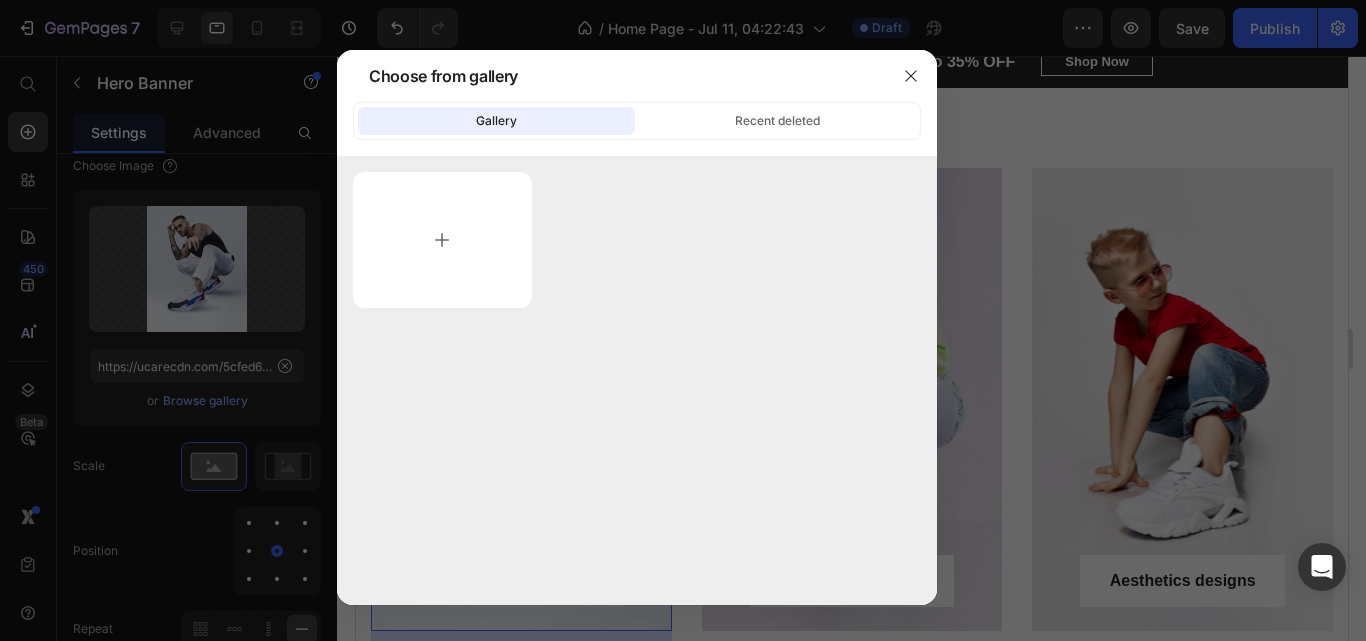 click at bounding box center [442, 240] 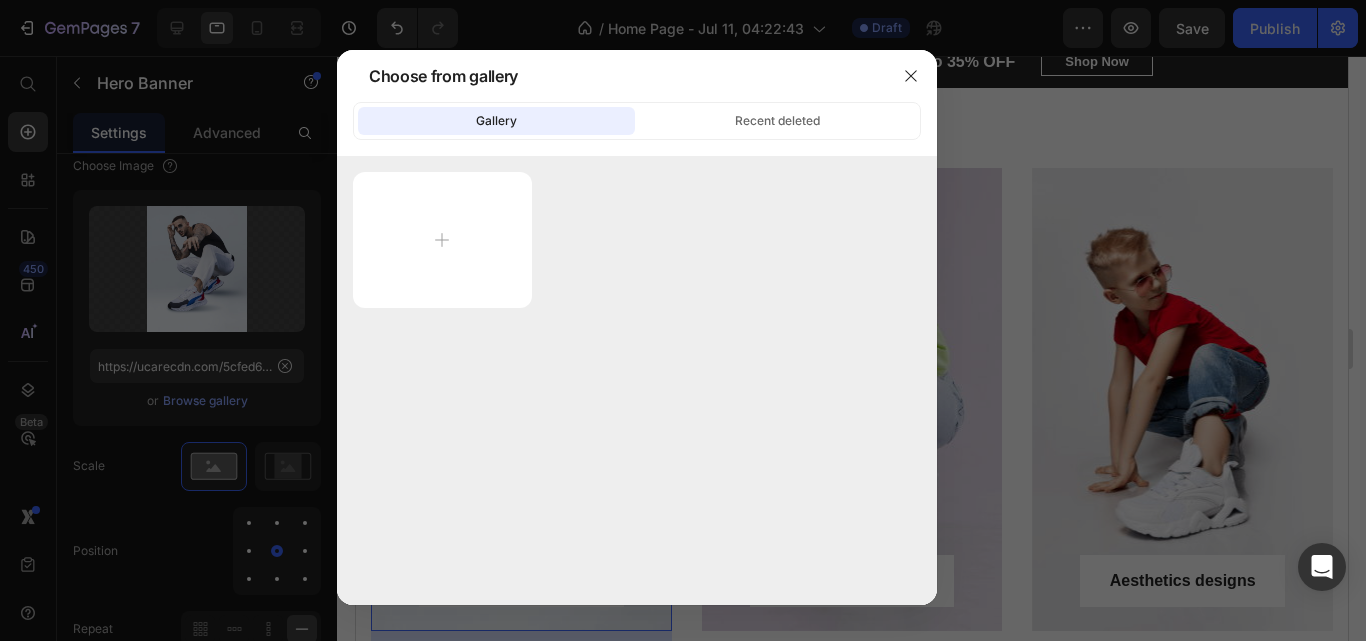 type on "C:\fakepath\Untitled design (5).png" 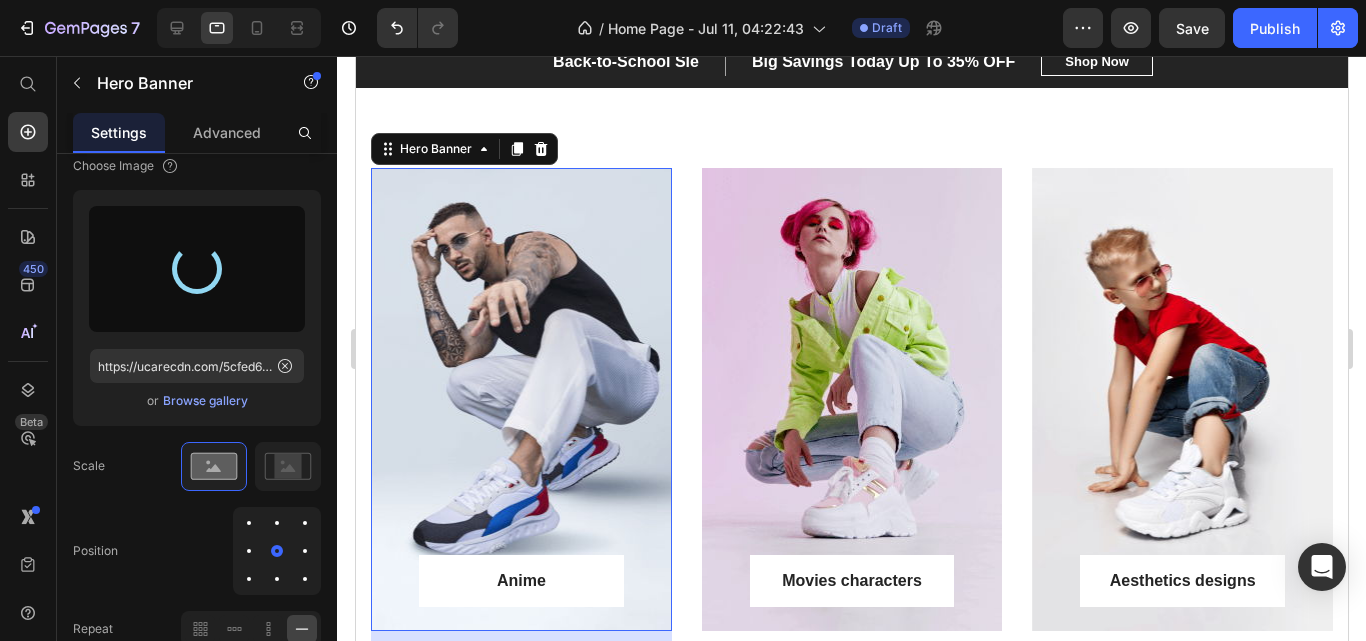 type on "https://cdn.shopify.com/s/files/1/0764/4227/2001/files/gempages_574883946479748325-2e9368cb-e2cb-445c-b76e-77d126c5f4aa.png" 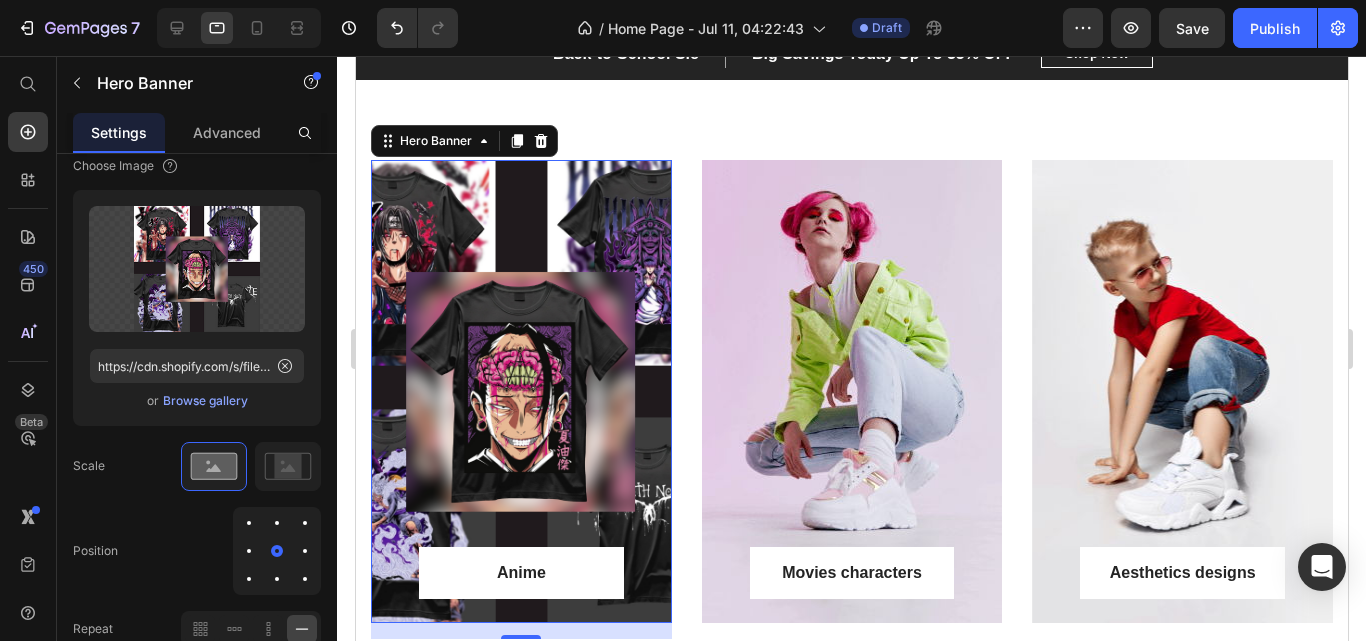 scroll, scrollTop: 774, scrollLeft: 0, axis: vertical 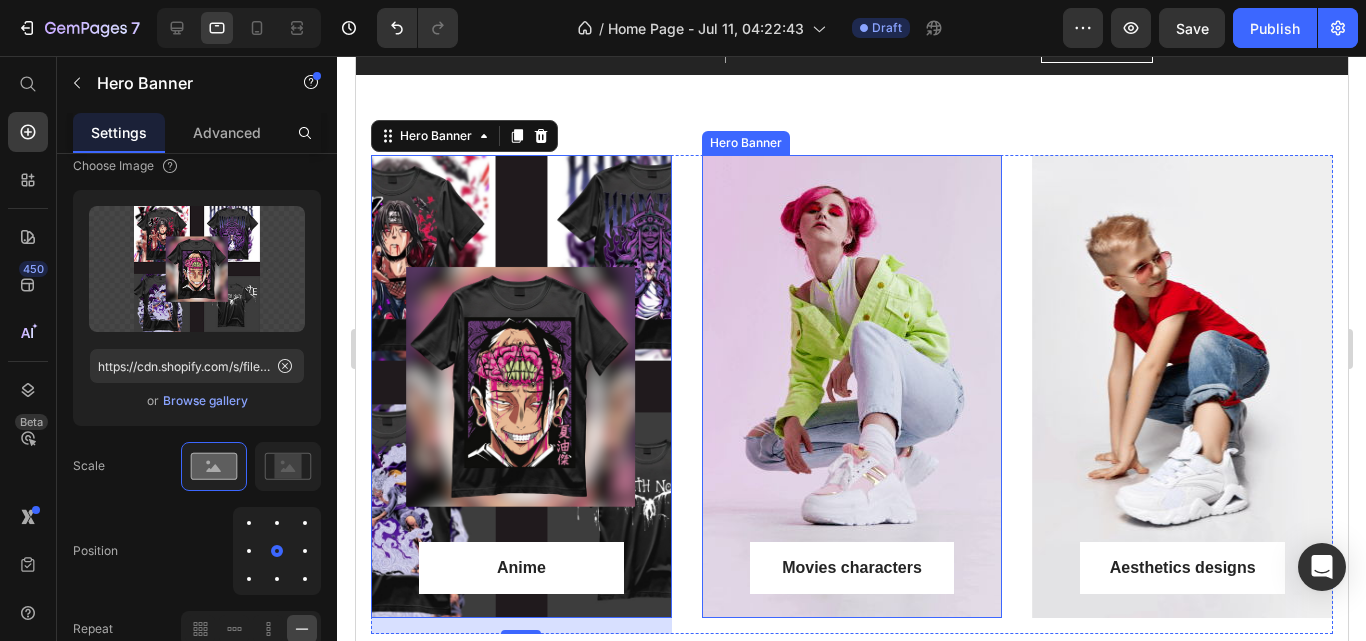 click at bounding box center (851, 386) 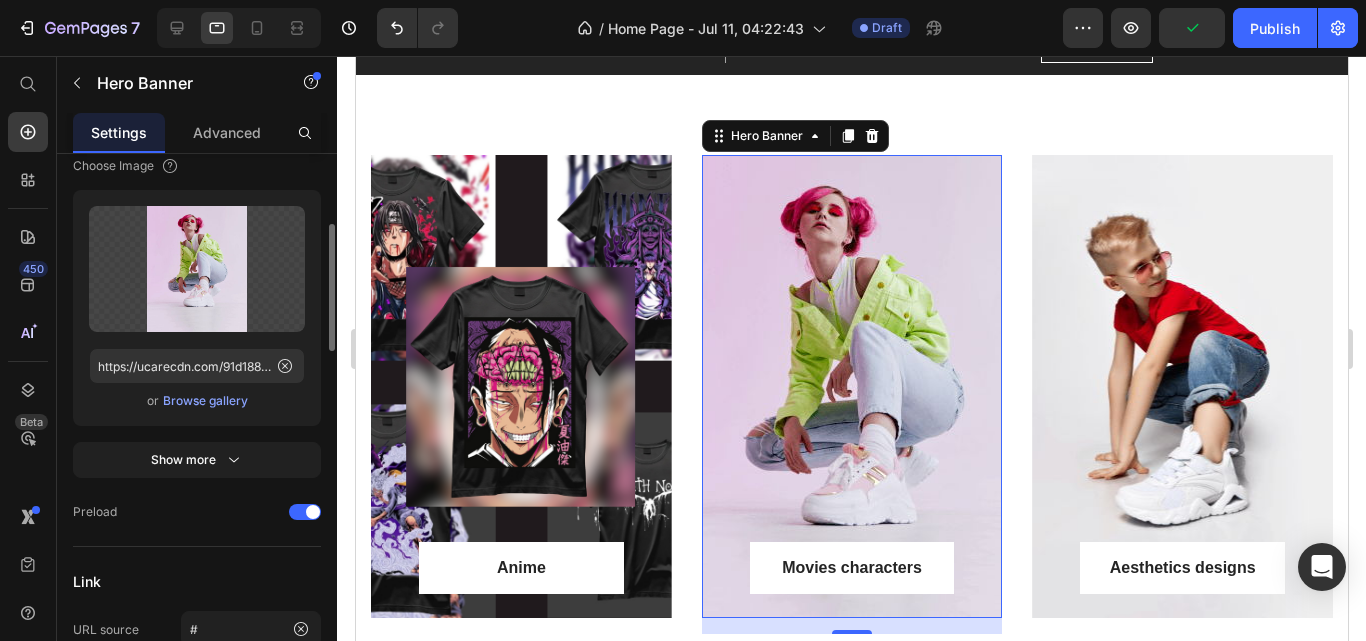 click on "Browse gallery" at bounding box center (205, 401) 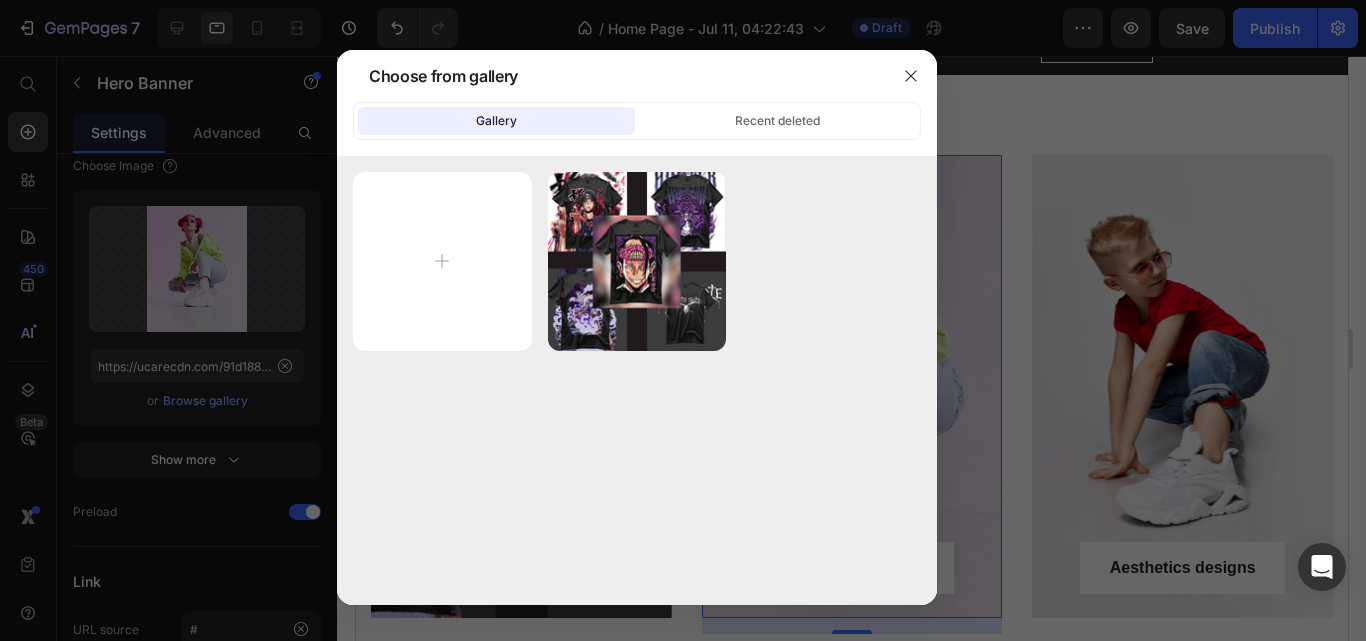type on "C:\fakepath\Untitled design (9).png" 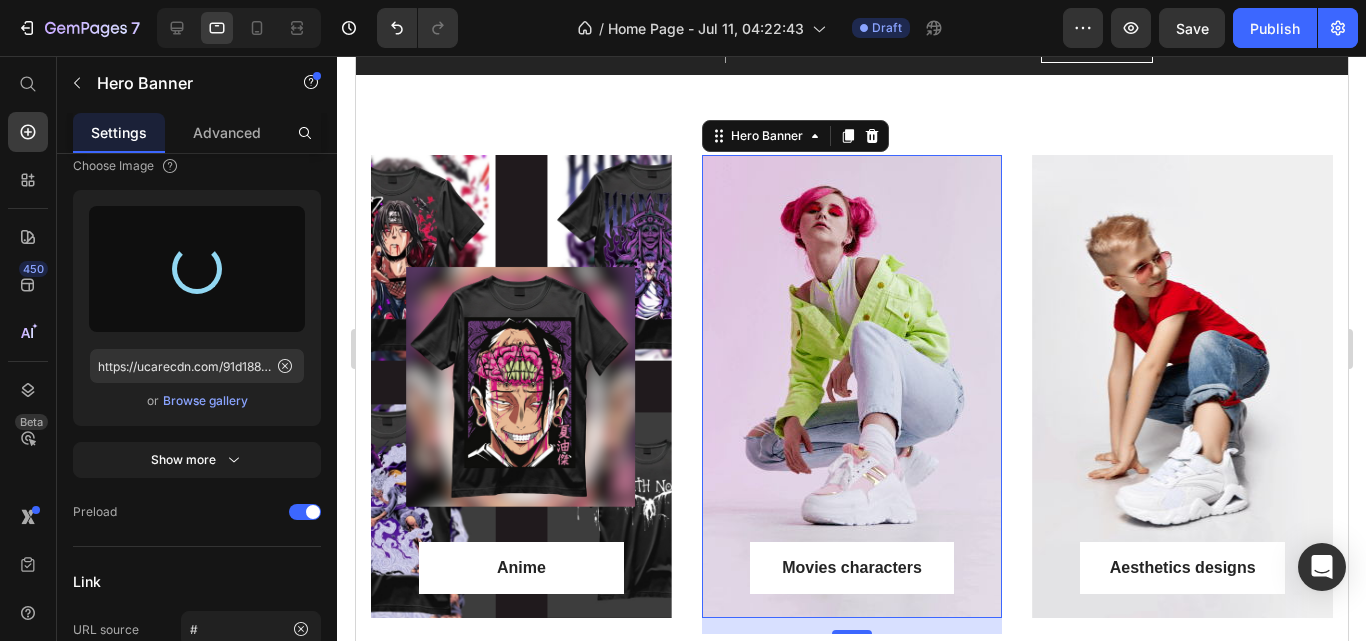type on "https://cdn.shopify.com/s/files/1/0764/4227/2001/files/gempages_574883946479748325-9c3c4924-57e6-4373-bd20-0158243dd5f0.png" 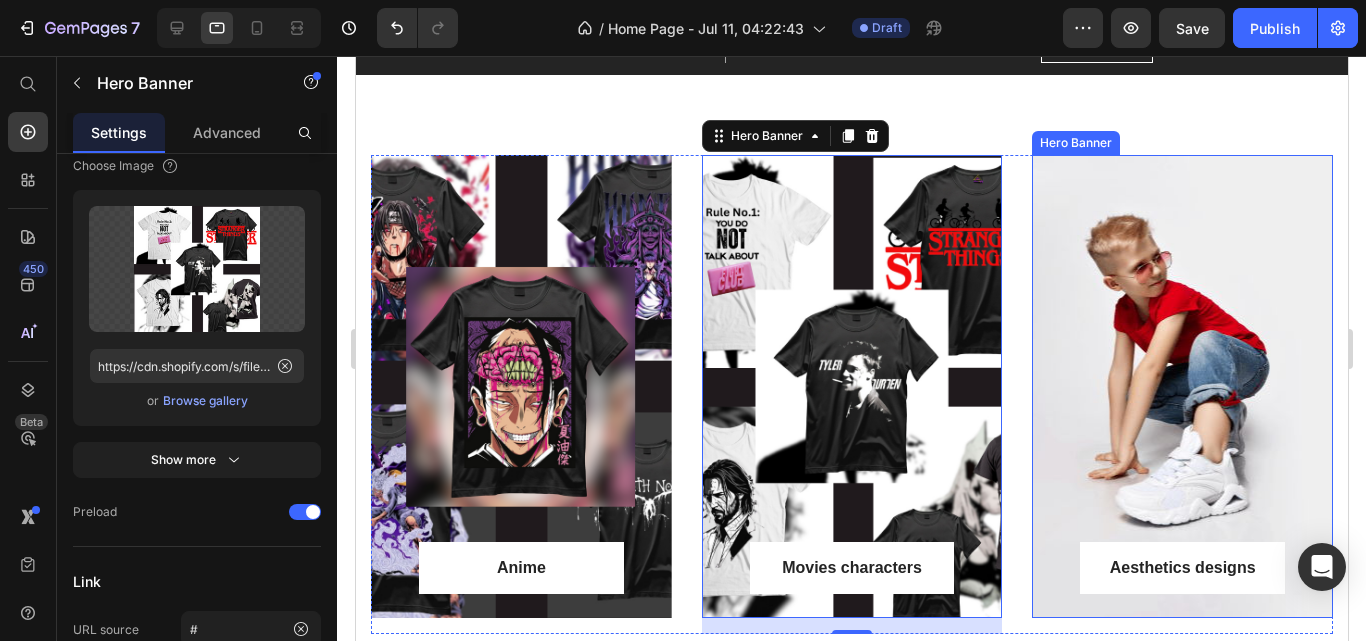 click at bounding box center [1181, 386] 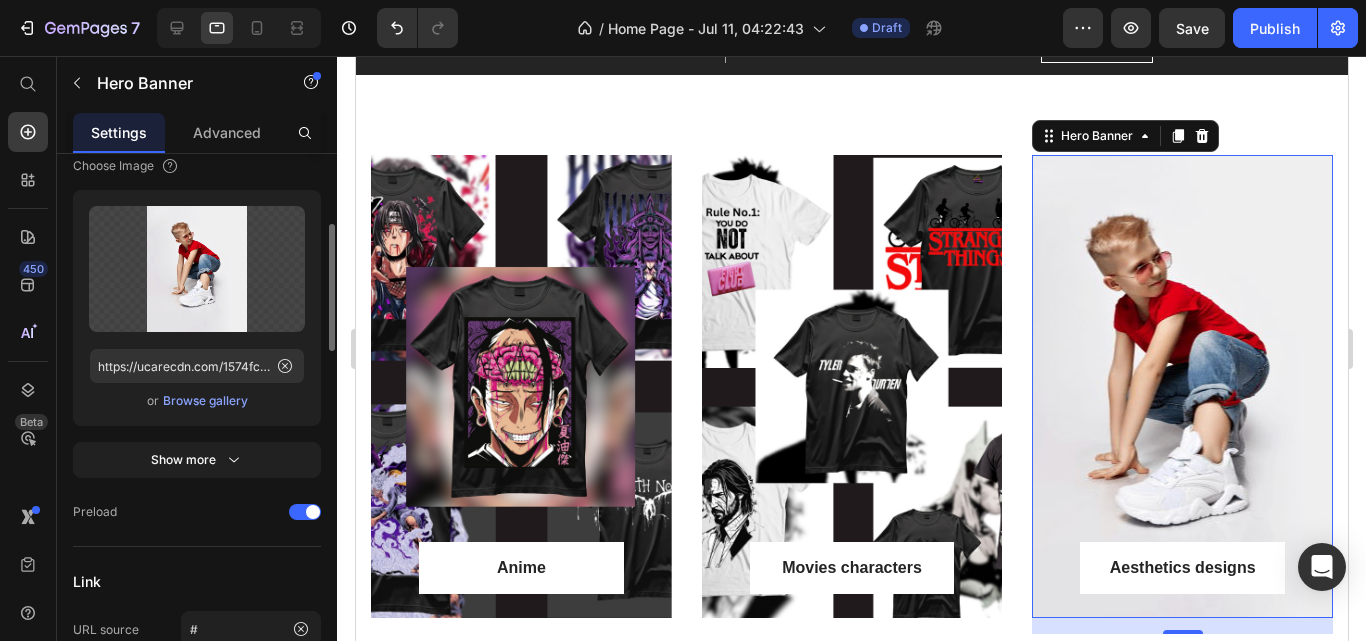 click on "Browse gallery" at bounding box center (205, 401) 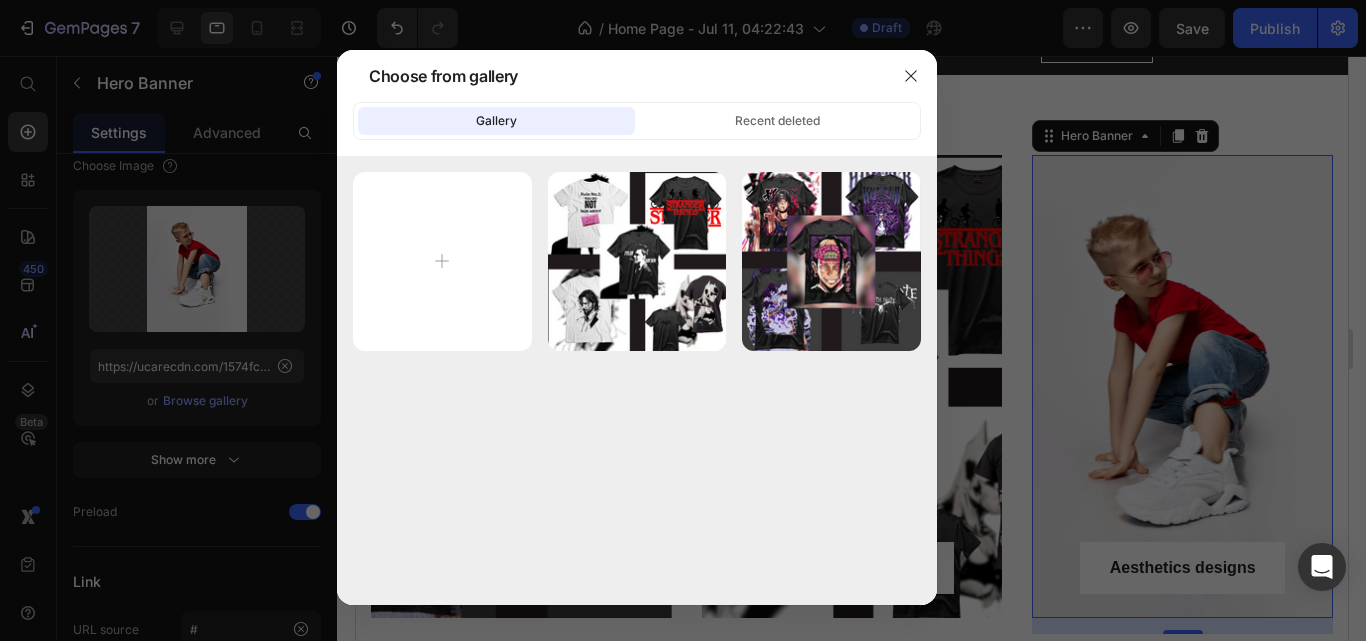 type on "C:\fakepath\Untitled design (8).png" 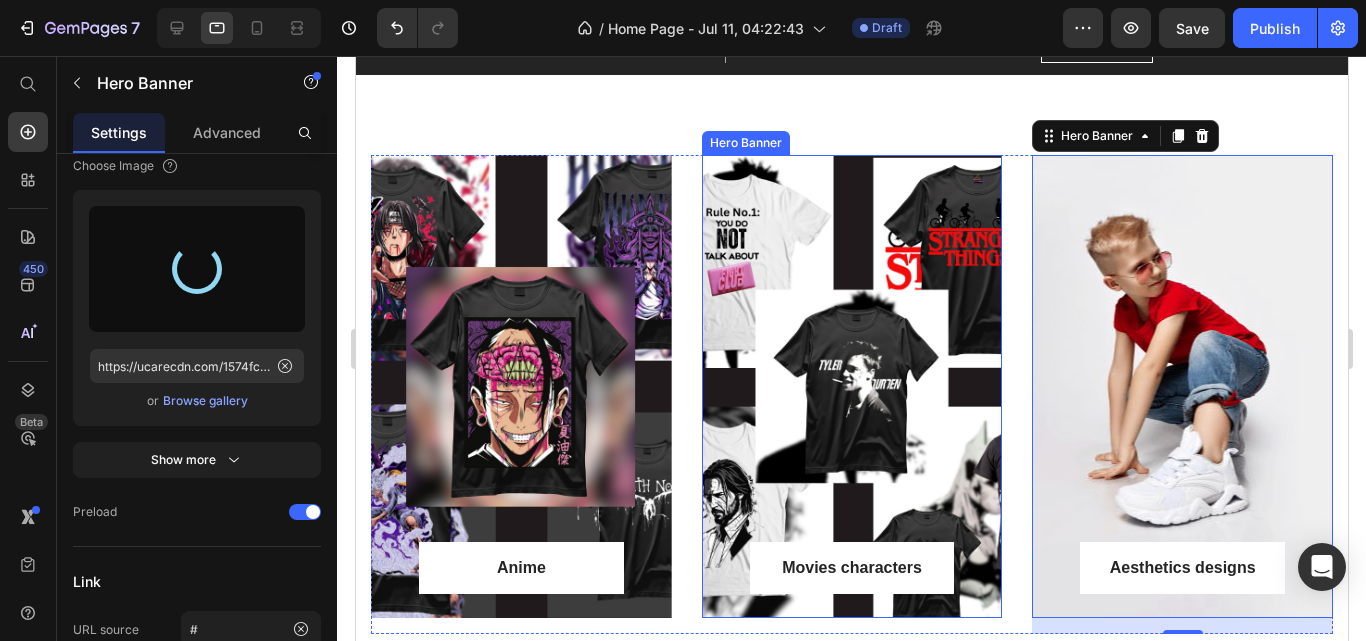 type on "https://cdn.shopify.com/s/files/1/0764/4227/2001/files/gempages_574883946479748325-36c42c09-48c4-465f-a03c-287807db63fe.png" 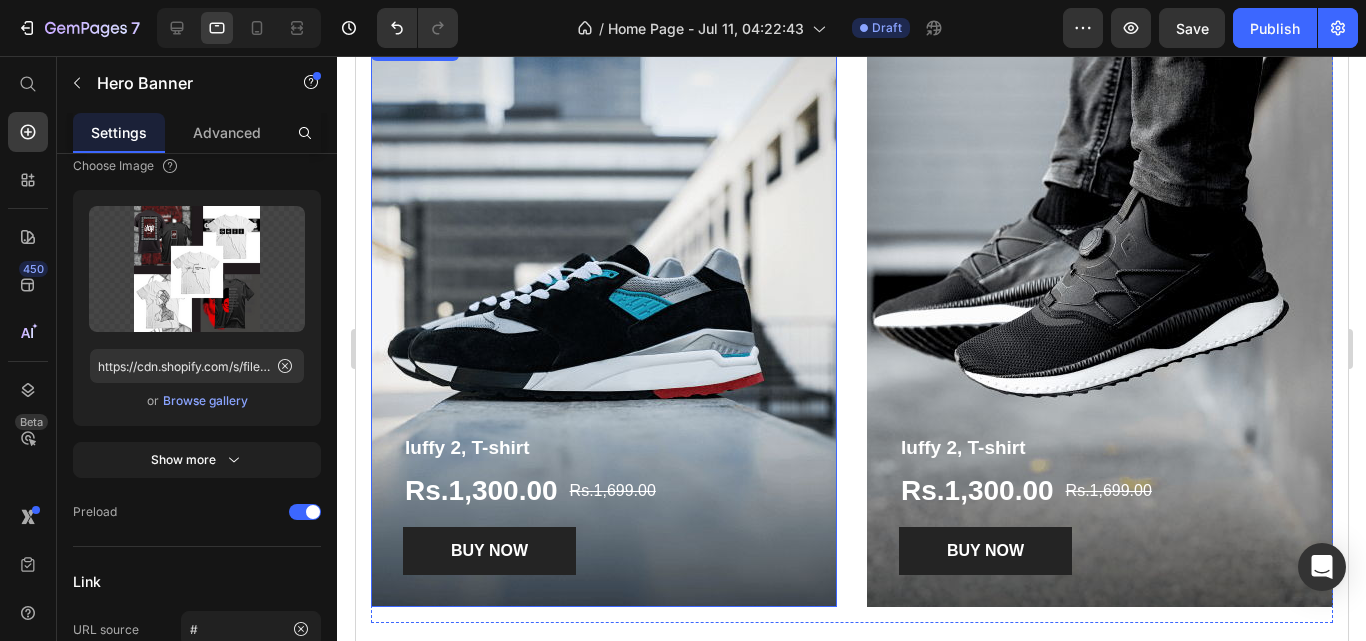scroll, scrollTop: 2747, scrollLeft: 0, axis: vertical 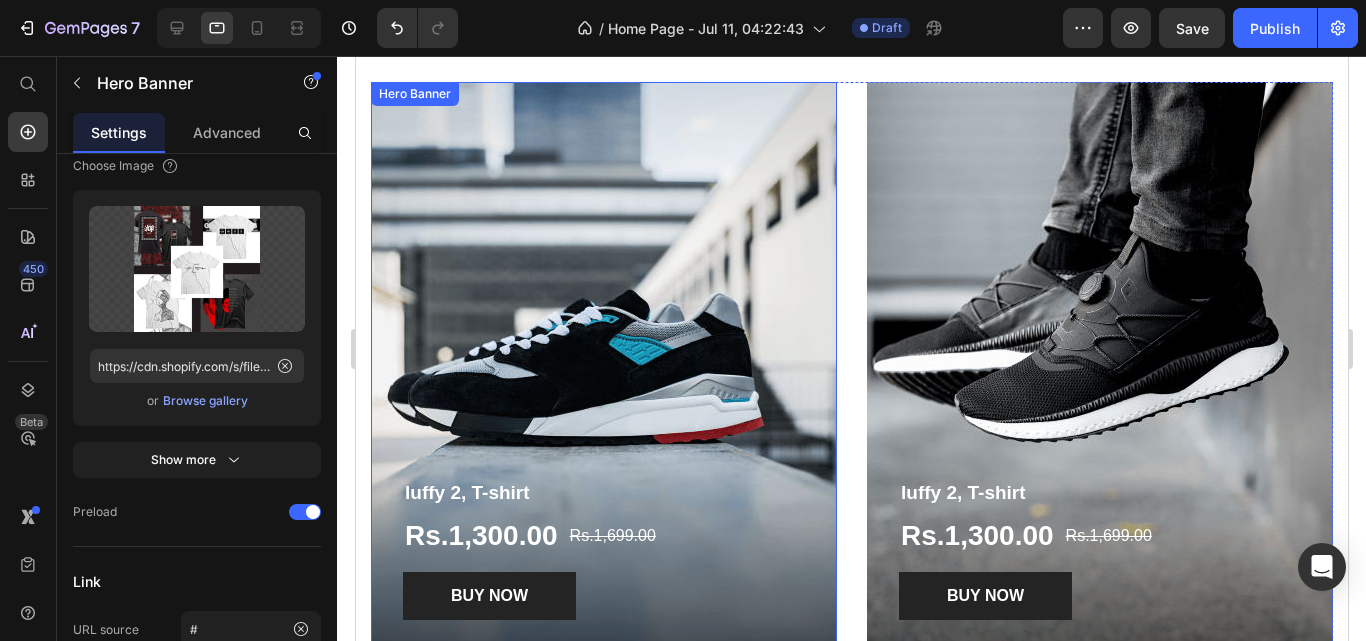 click at bounding box center [603, 367] 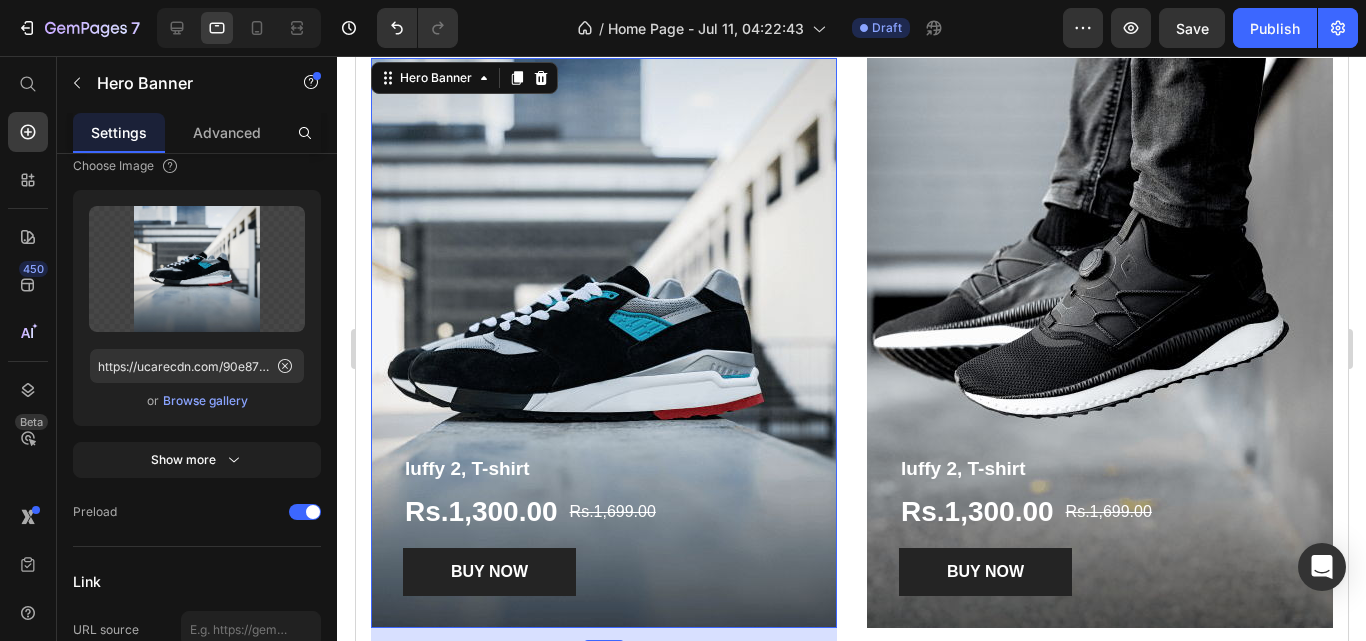 scroll, scrollTop: 2774, scrollLeft: 0, axis: vertical 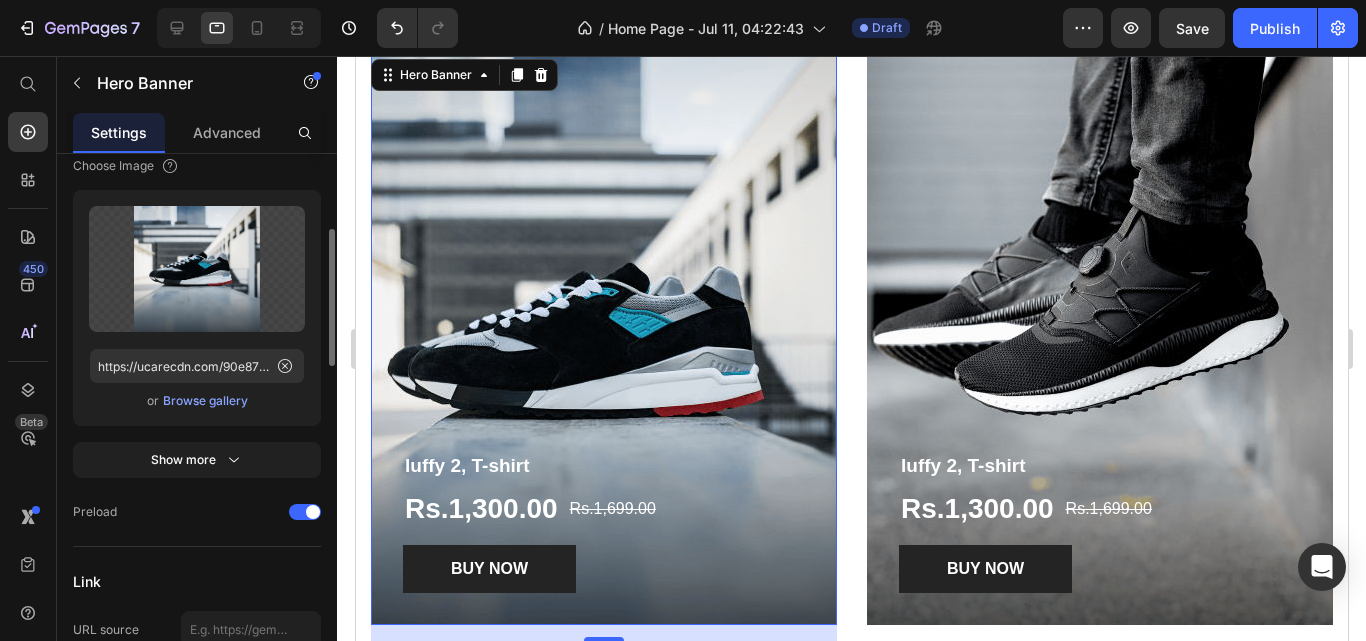 click on "Browse gallery" at bounding box center (205, 401) 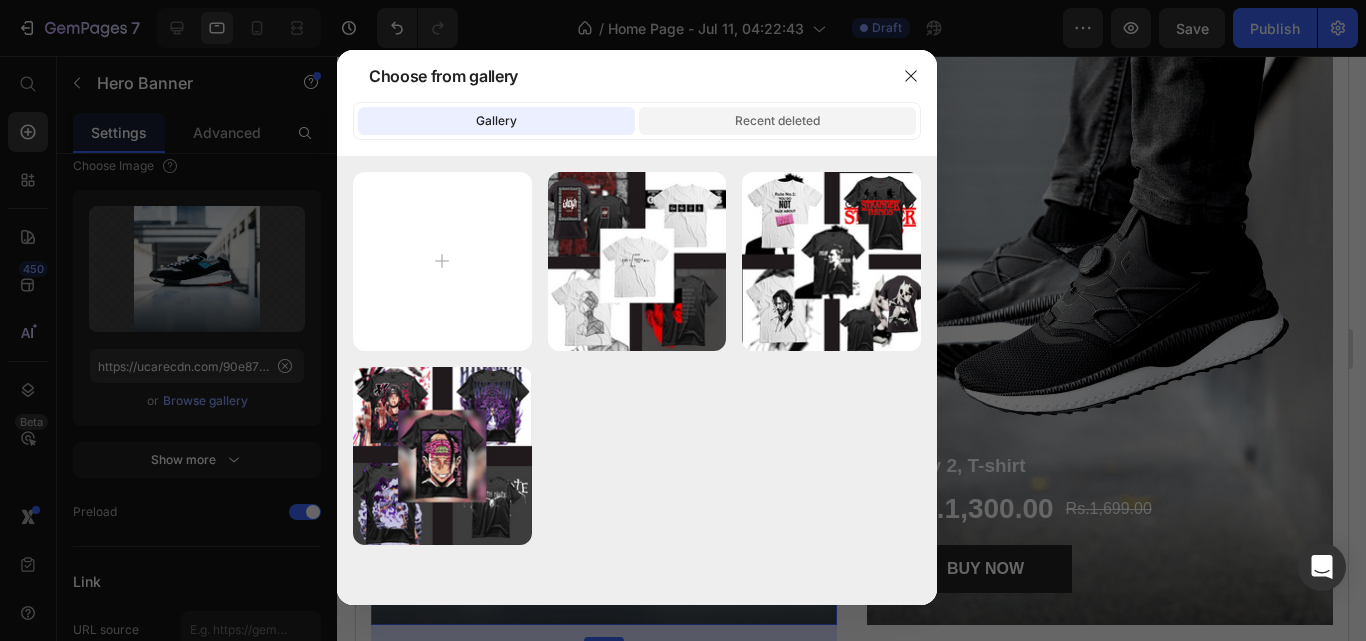 click on "Recent deleted" 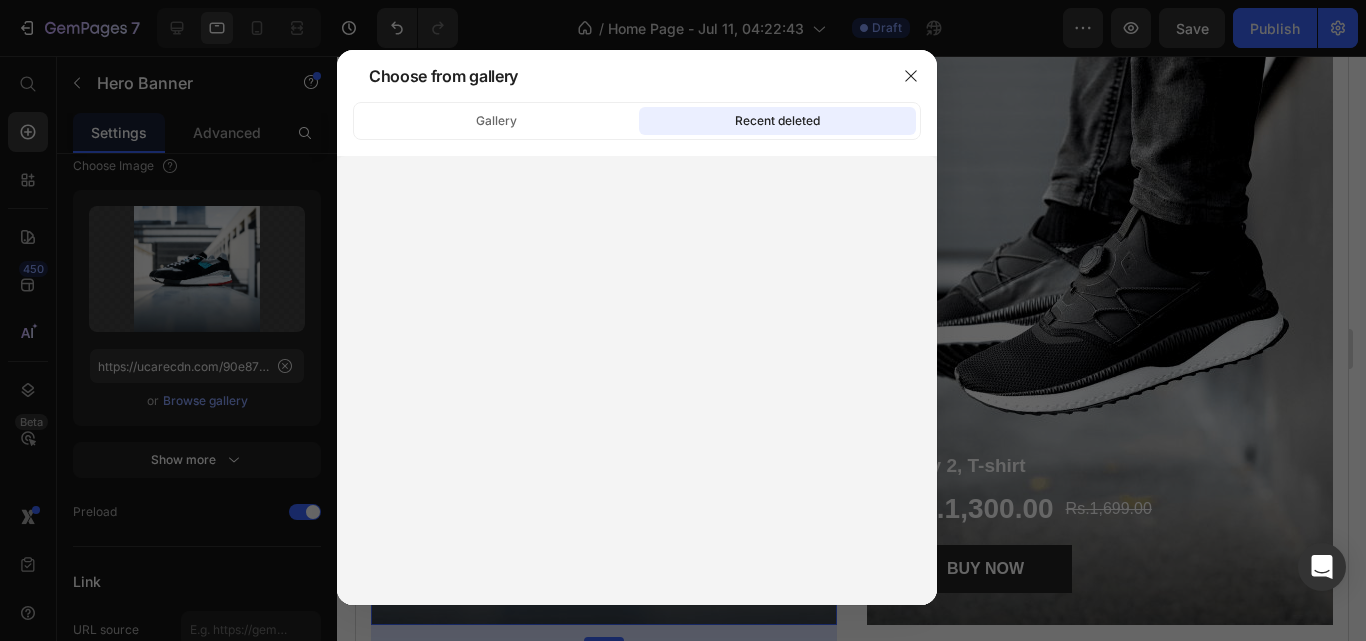 click on "Choose from gallery" at bounding box center (611, 76) 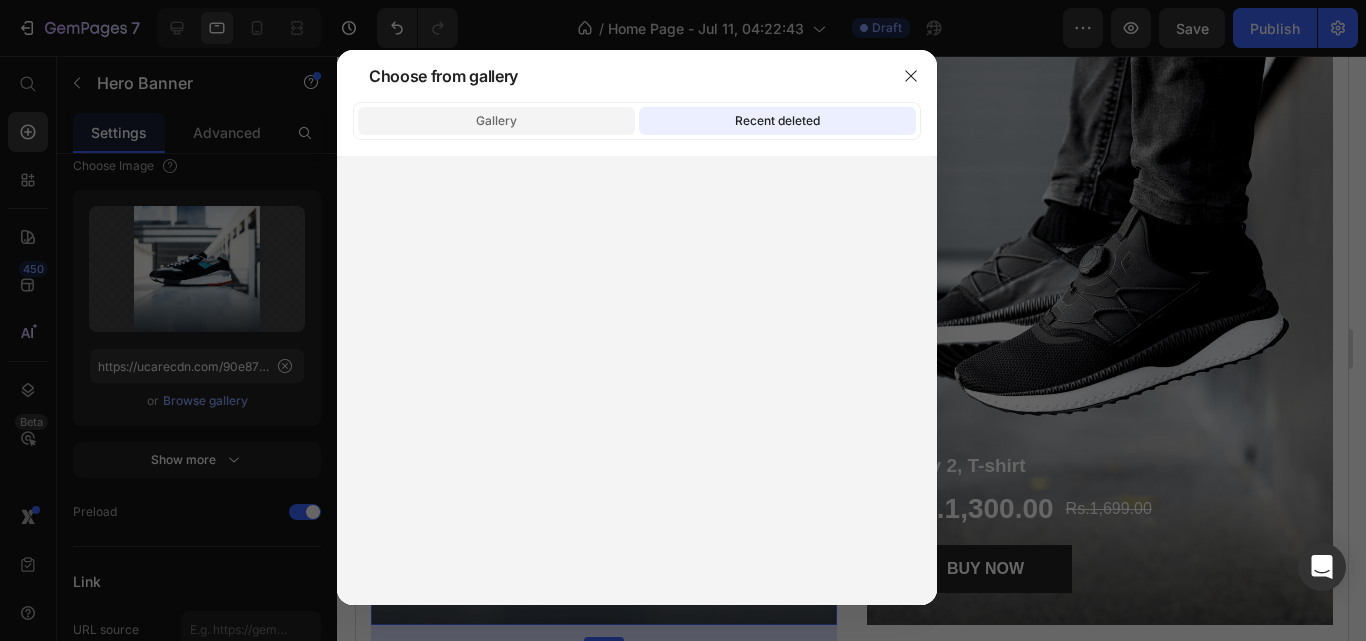 click on "Gallery" 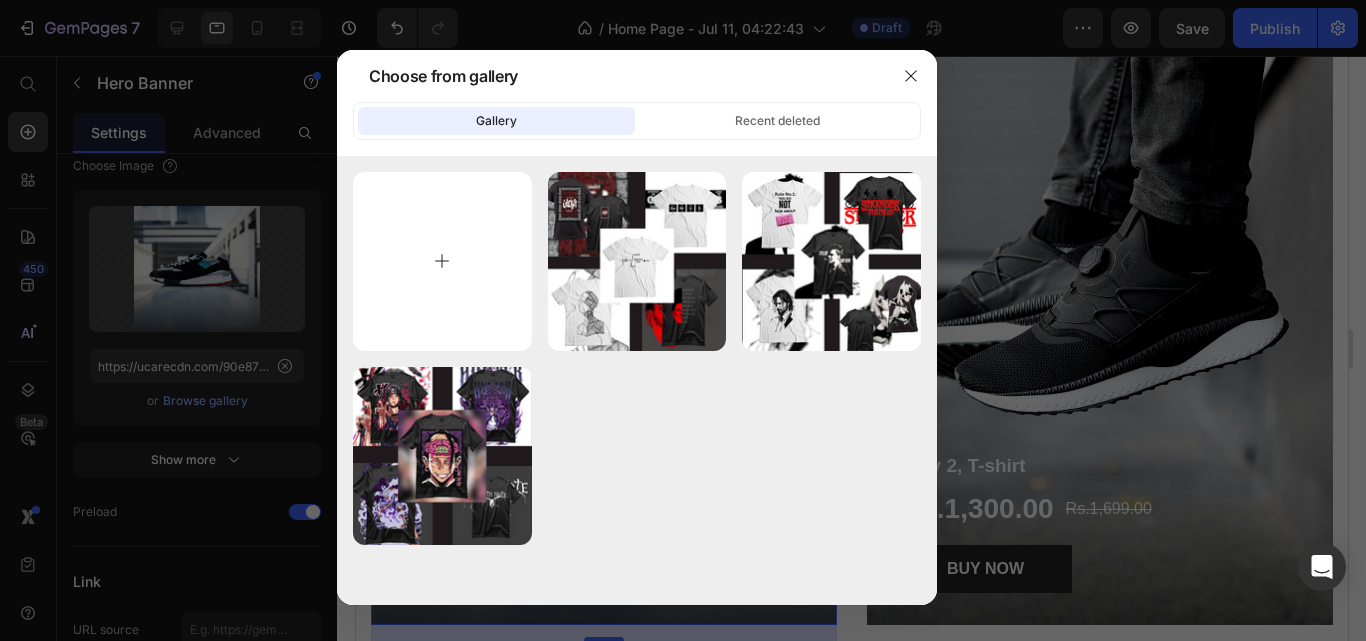 click at bounding box center [442, 261] 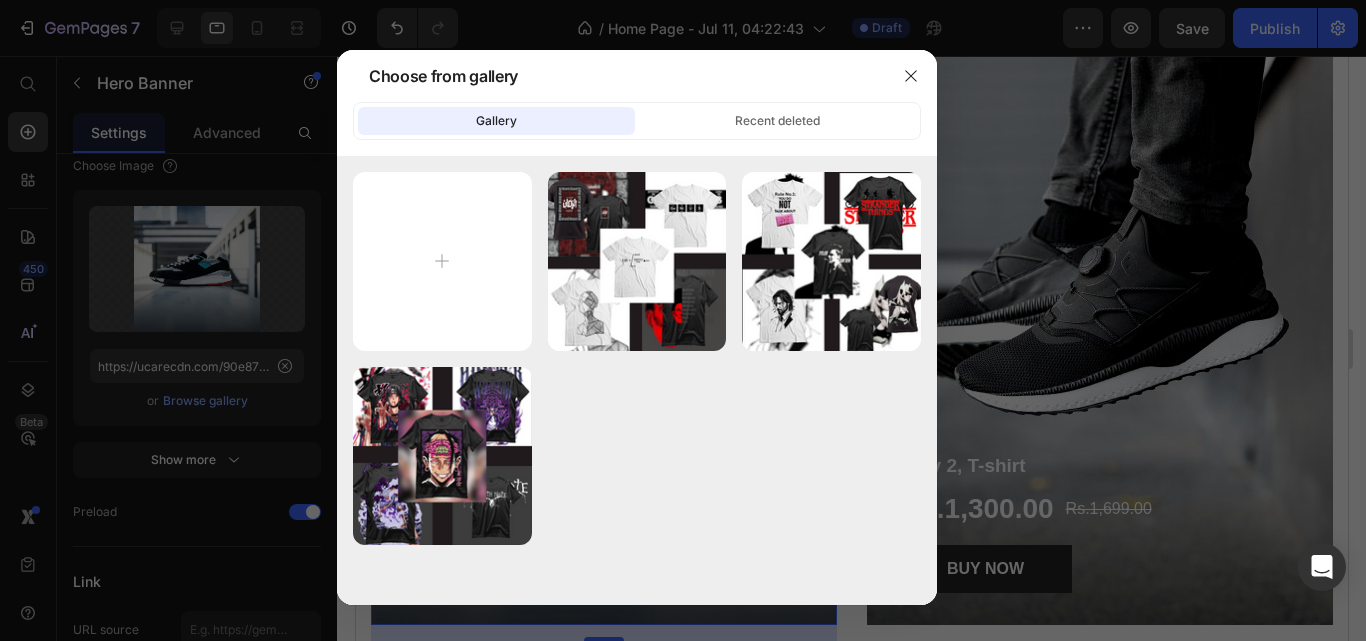type on "C:\fakepath\38.png" 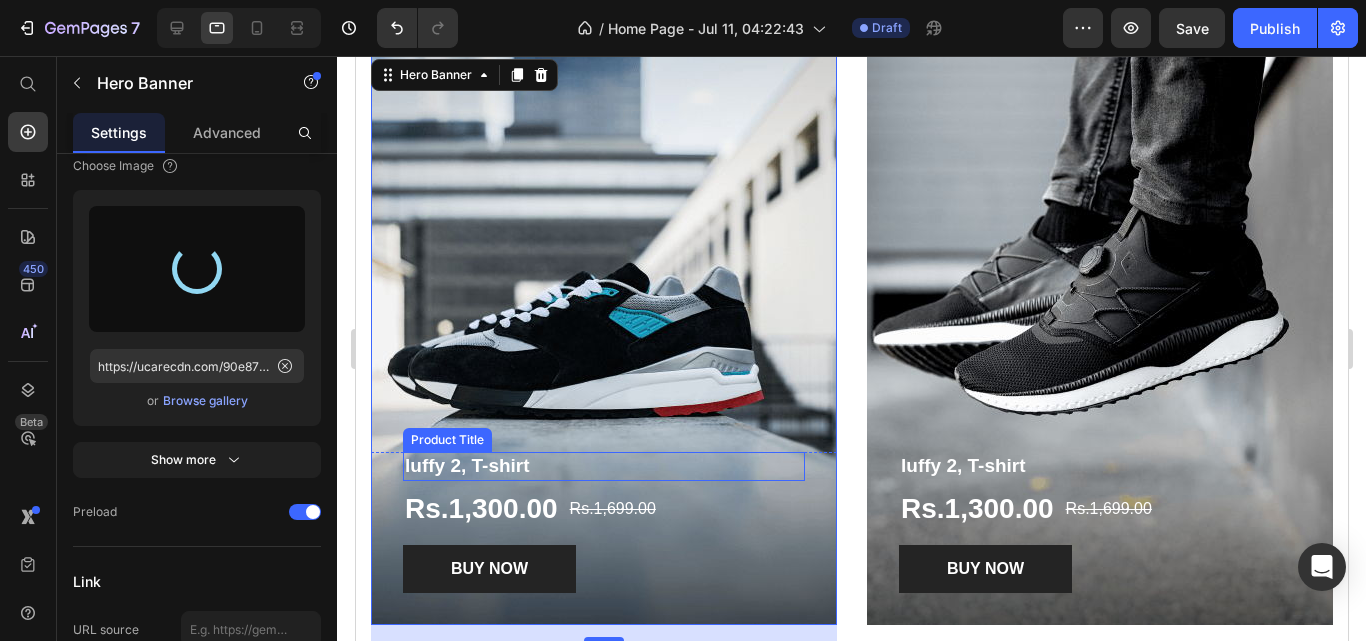 click on "luffy 2, T-shirt" at bounding box center [603, 466] 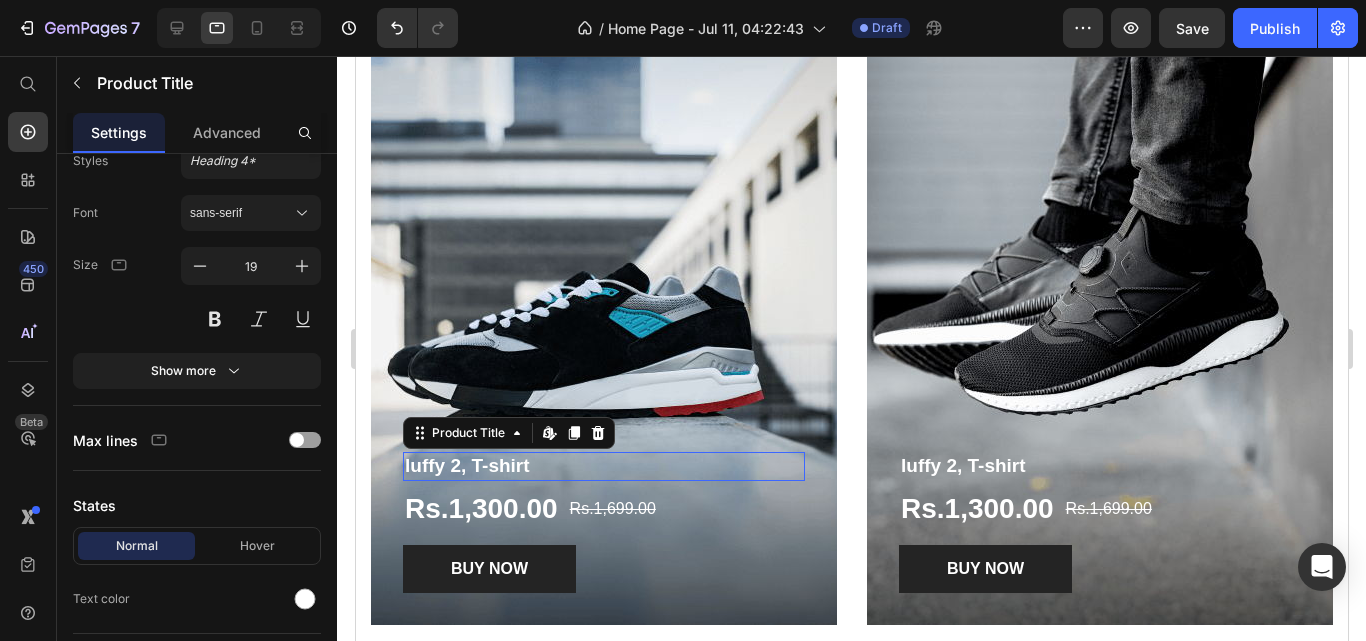 scroll, scrollTop: 0, scrollLeft: 0, axis: both 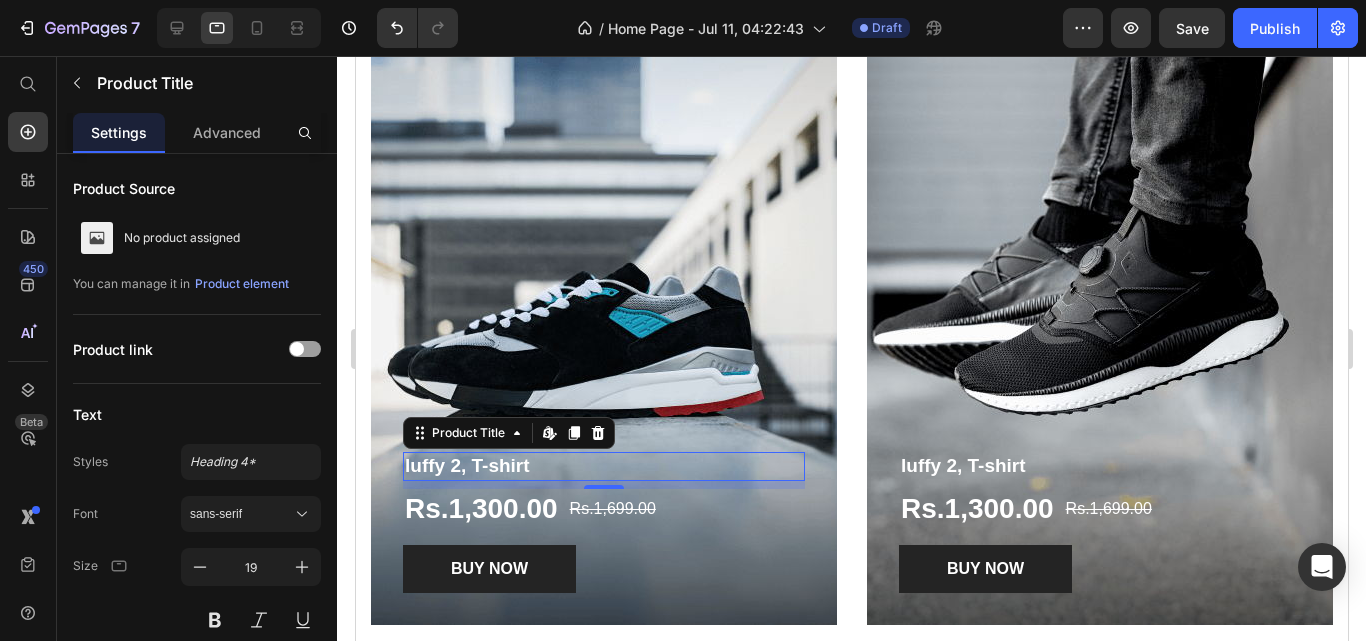 click on "luffy 2, T-shirt" at bounding box center (603, 466) 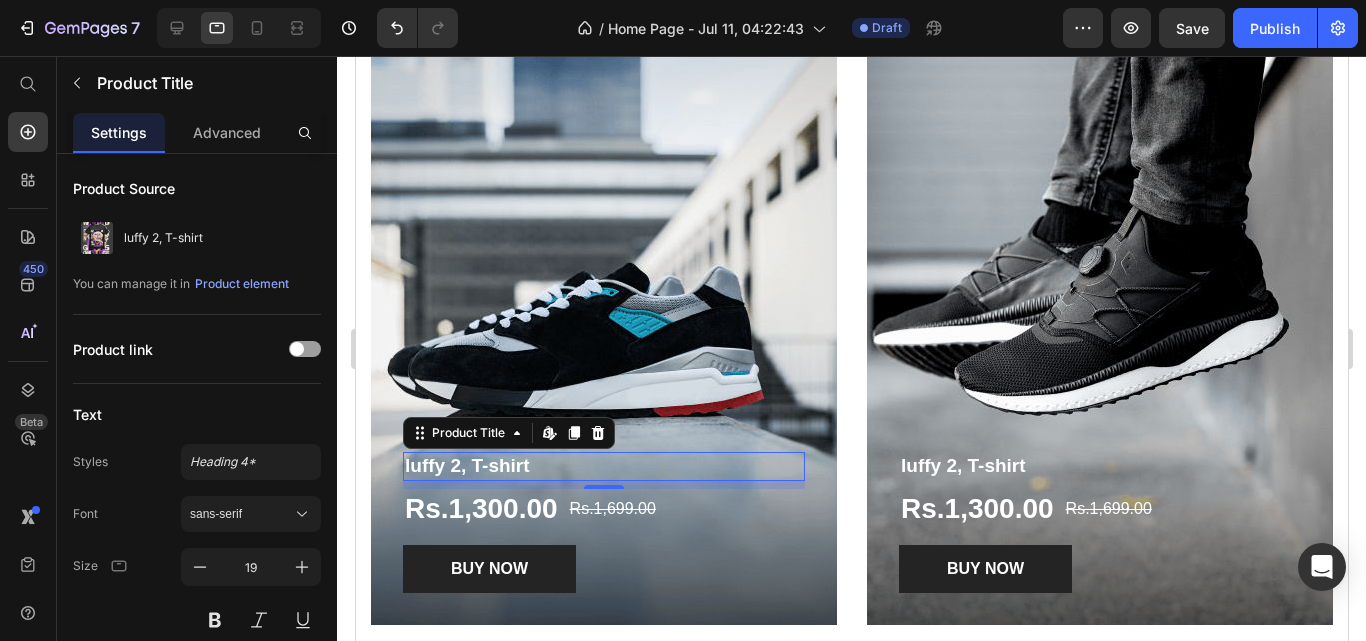 click on "luffy 2, T-shirt" at bounding box center (603, 466) 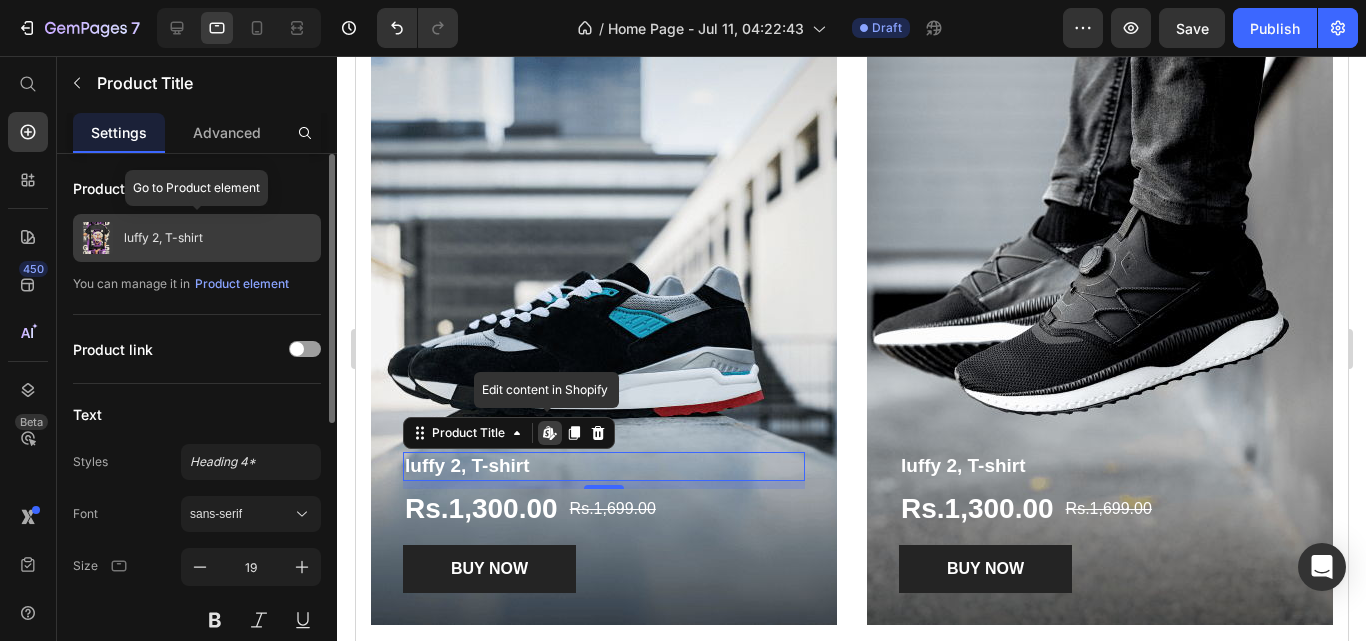 click on "luffy 2, T-shirt" at bounding box center (163, 238) 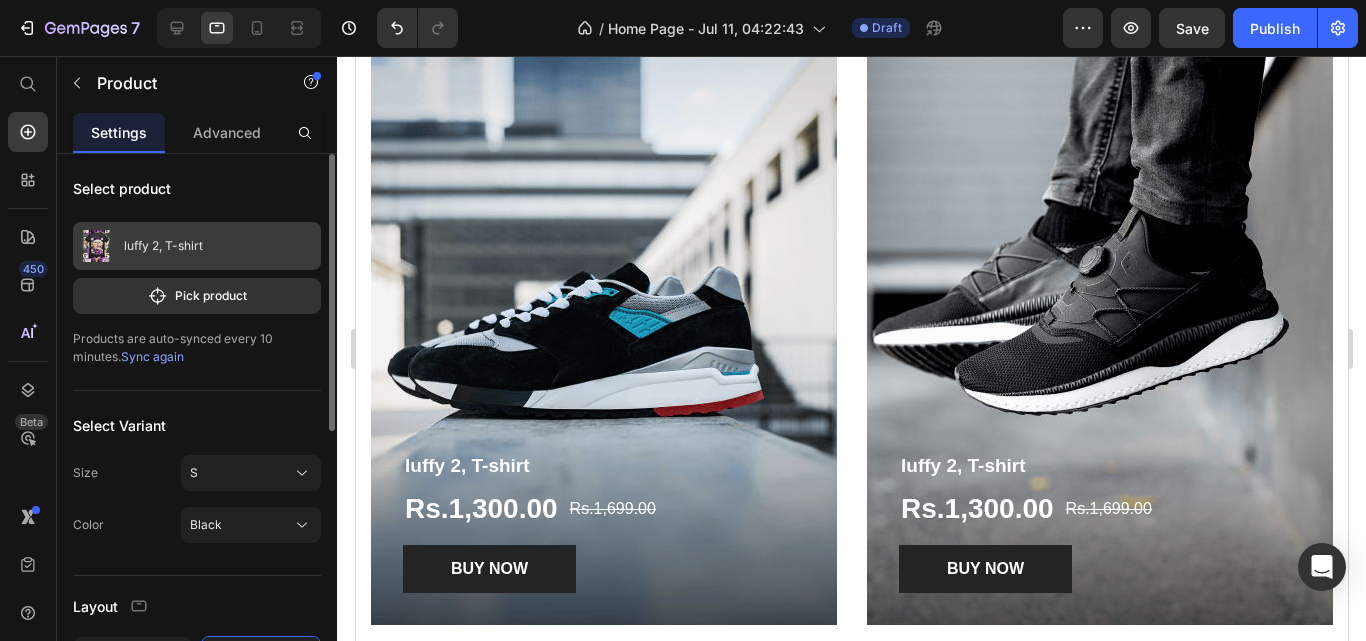 click on "luffy 2, T-shirt" at bounding box center [163, 246] 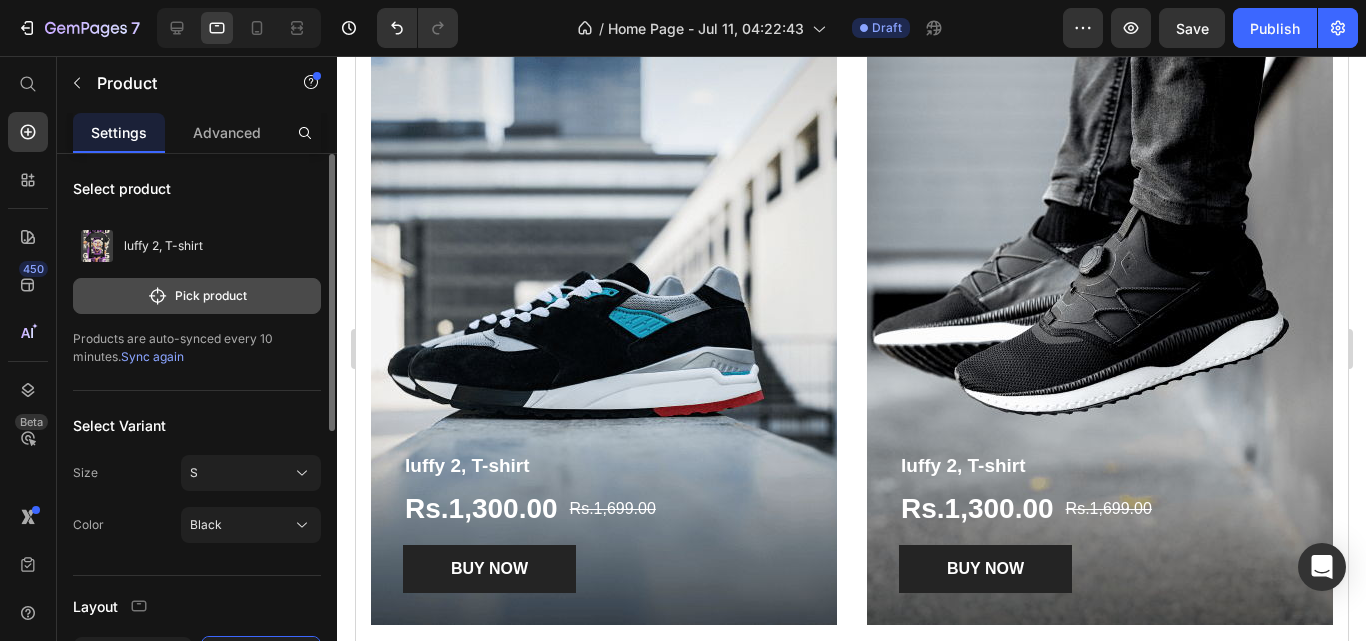 click on "Pick product" at bounding box center [197, 296] 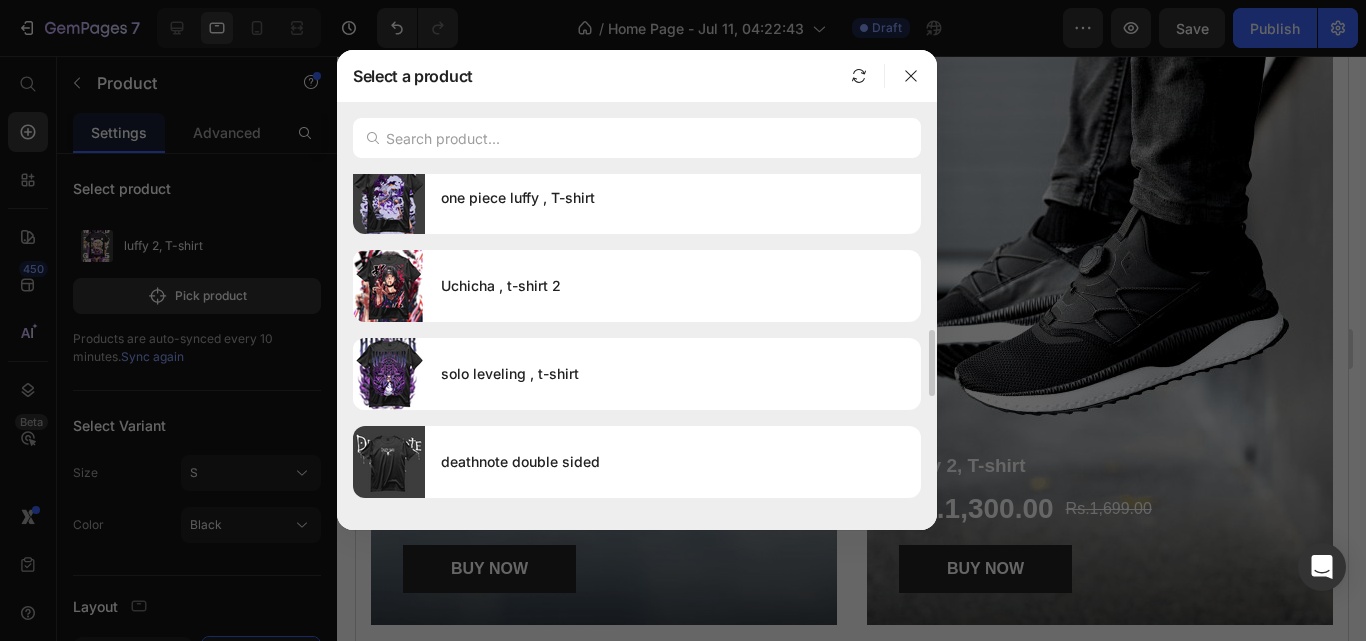 scroll, scrollTop: 732, scrollLeft: 0, axis: vertical 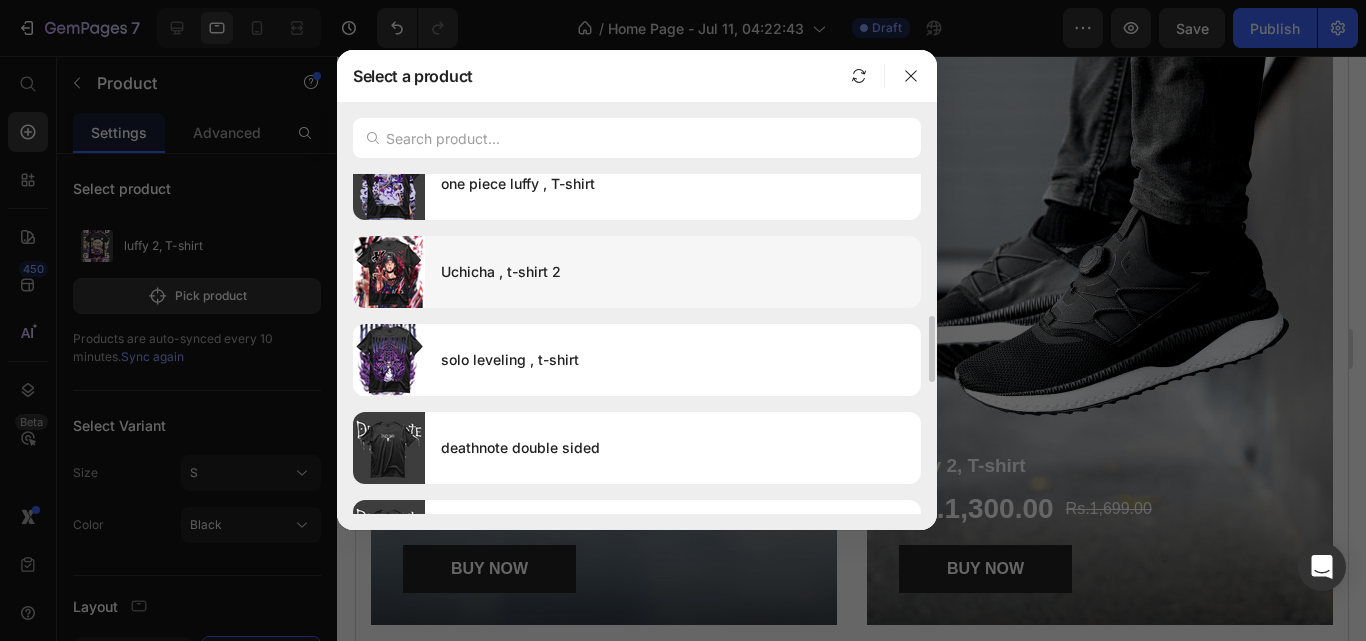 click on "Uchicha , t-shirt 2" at bounding box center [673, 272] 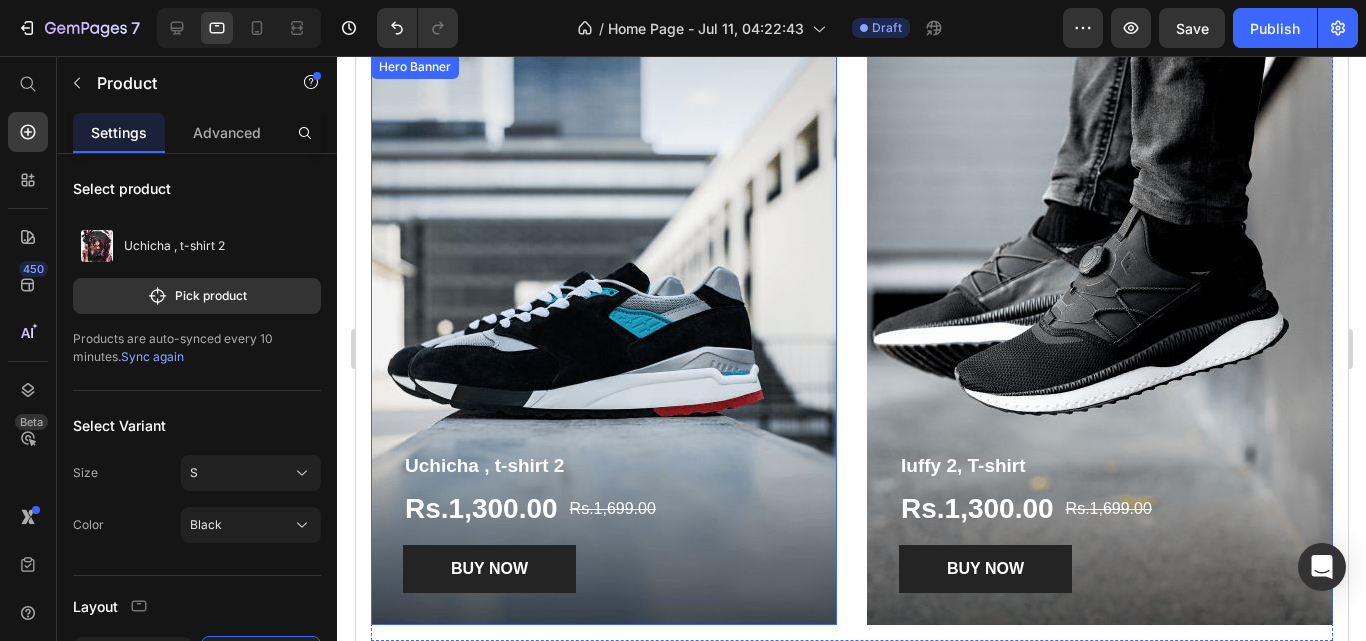 click at bounding box center (603, 340) 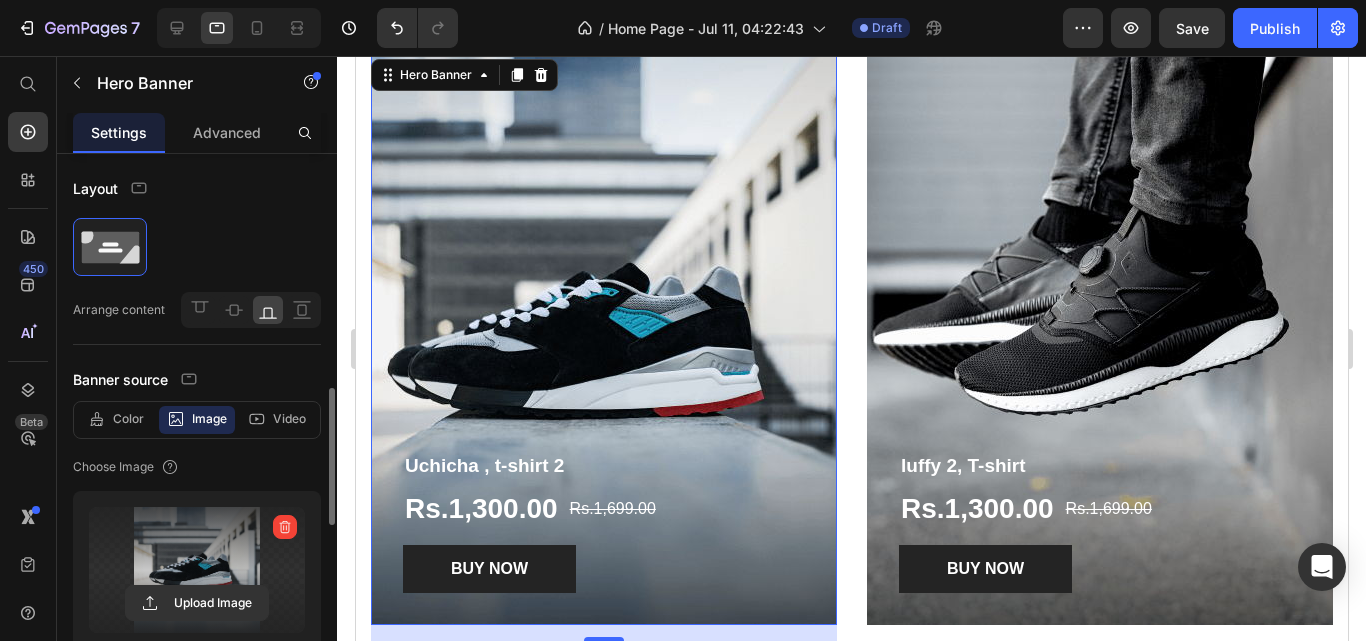 scroll, scrollTop: 194, scrollLeft: 0, axis: vertical 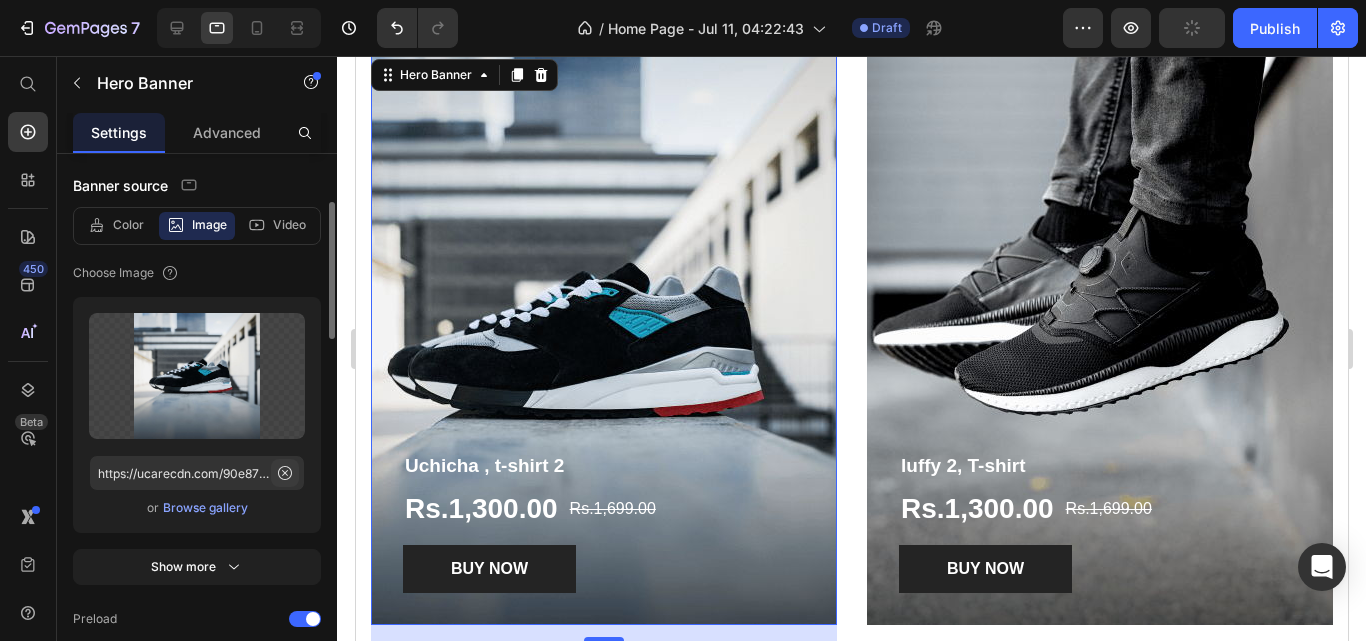 click 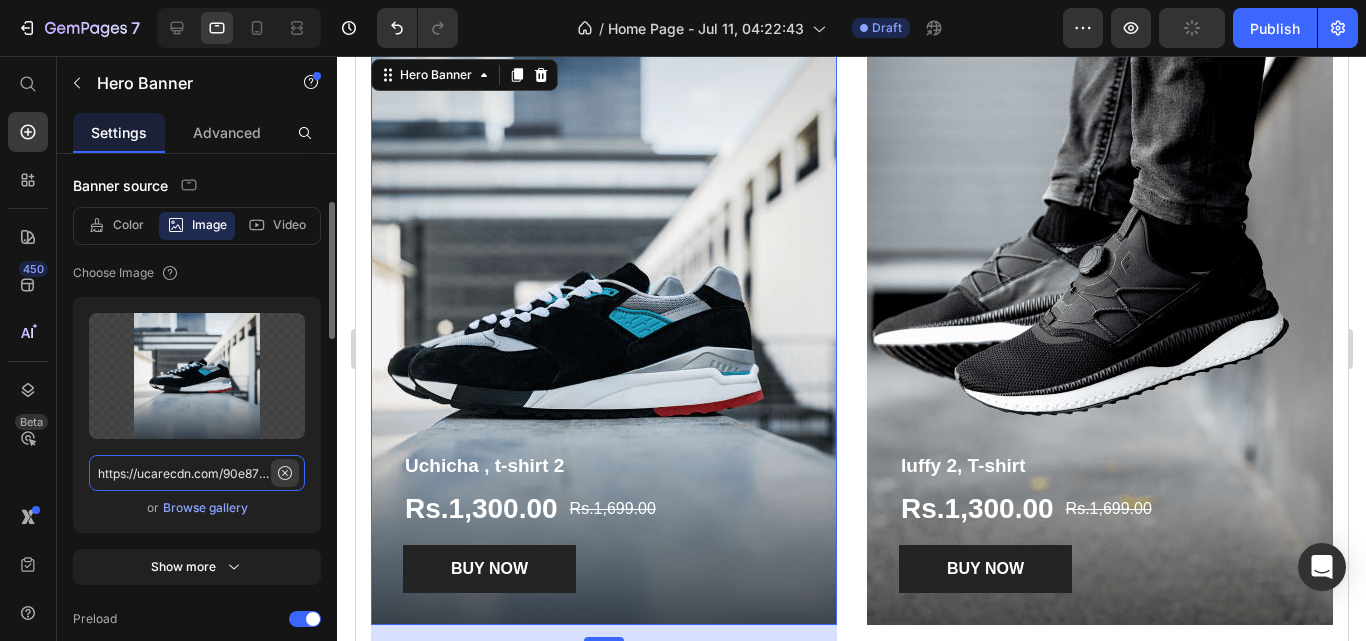 type 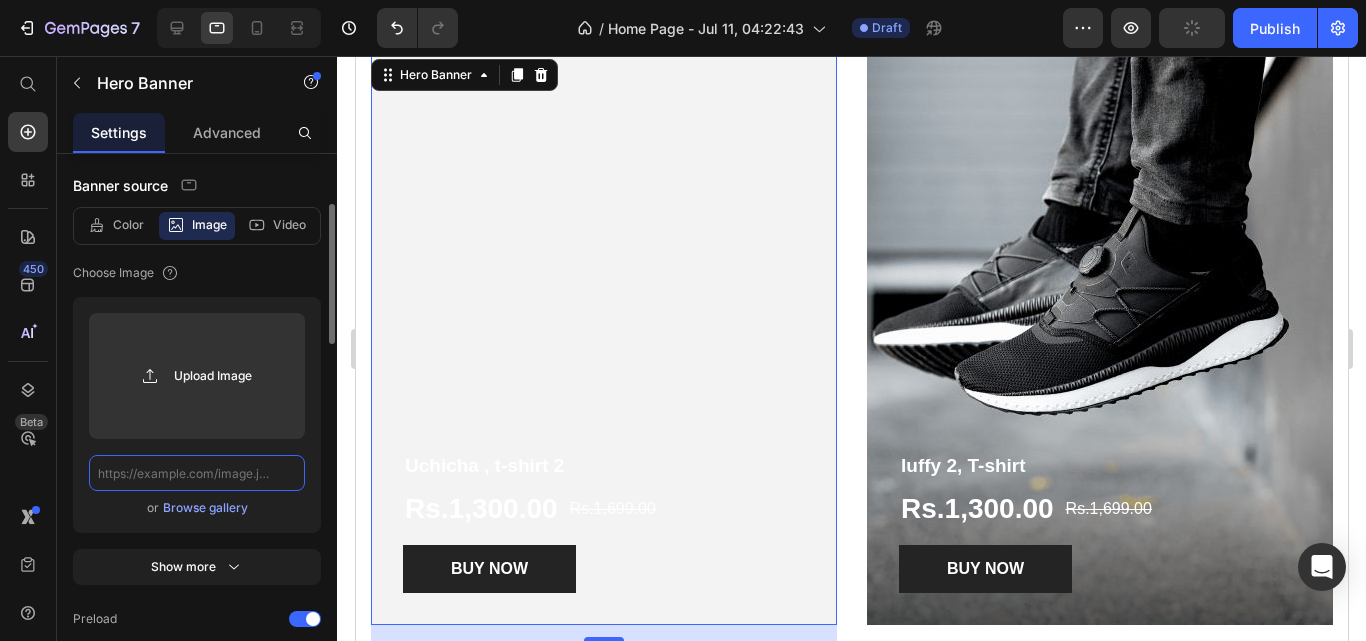 scroll, scrollTop: 0, scrollLeft: 0, axis: both 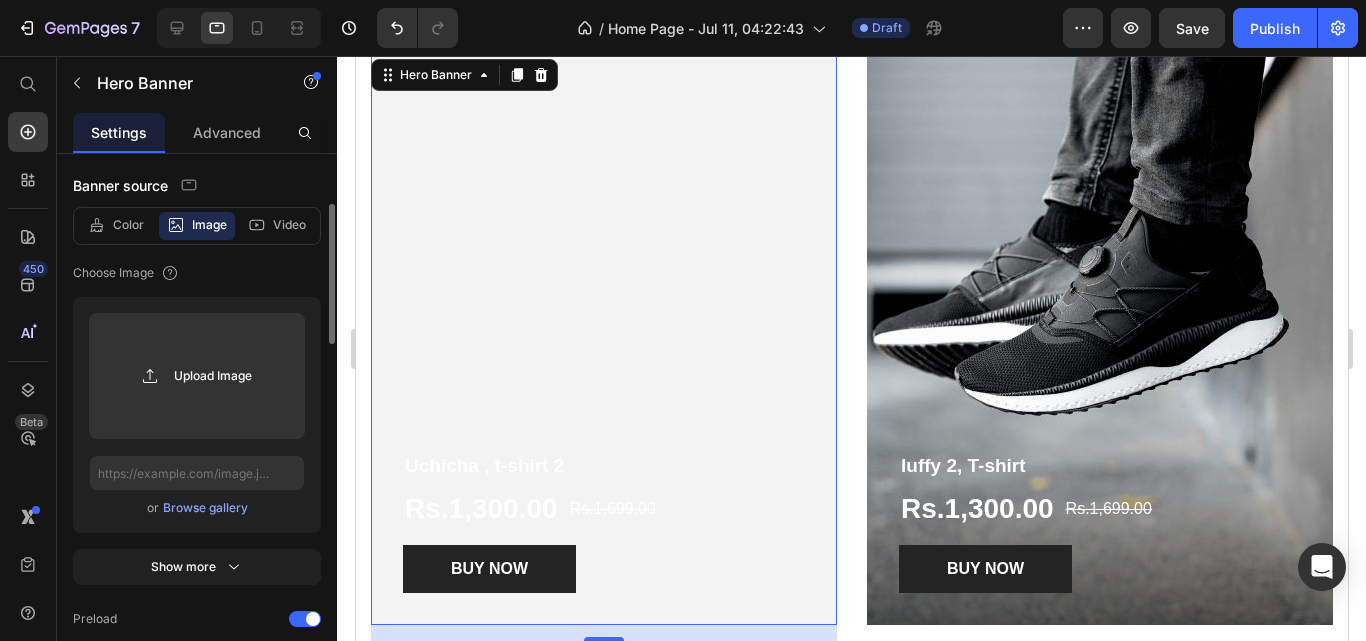 click at bounding box center [603, 340] 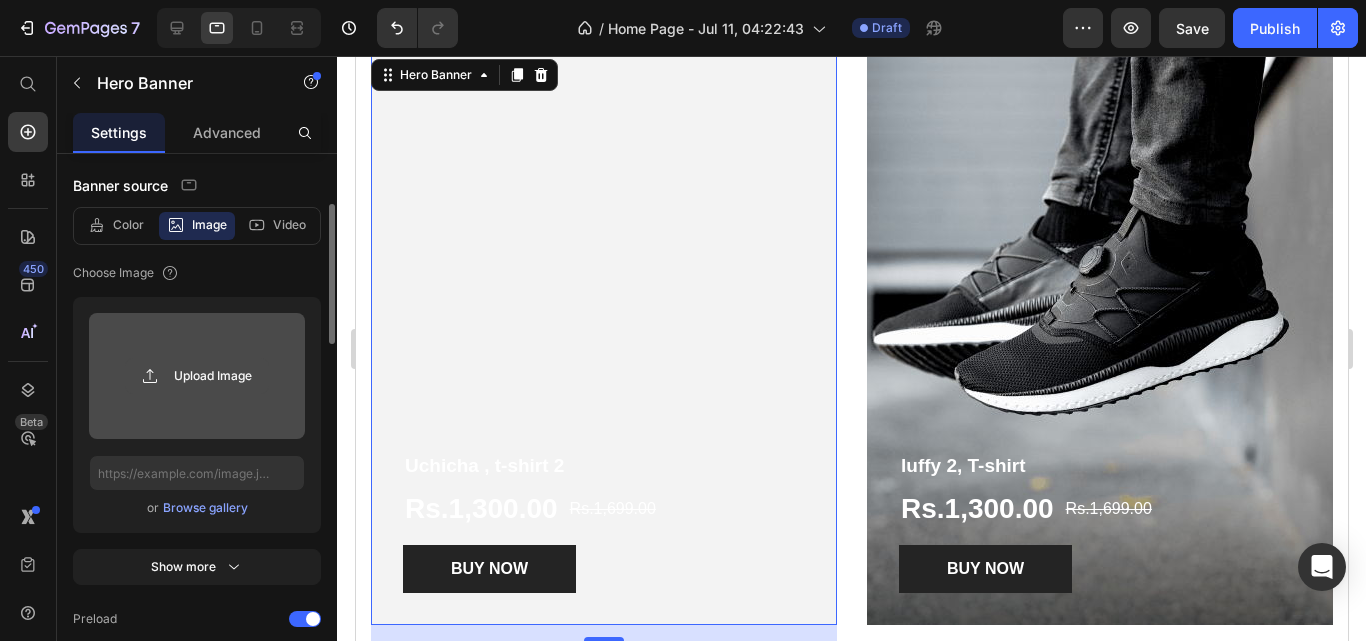click 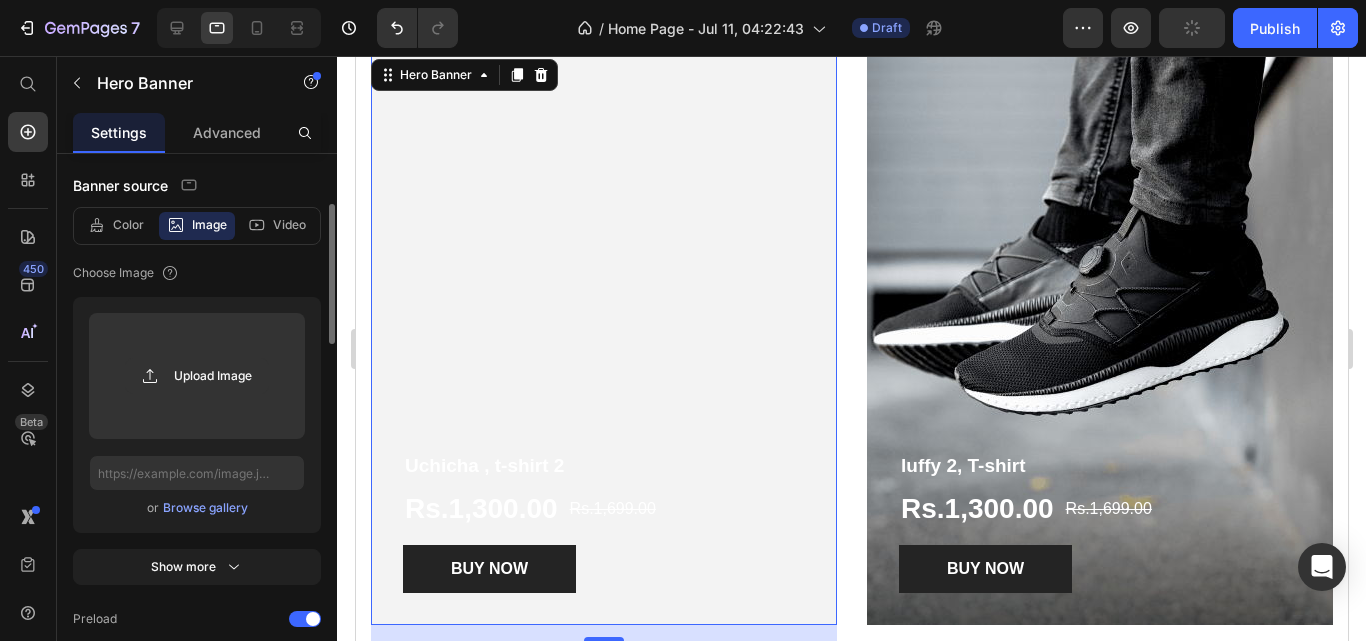 click on "Browse gallery" at bounding box center (205, 508) 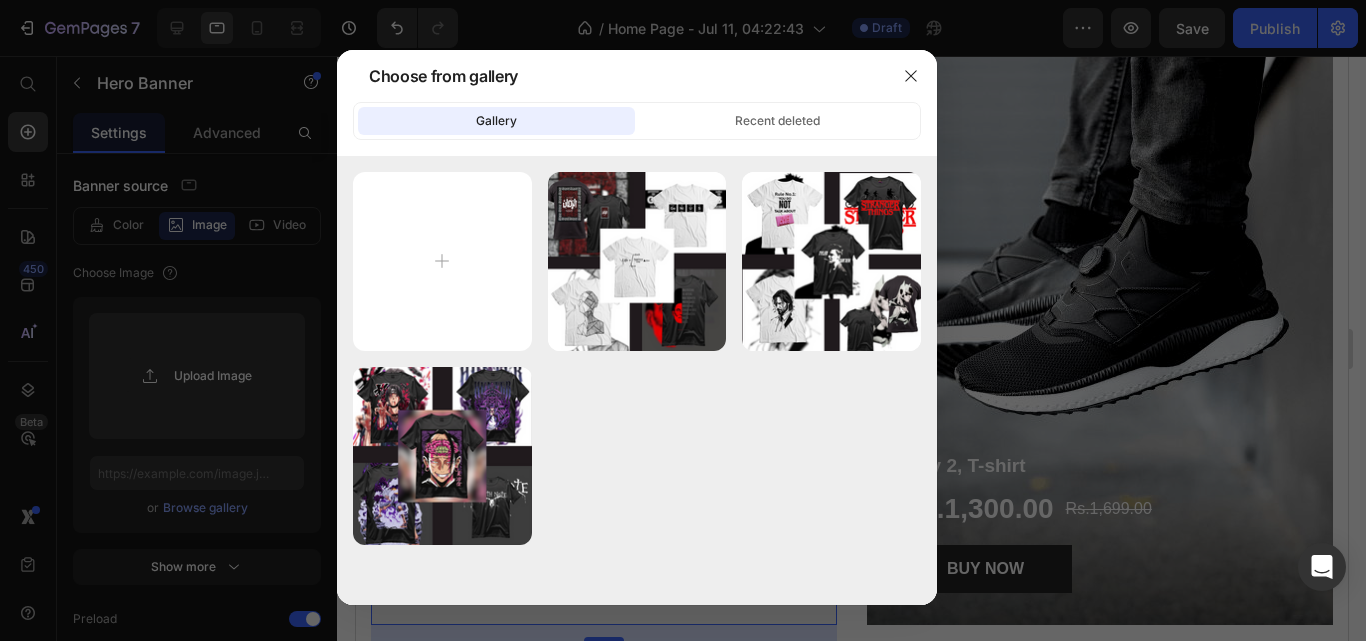type on "C:\fakepath\38.png" 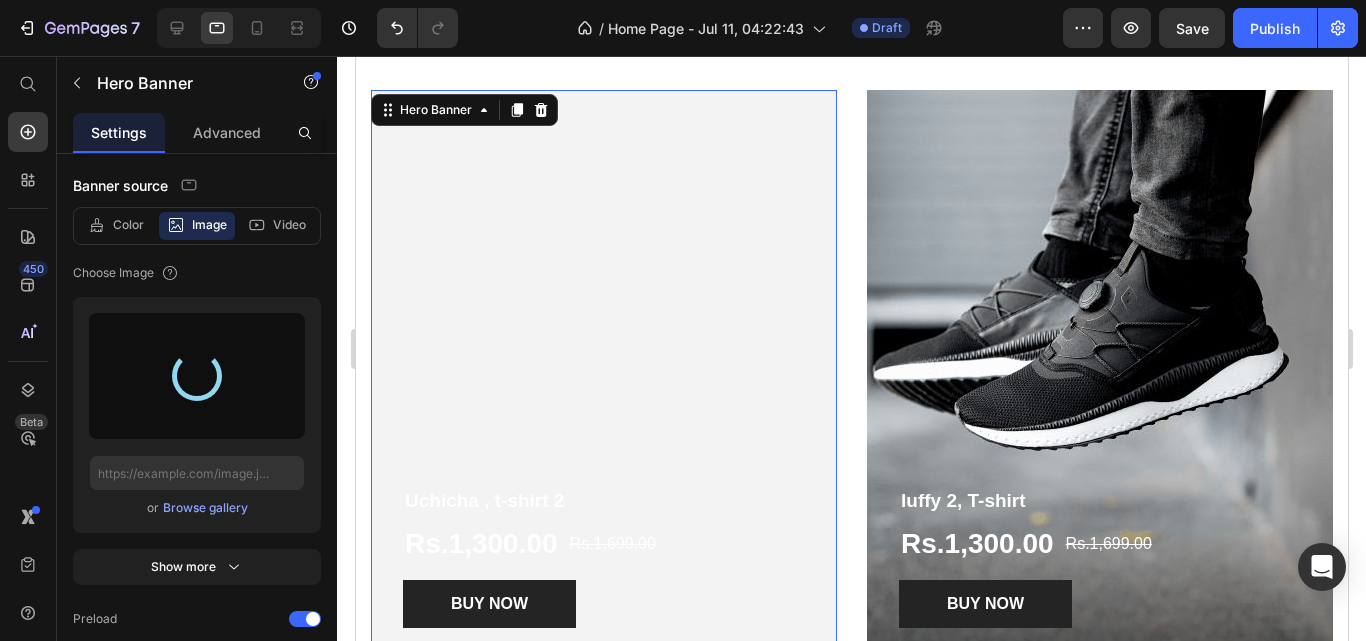 scroll, scrollTop: 2734, scrollLeft: 0, axis: vertical 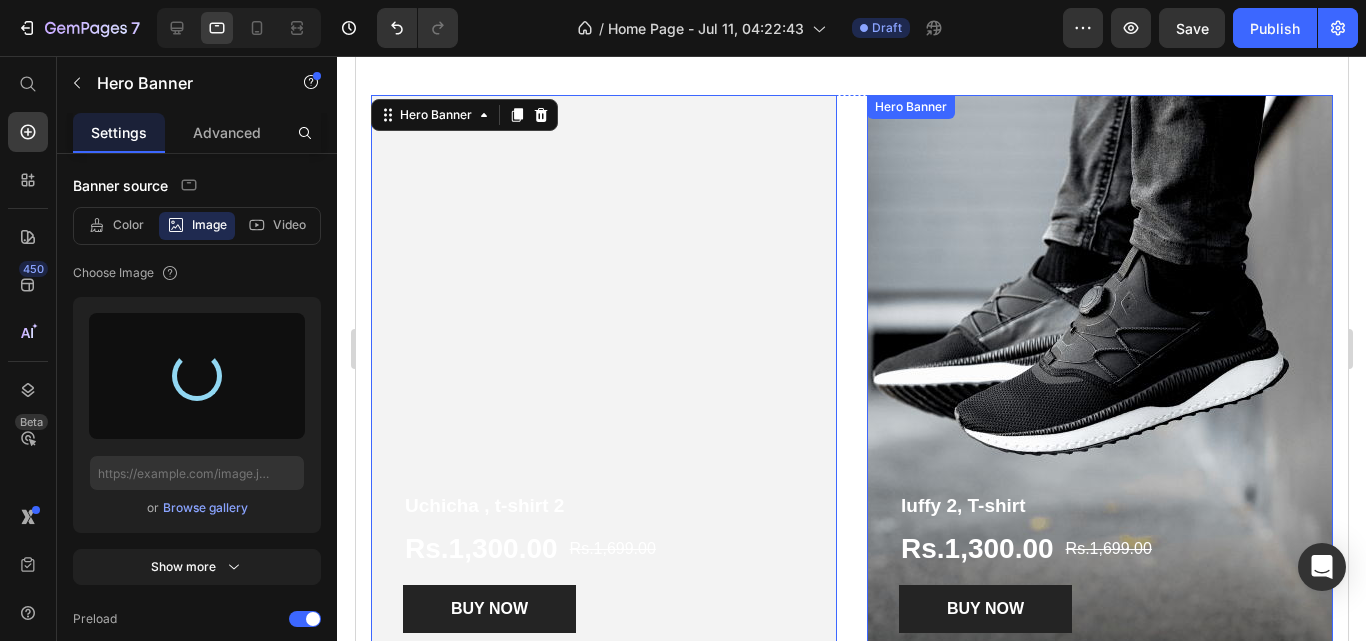 type on "https://cdn.shopify.com/s/files/1/0764/4227/2001/files/gempages_574883946479748325-a4e8c578-9163-4a92-95ac-59ac9da17b18.png" 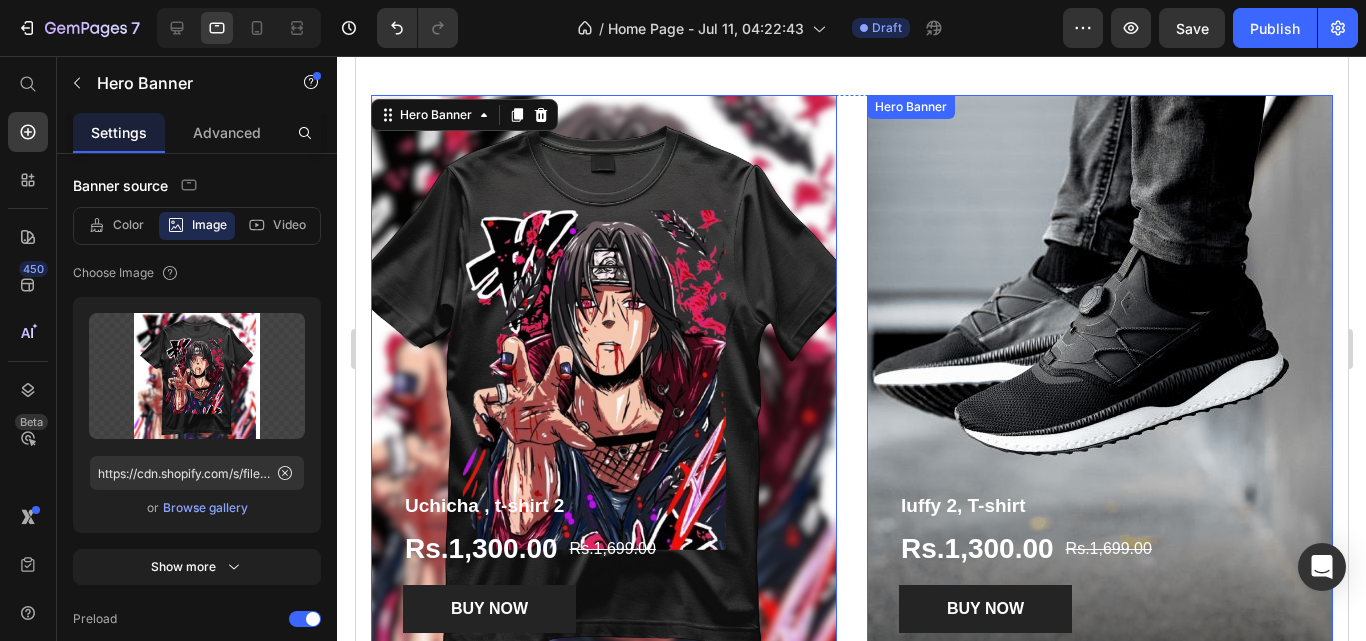 click at bounding box center [1099, 380] 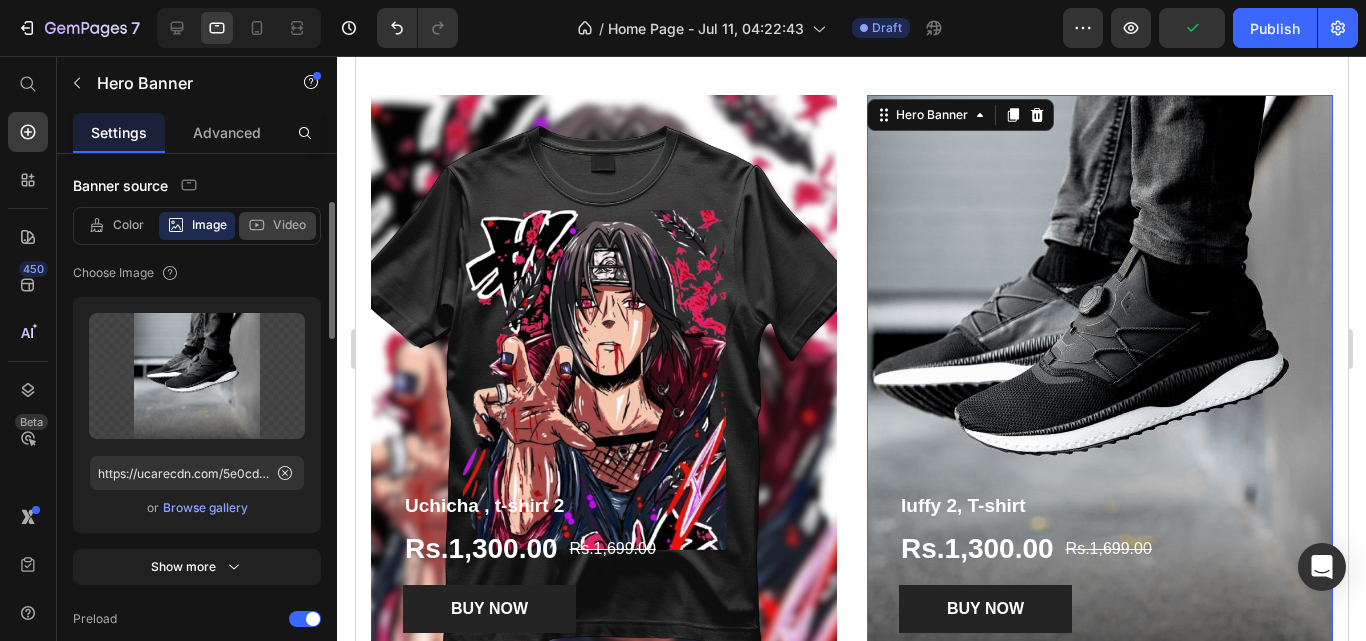 click on "Video" at bounding box center [289, 225] 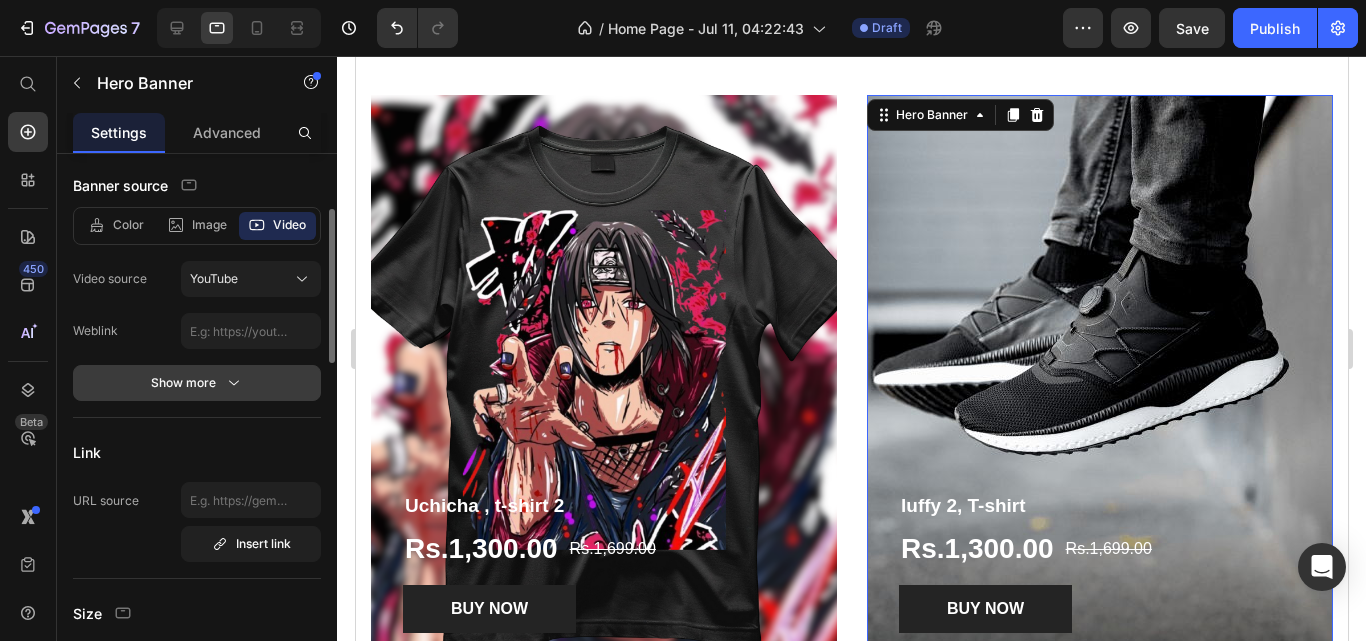 click 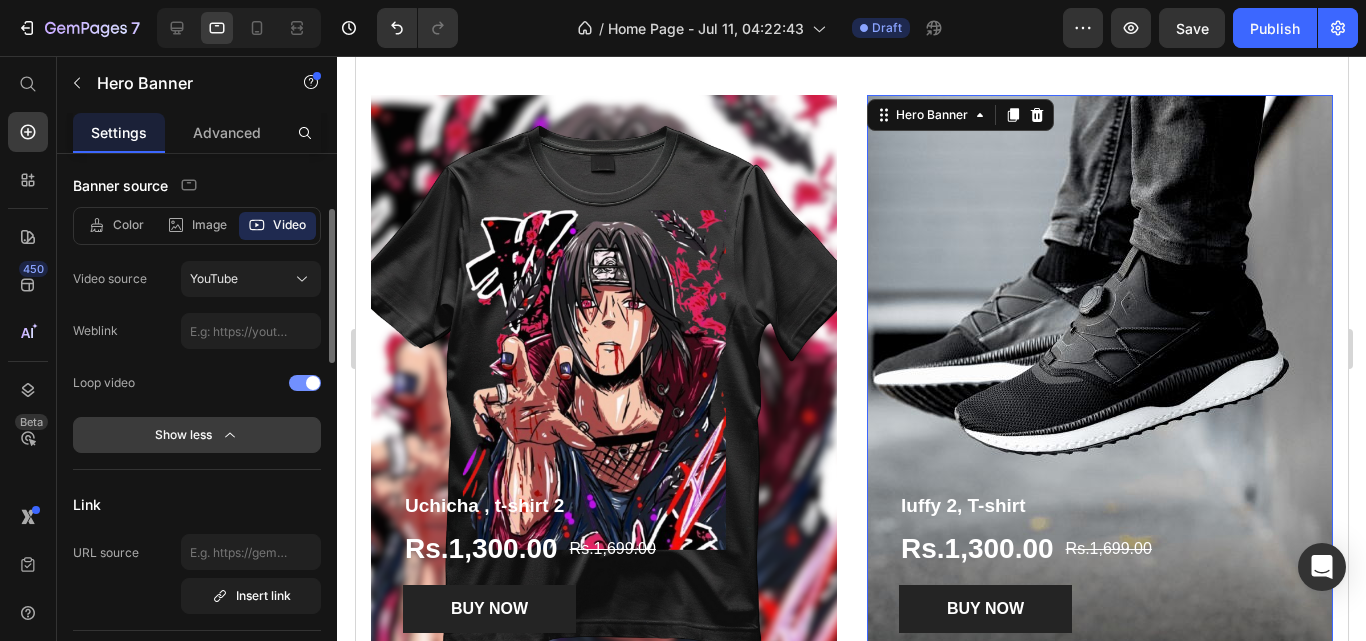 click 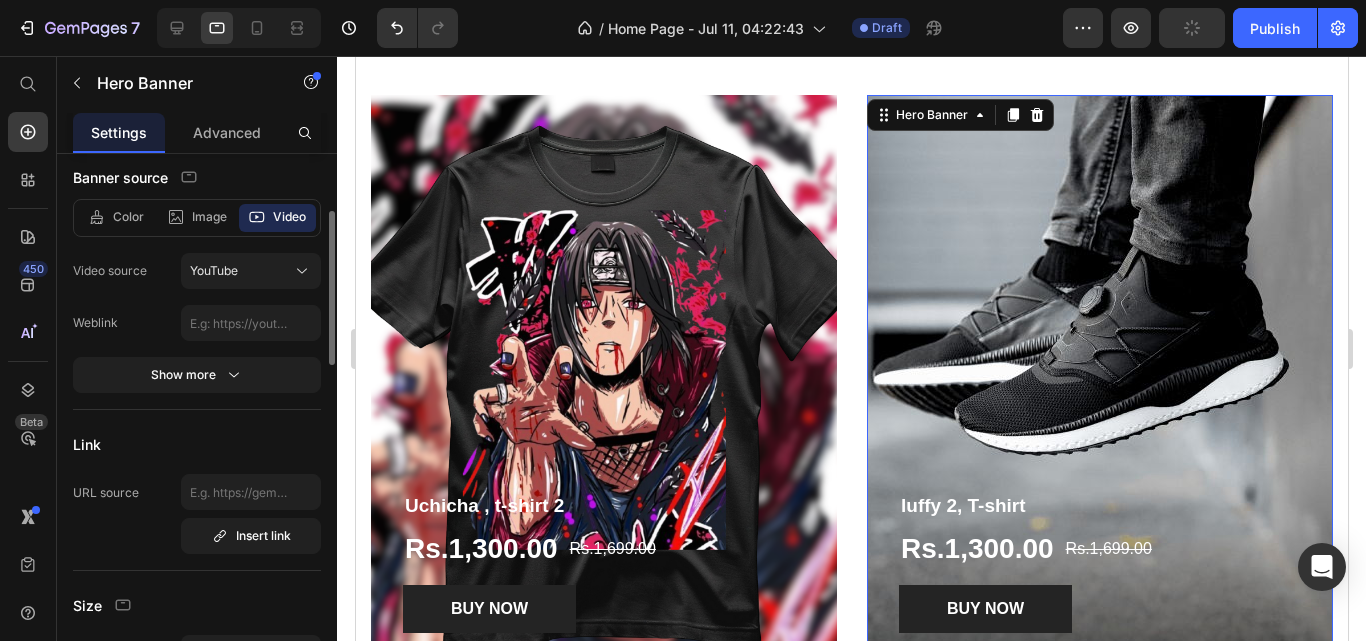 scroll, scrollTop: 115, scrollLeft: 0, axis: vertical 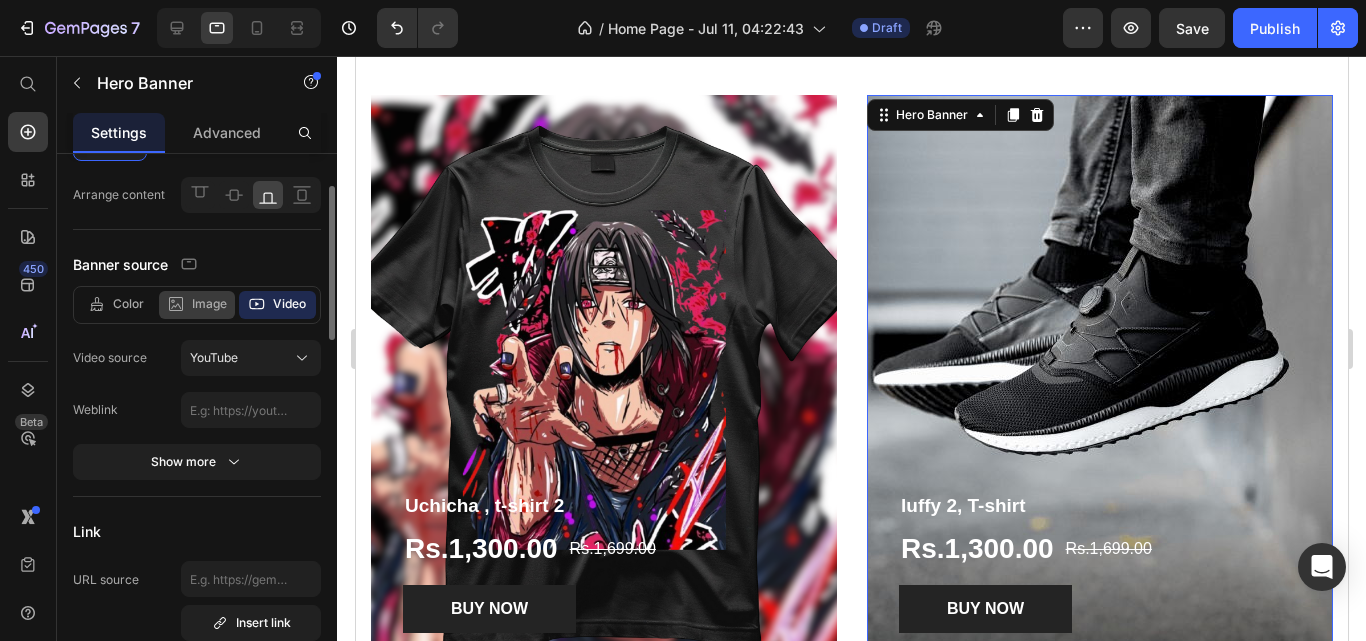 click on "Image" at bounding box center (209, 304) 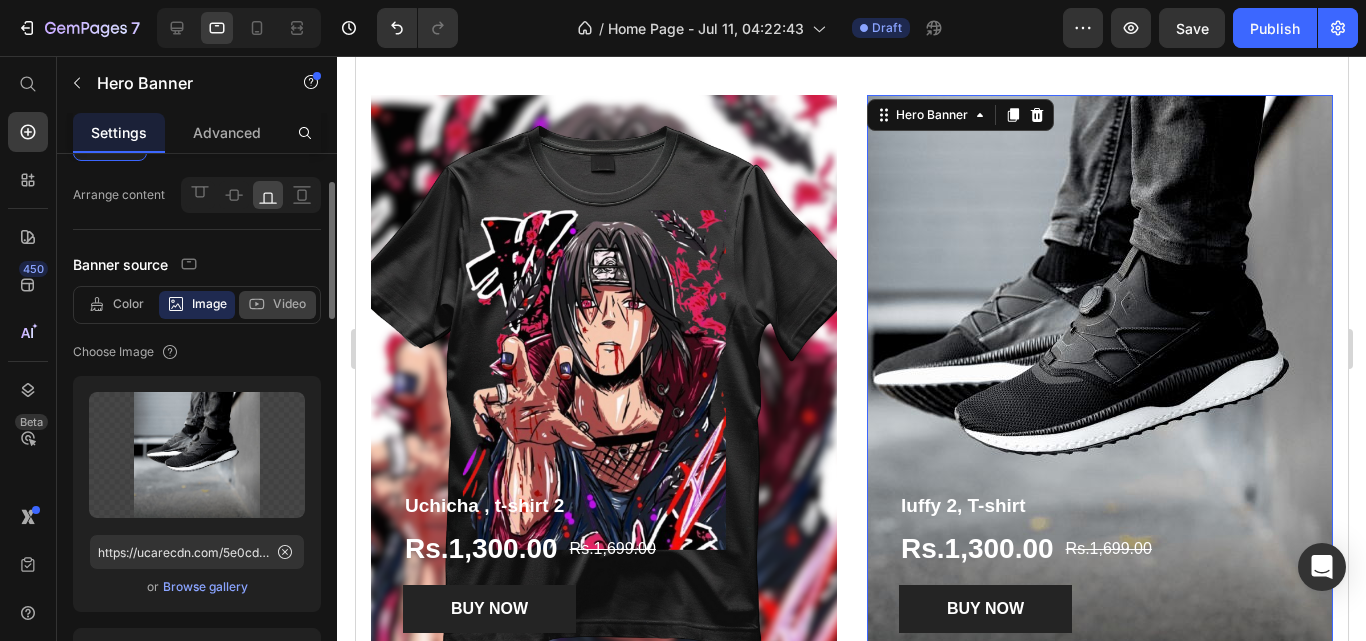 click on "Video" 